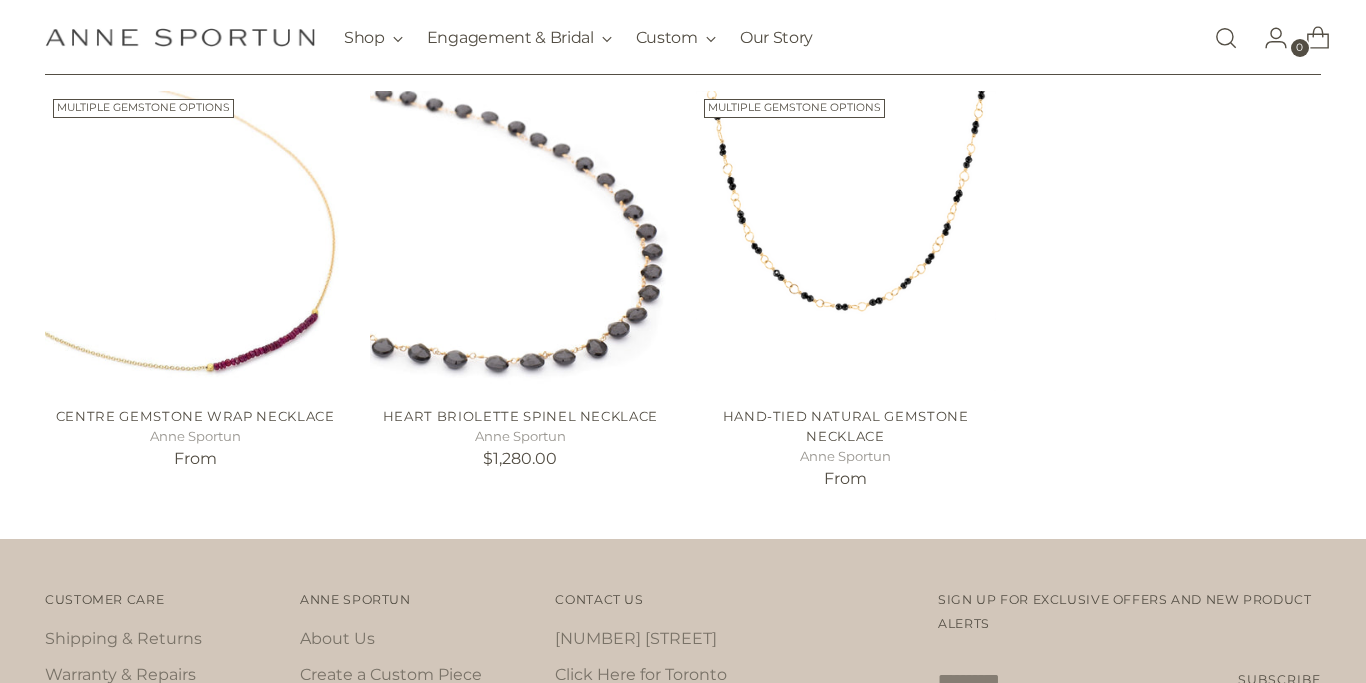 scroll, scrollTop: 429, scrollLeft: 0, axis: vertical 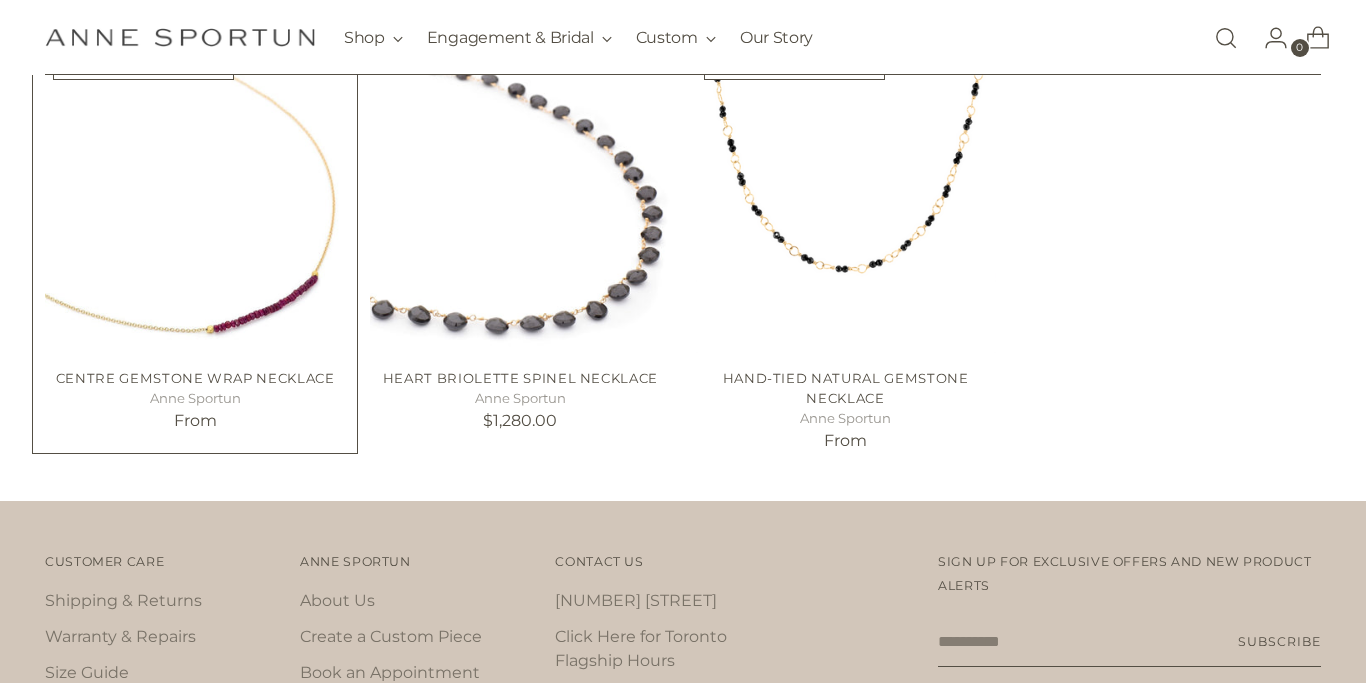 click at bounding box center (0, 0) 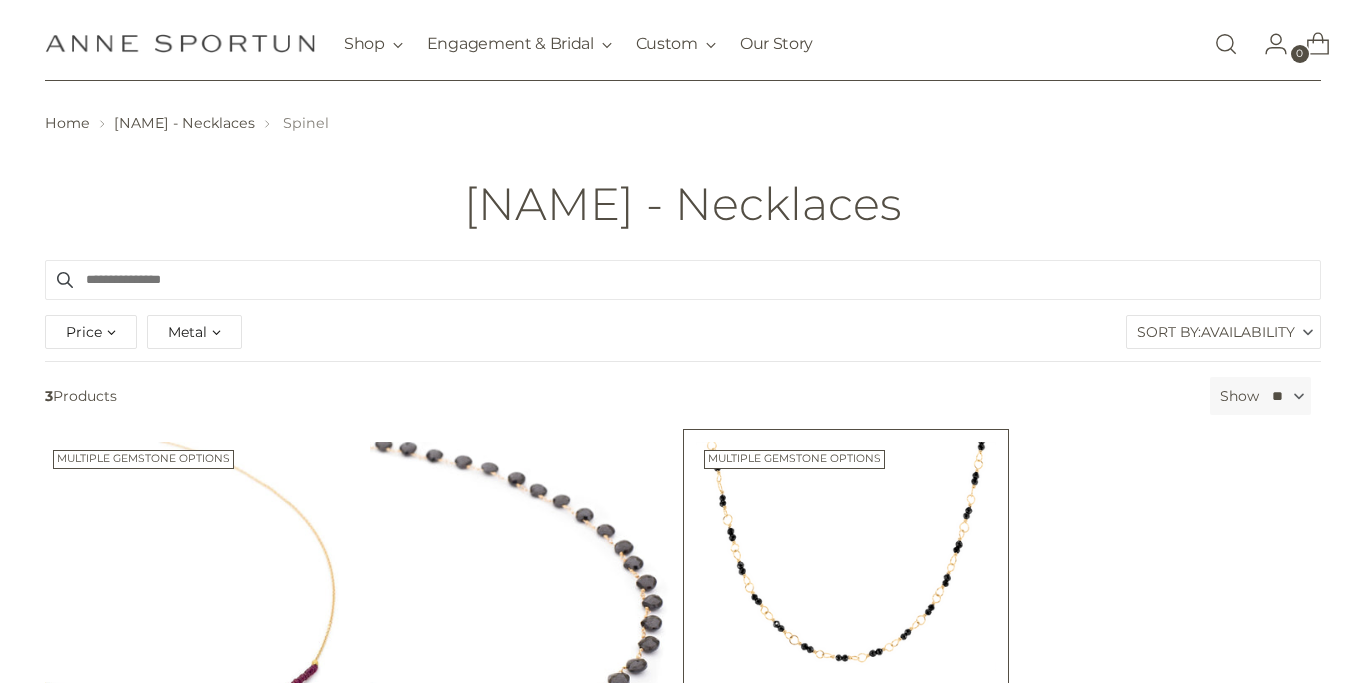 scroll, scrollTop: 0, scrollLeft: 0, axis: both 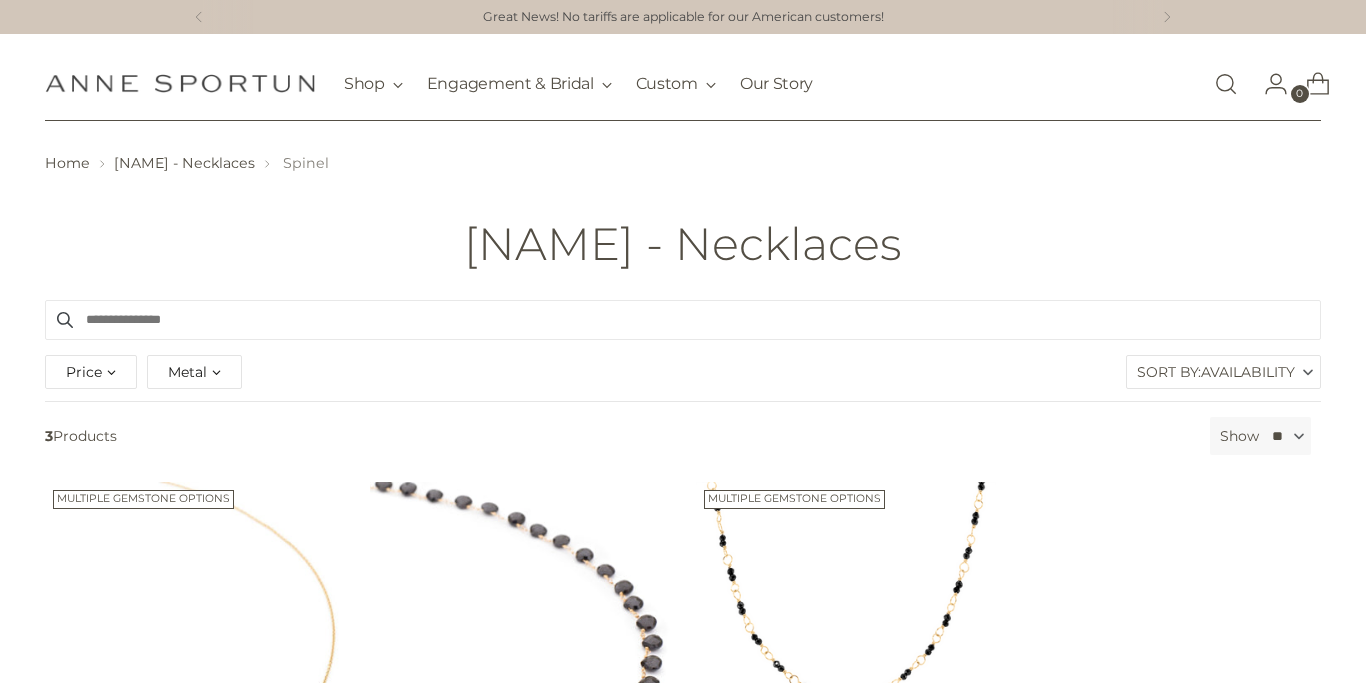 click at bounding box center (1226, 84) 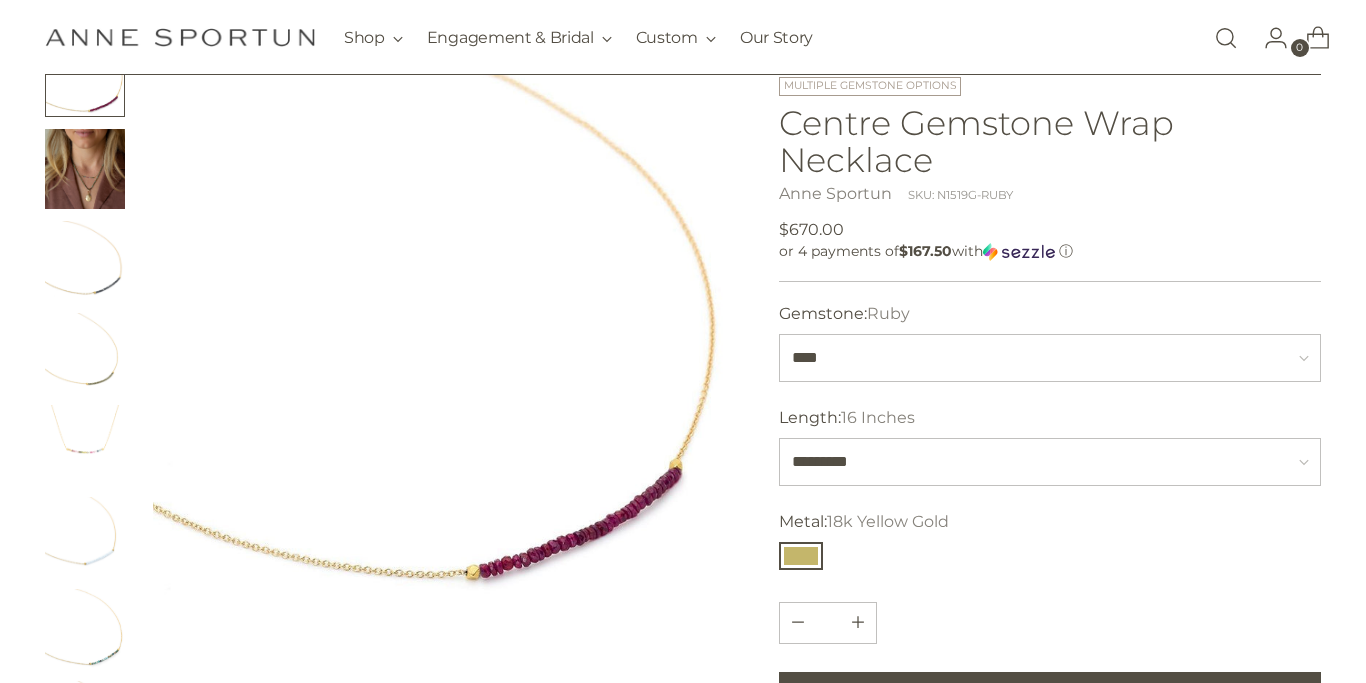 scroll, scrollTop: 150, scrollLeft: 0, axis: vertical 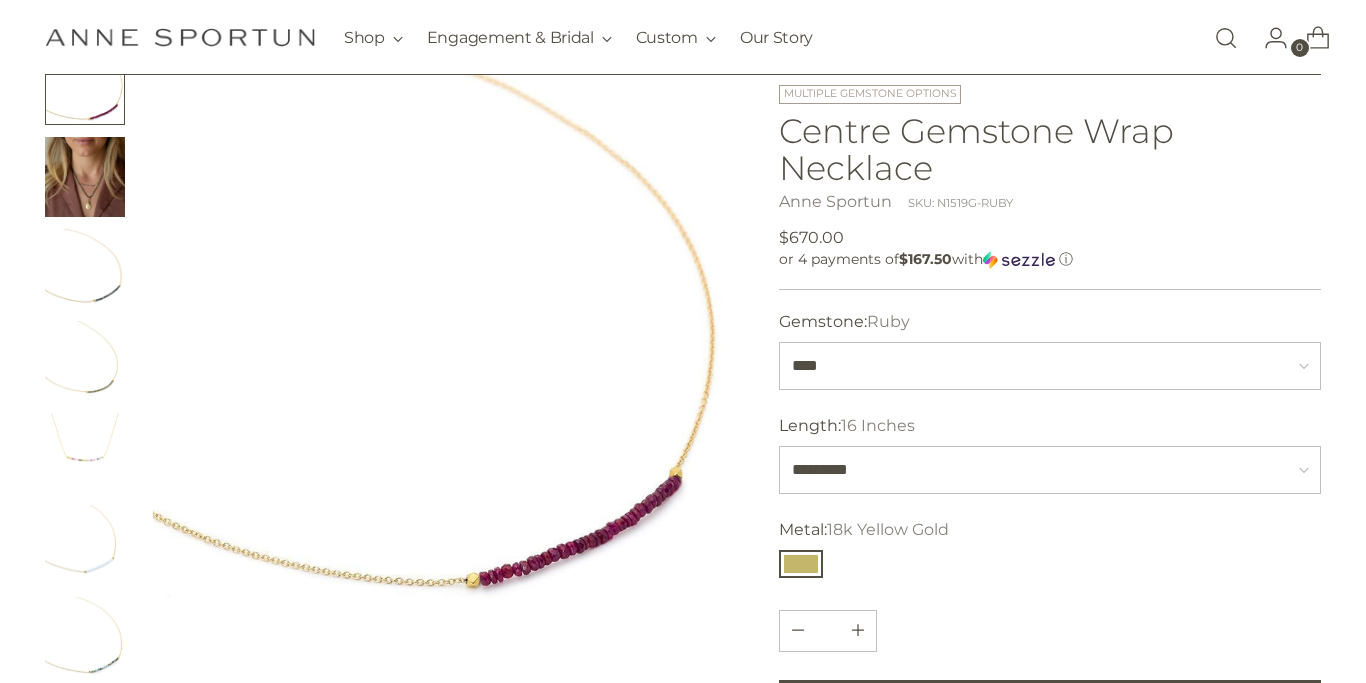click at bounding box center [85, 177] 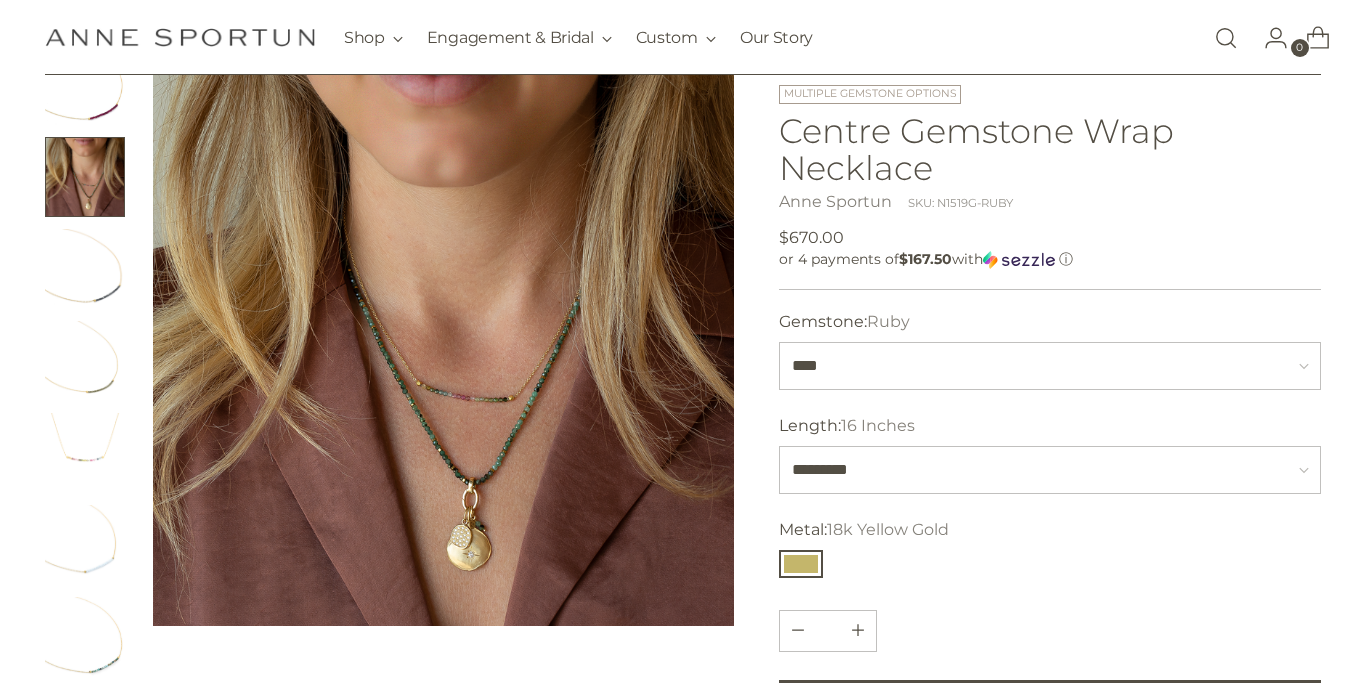 scroll, scrollTop: 184, scrollLeft: 0, axis: vertical 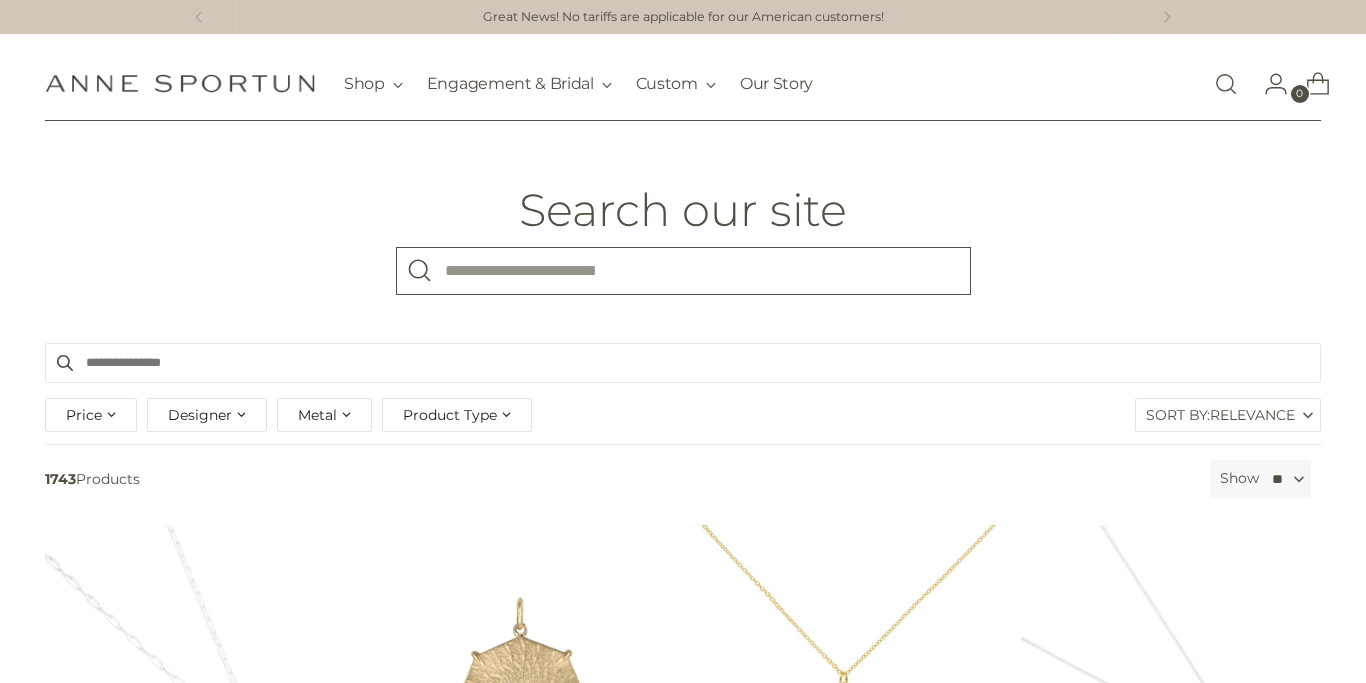 click on "What are you looking for?" at bounding box center (683, 271) 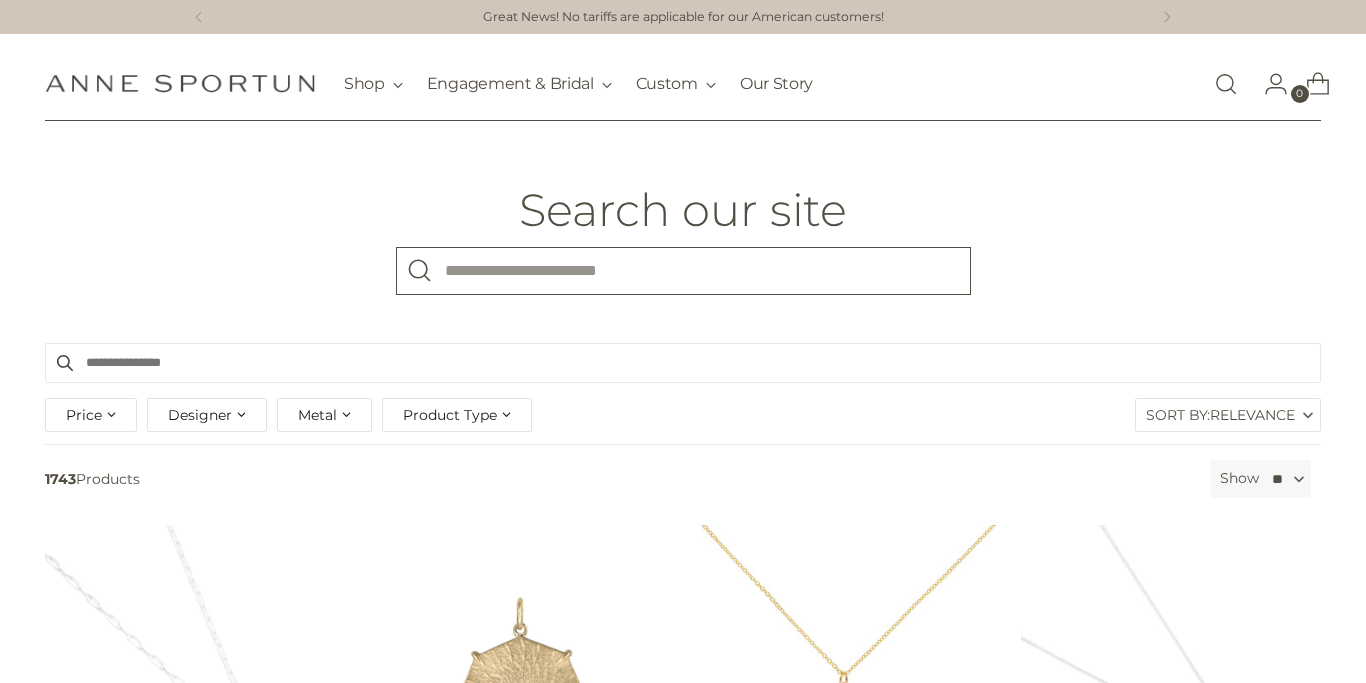 paste on "**********" 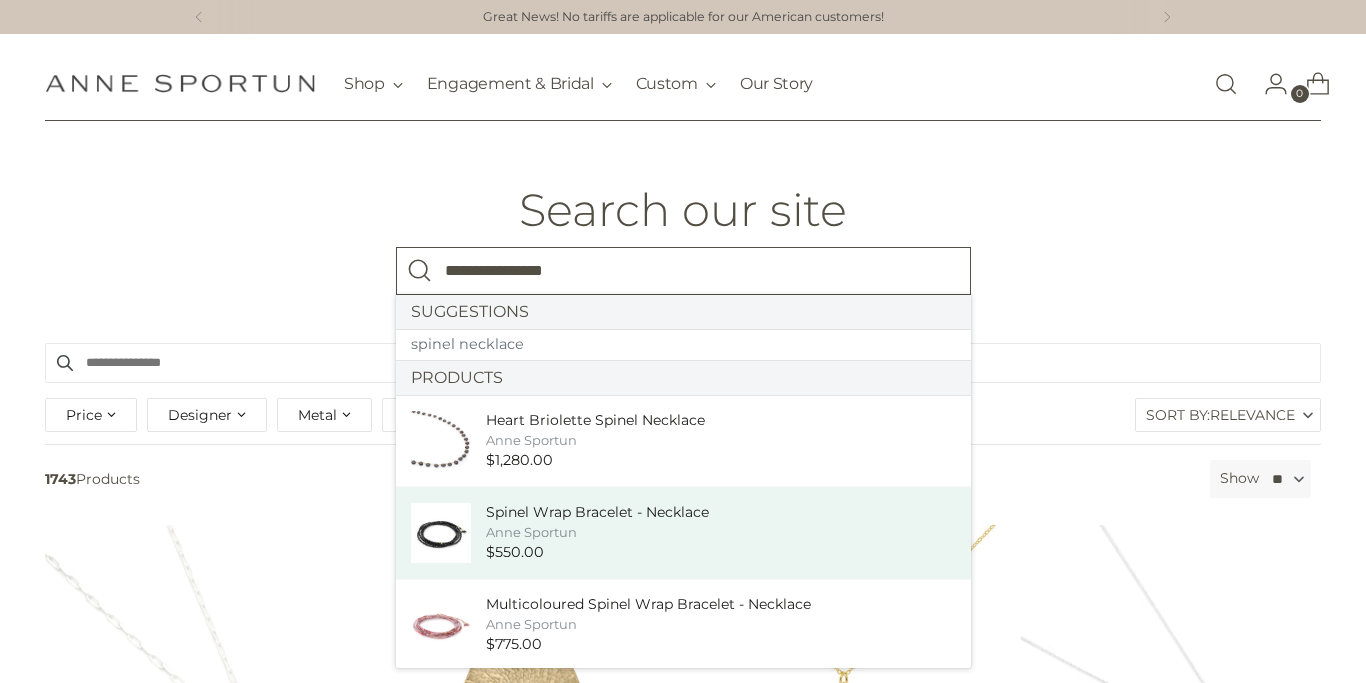 click on "Spinel Wrap Bracelet - Necklace" at bounding box center [597, 512] 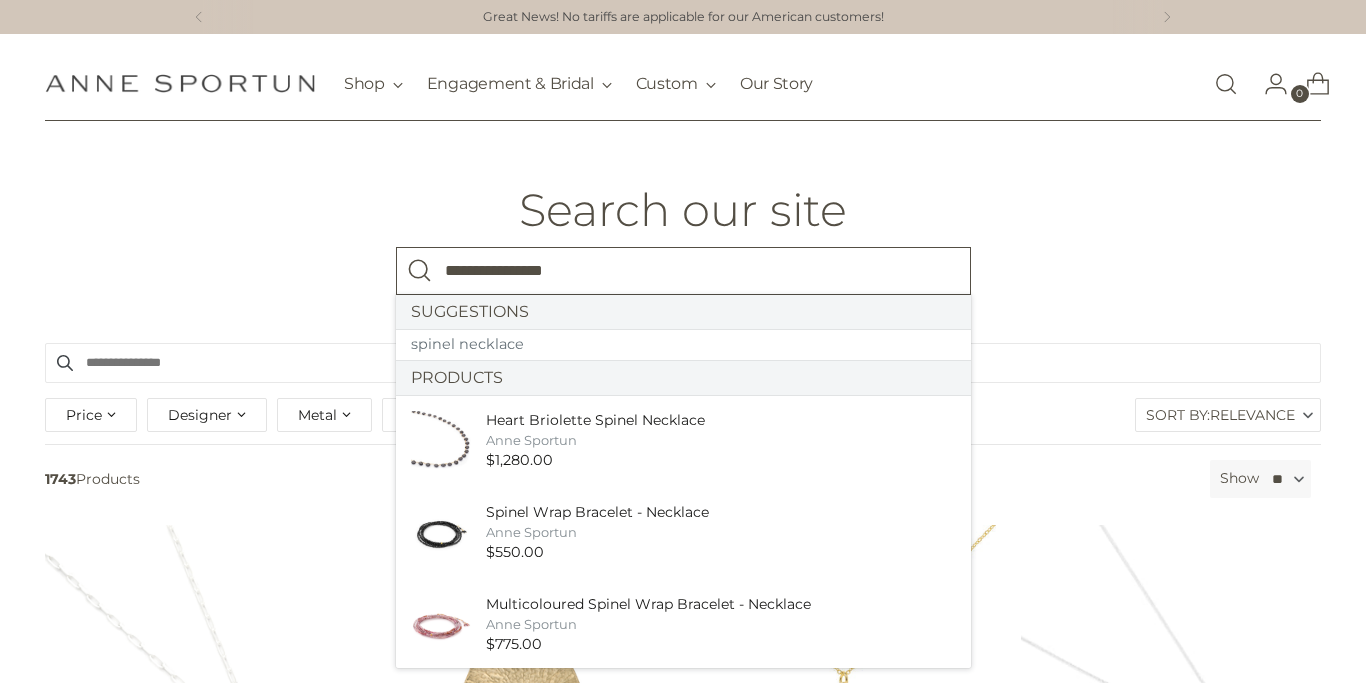 type on "**********" 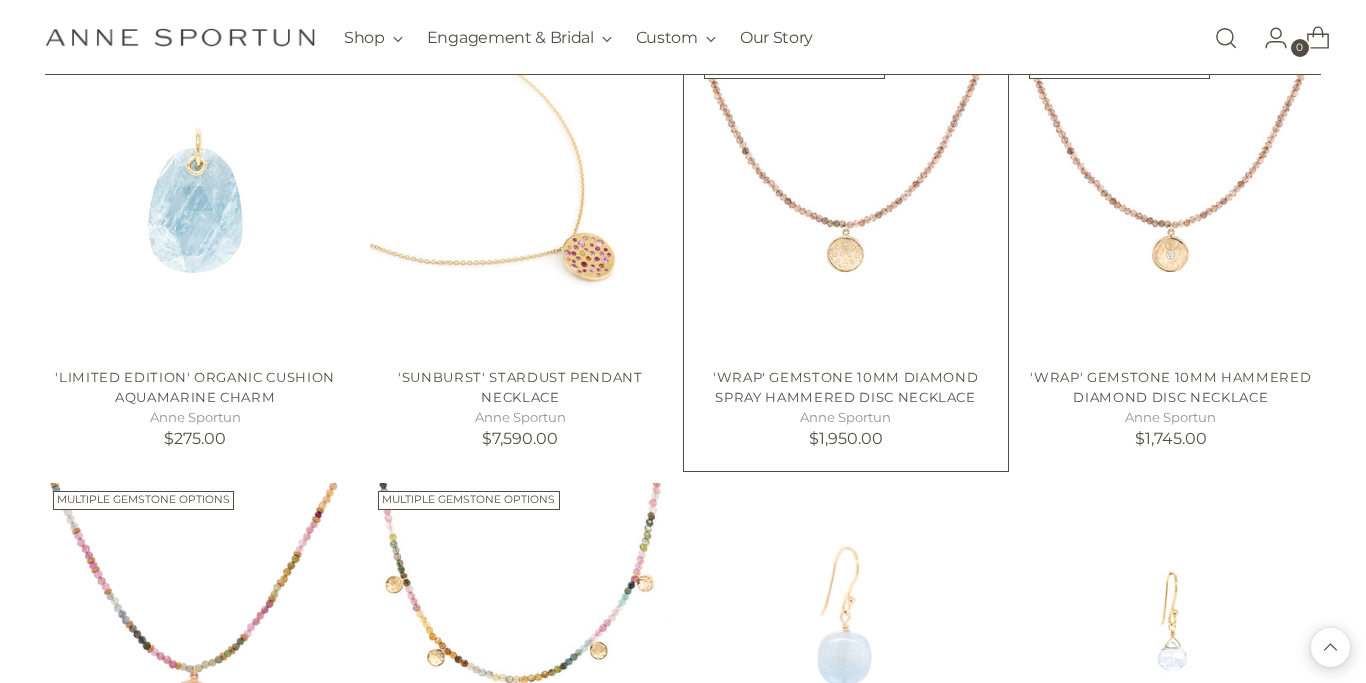 scroll, scrollTop: 5598, scrollLeft: 0, axis: vertical 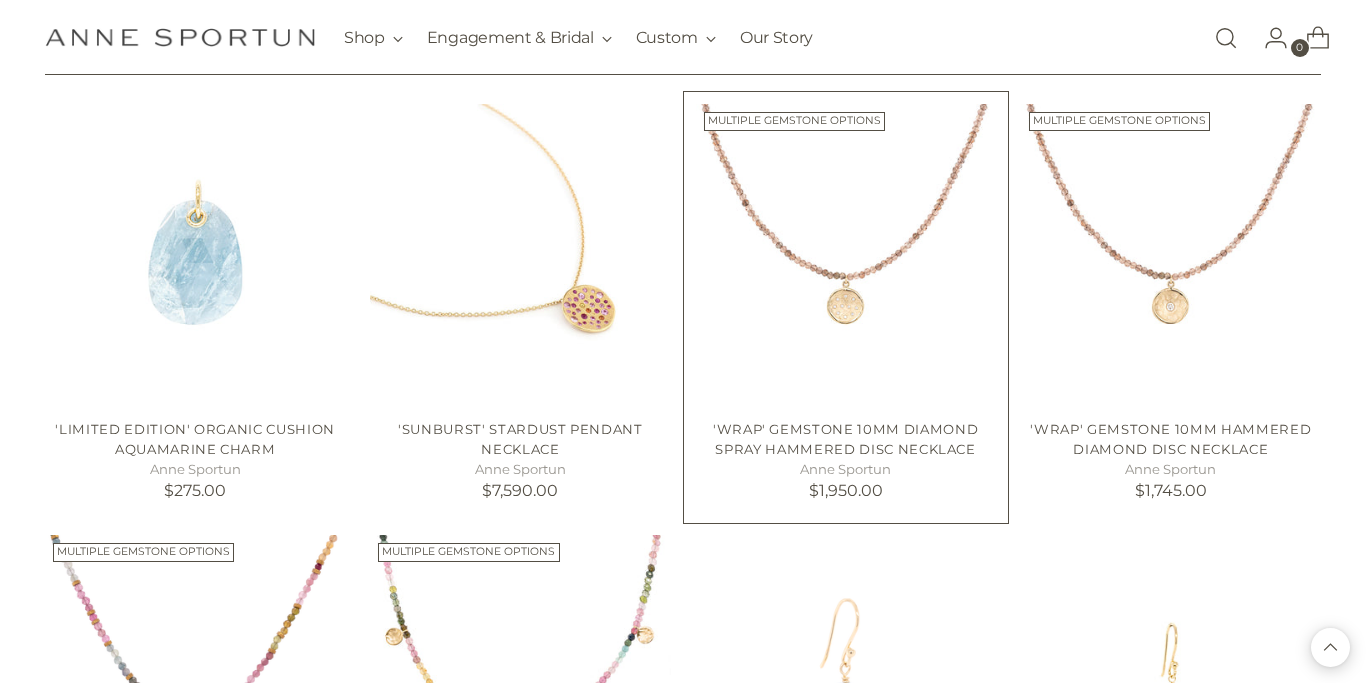 click at bounding box center [0, 0] 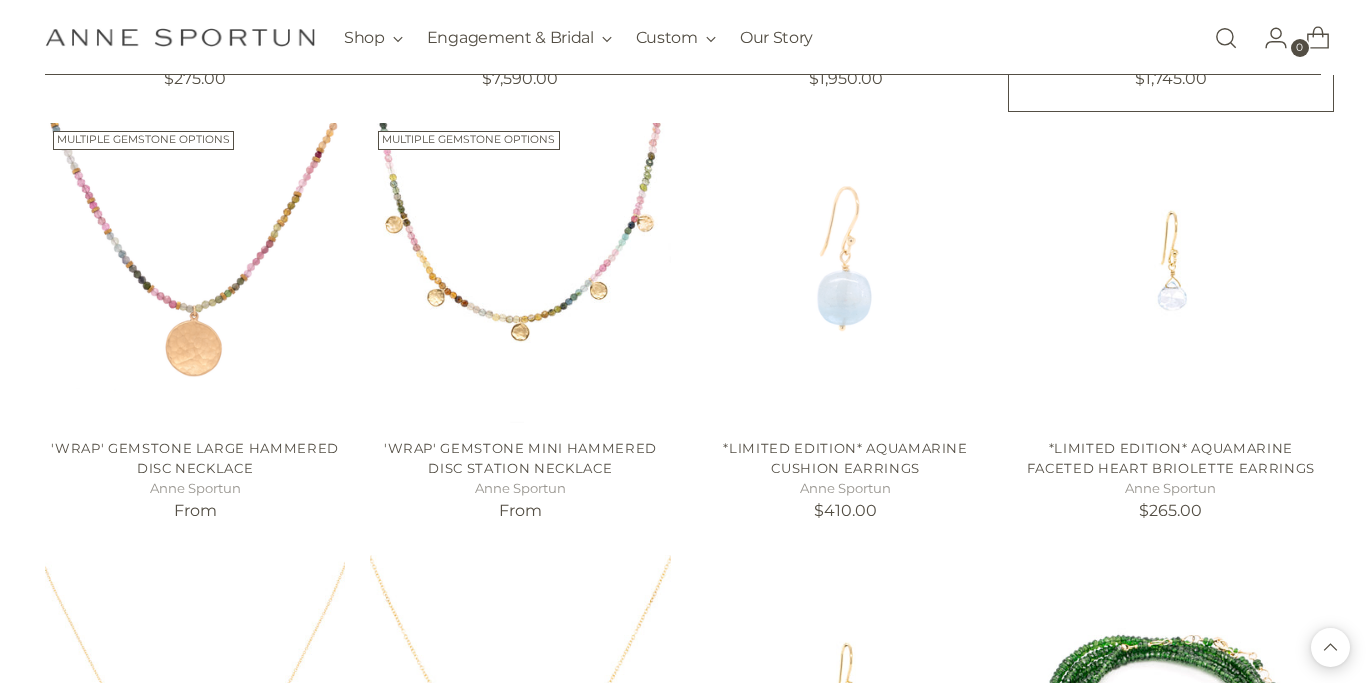 scroll, scrollTop: 6030, scrollLeft: 0, axis: vertical 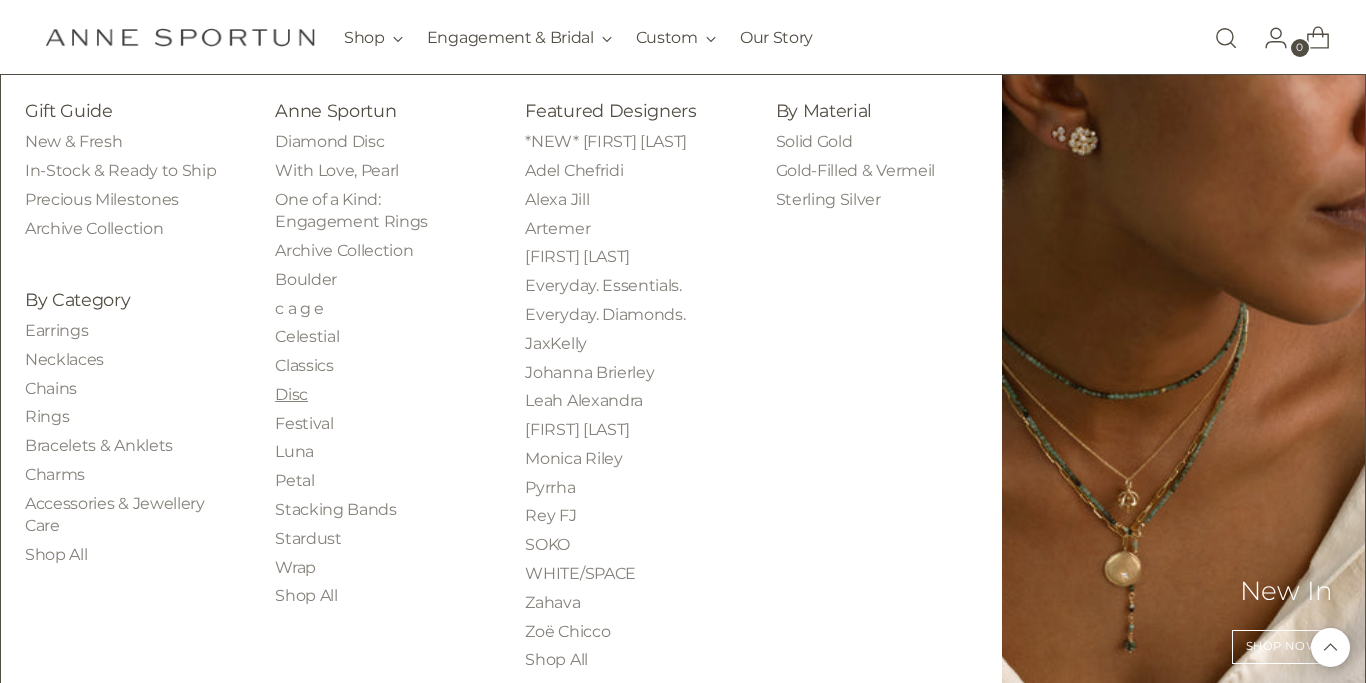 click on "Disc" at bounding box center (291, 394) 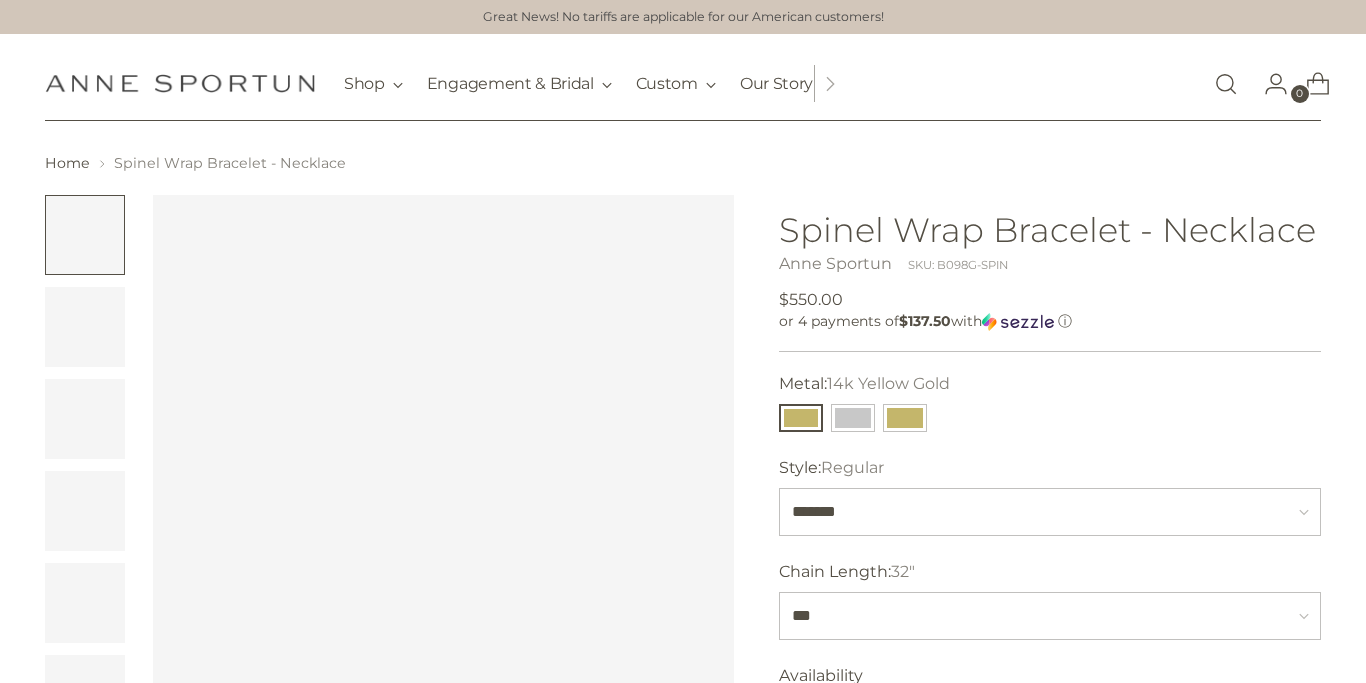 scroll, scrollTop: 0, scrollLeft: 0, axis: both 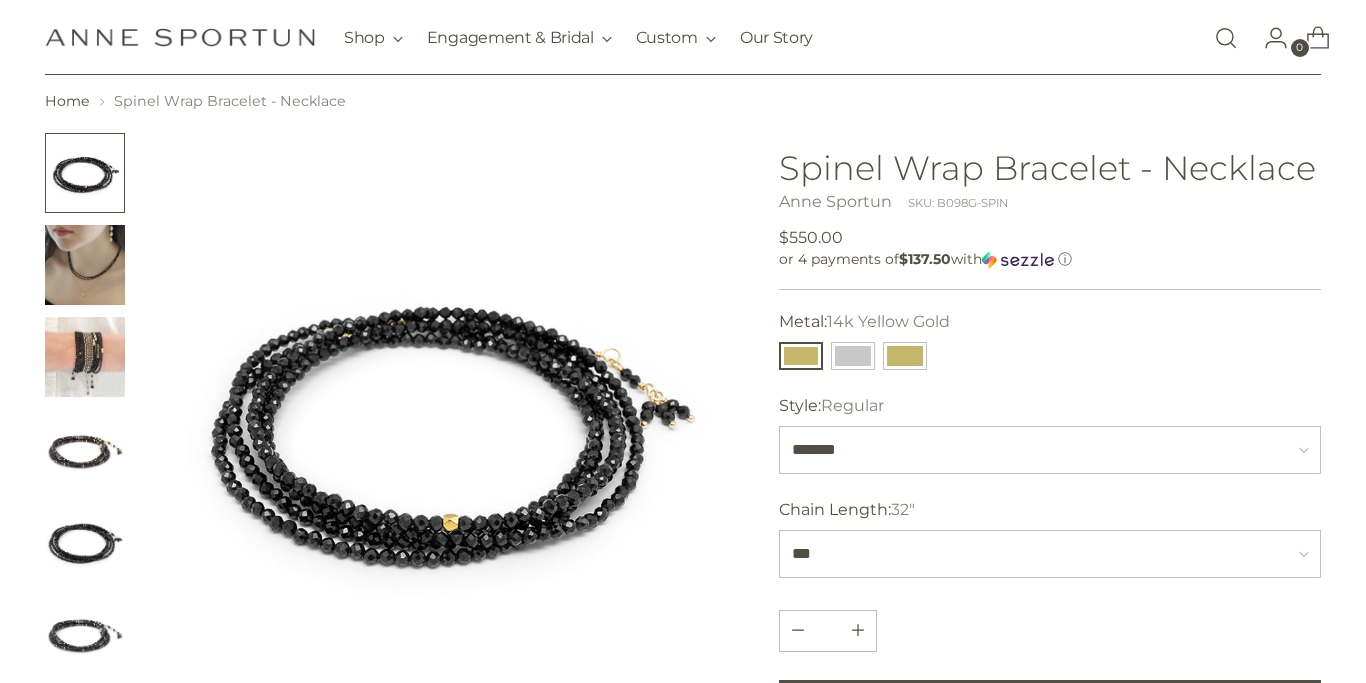 click at bounding box center [85, 357] 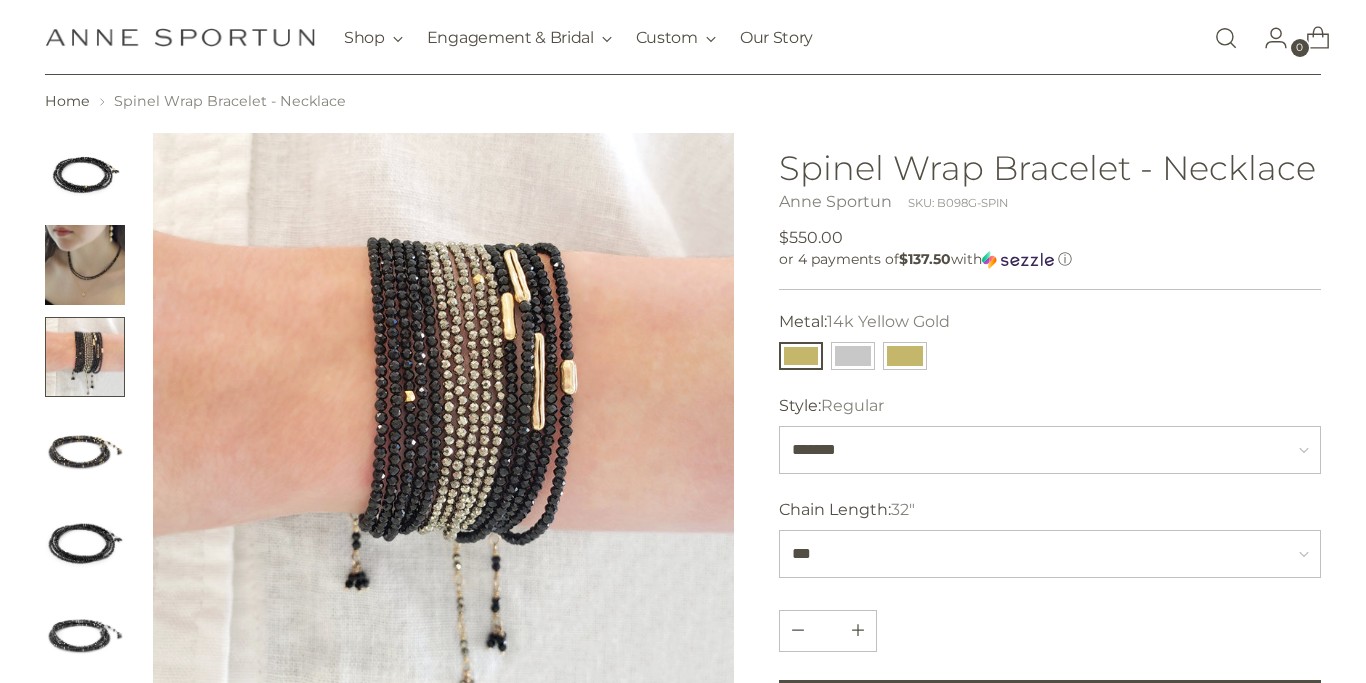 click at bounding box center [85, 173] 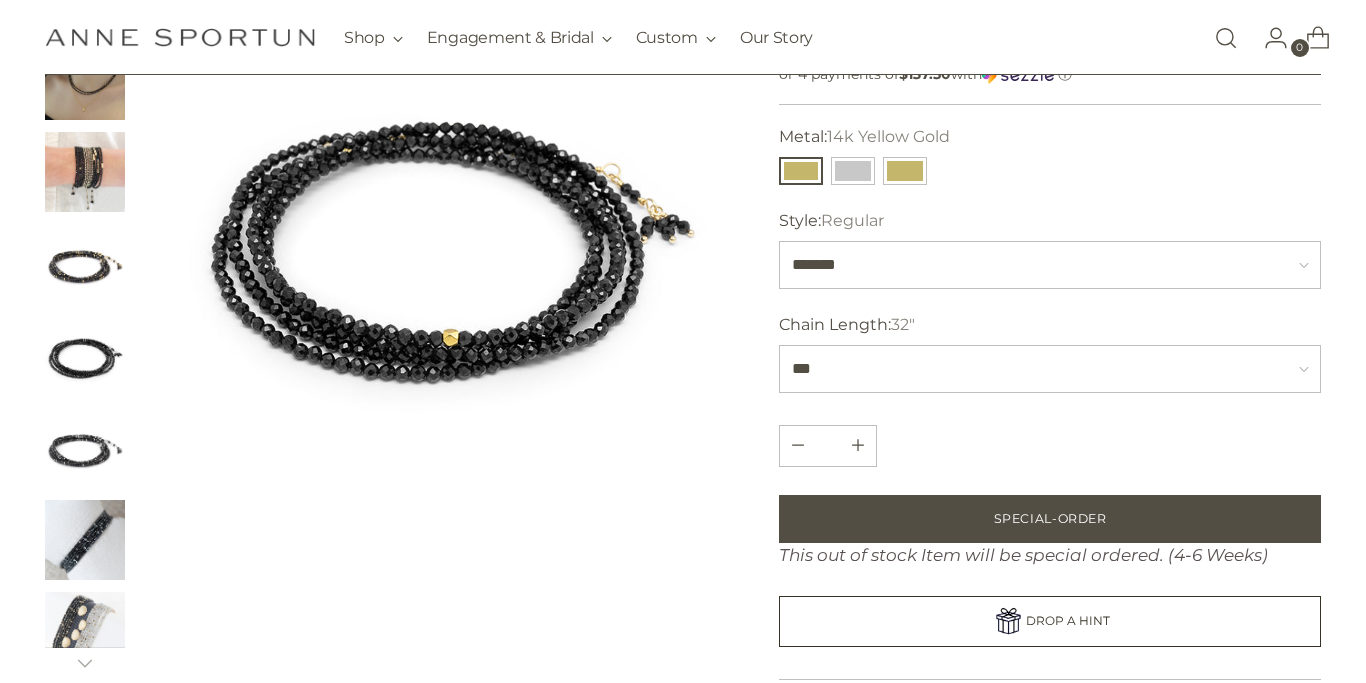 scroll, scrollTop: 266, scrollLeft: 0, axis: vertical 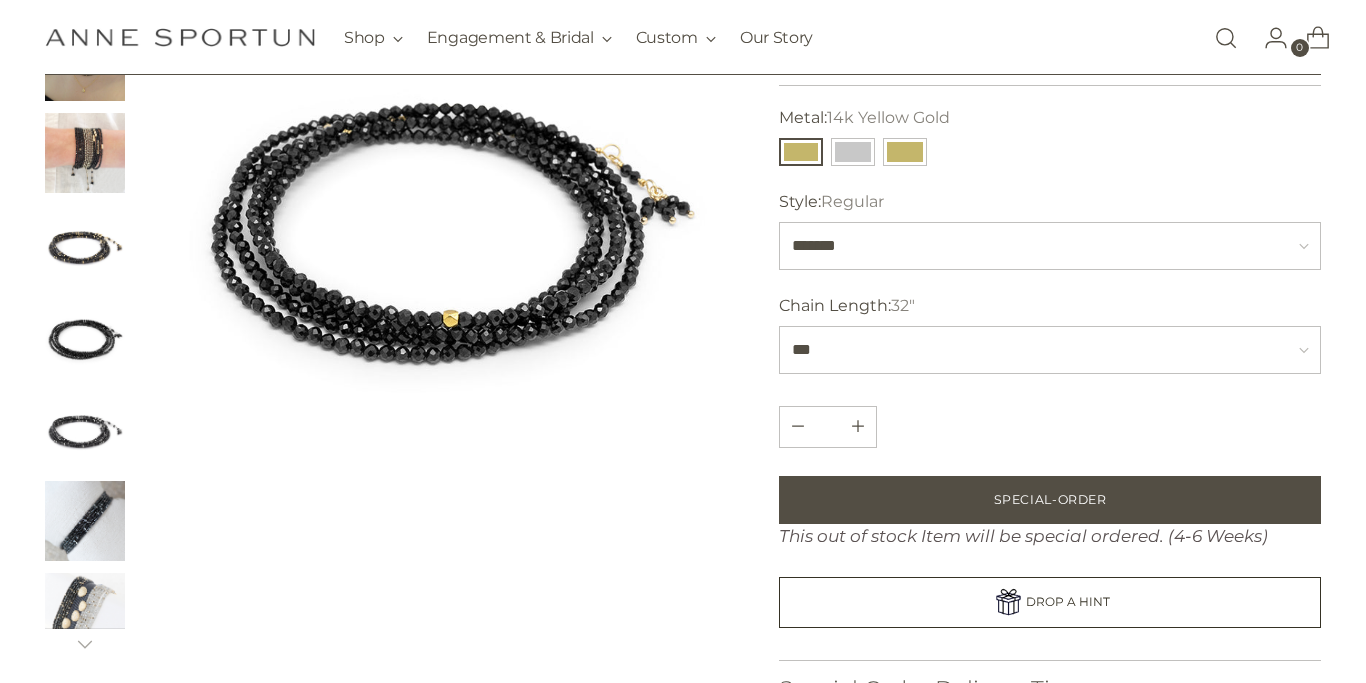 click at bounding box center (85, 521) 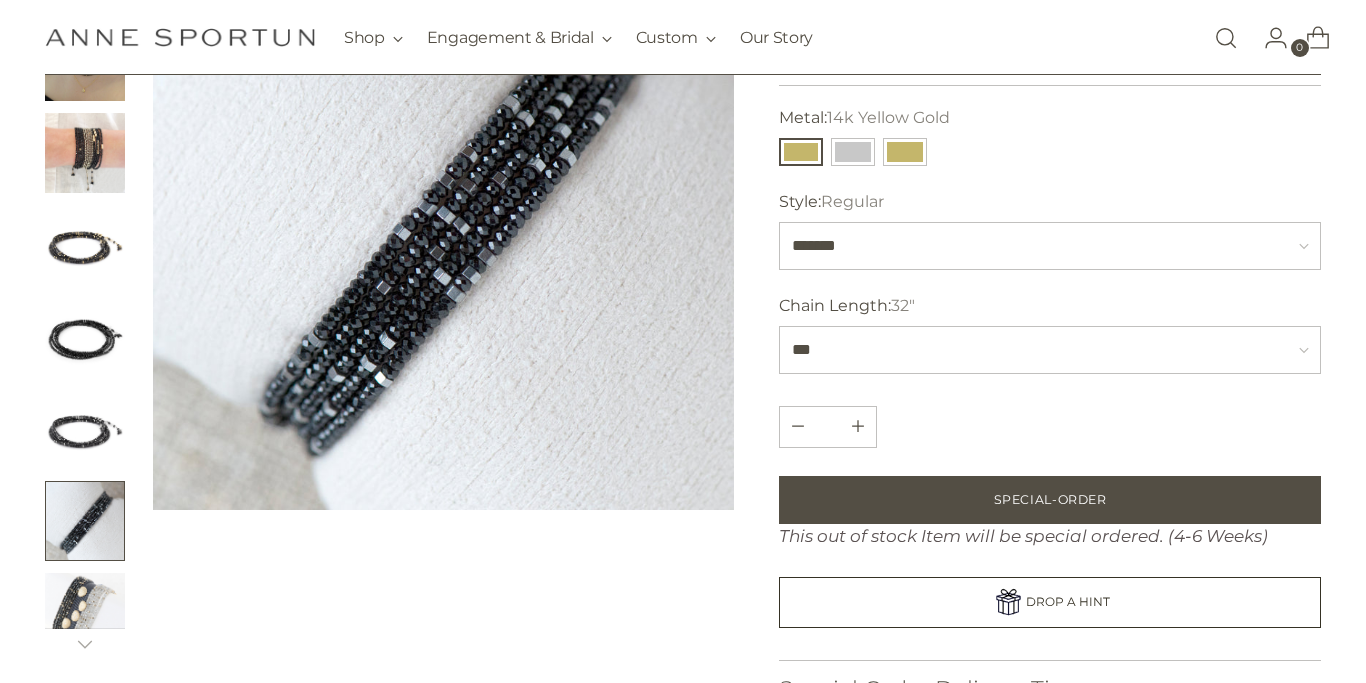 click at bounding box center (85, 613) 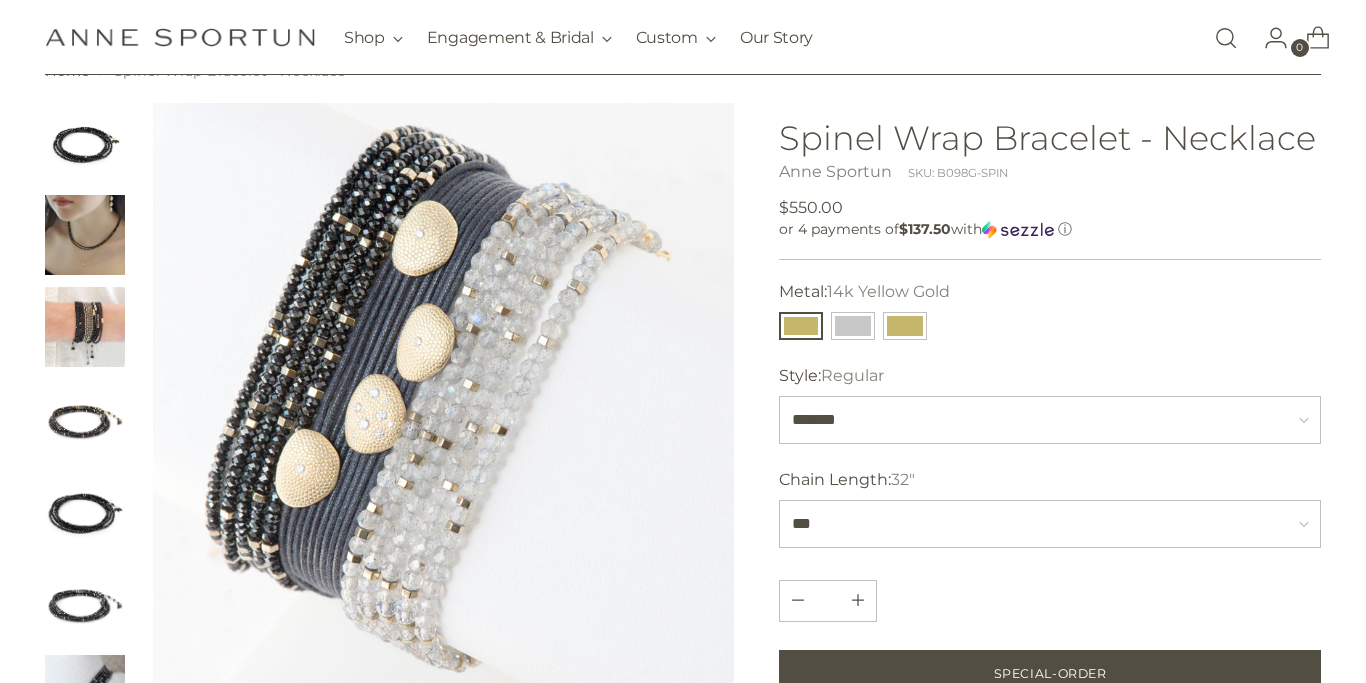 scroll, scrollTop: 83, scrollLeft: 0, axis: vertical 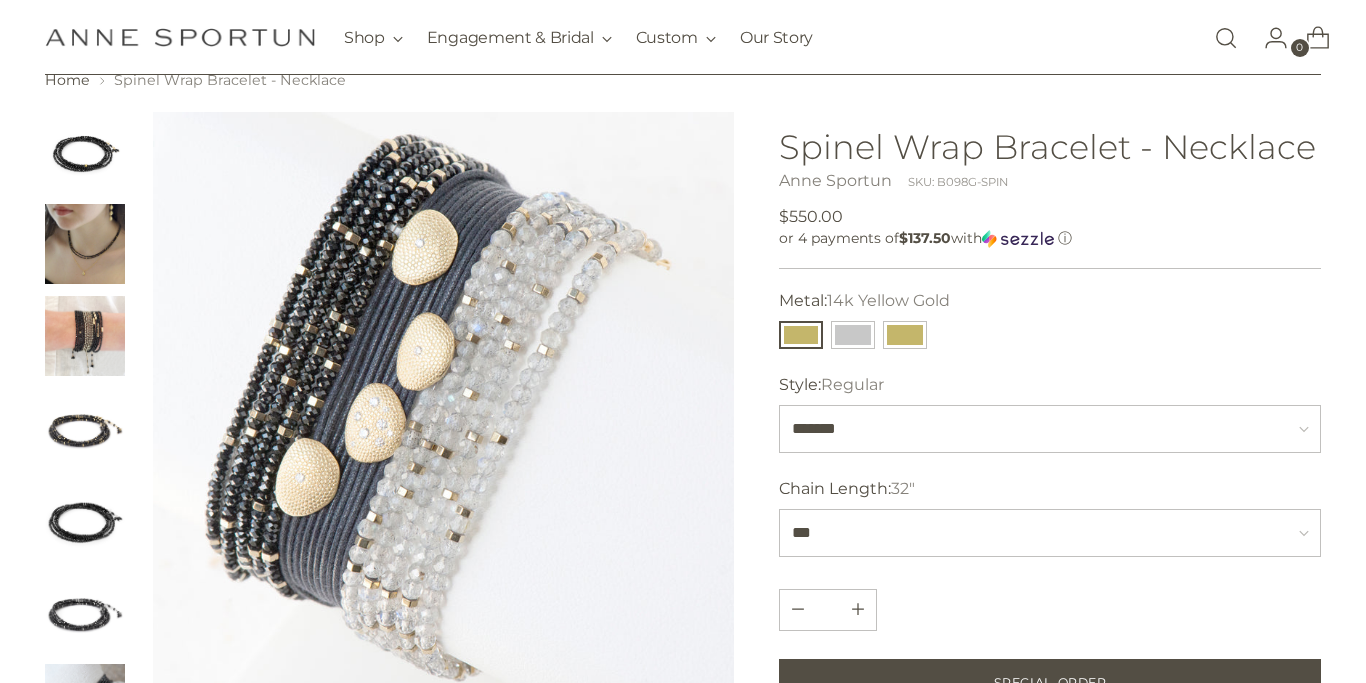 click at bounding box center (85, 244) 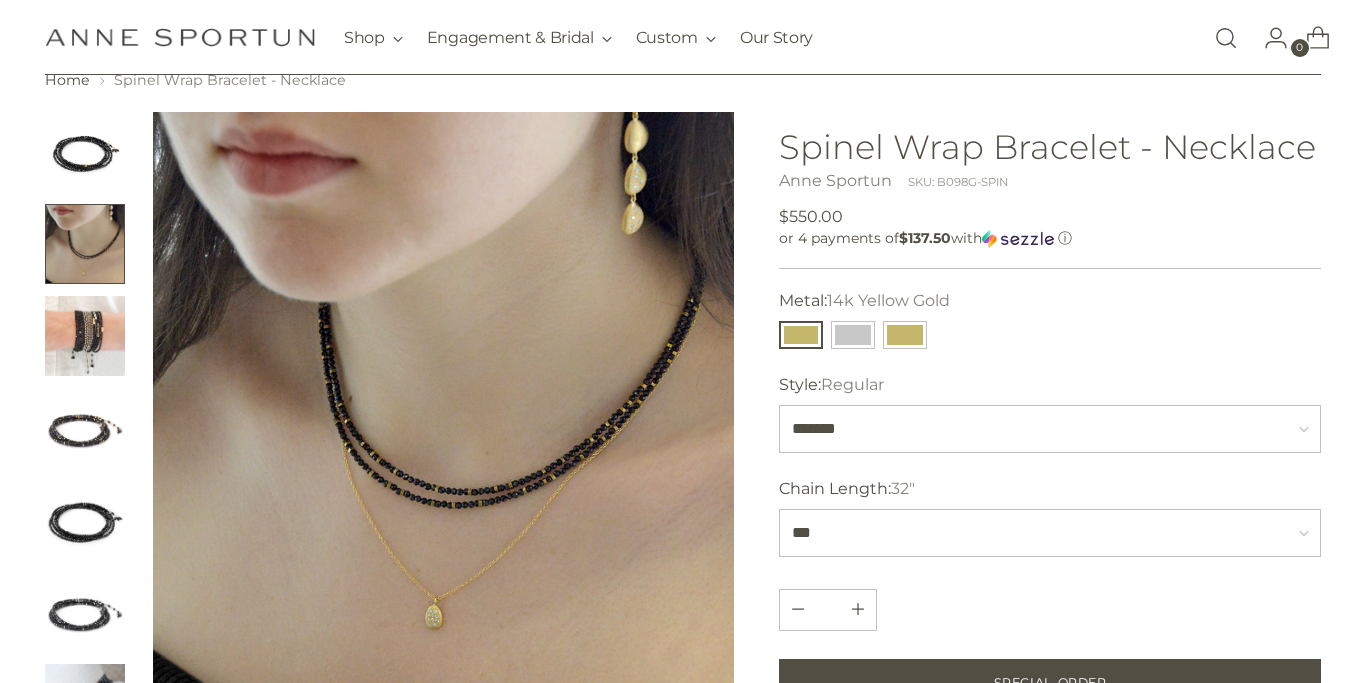 click at bounding box center [443, 402] 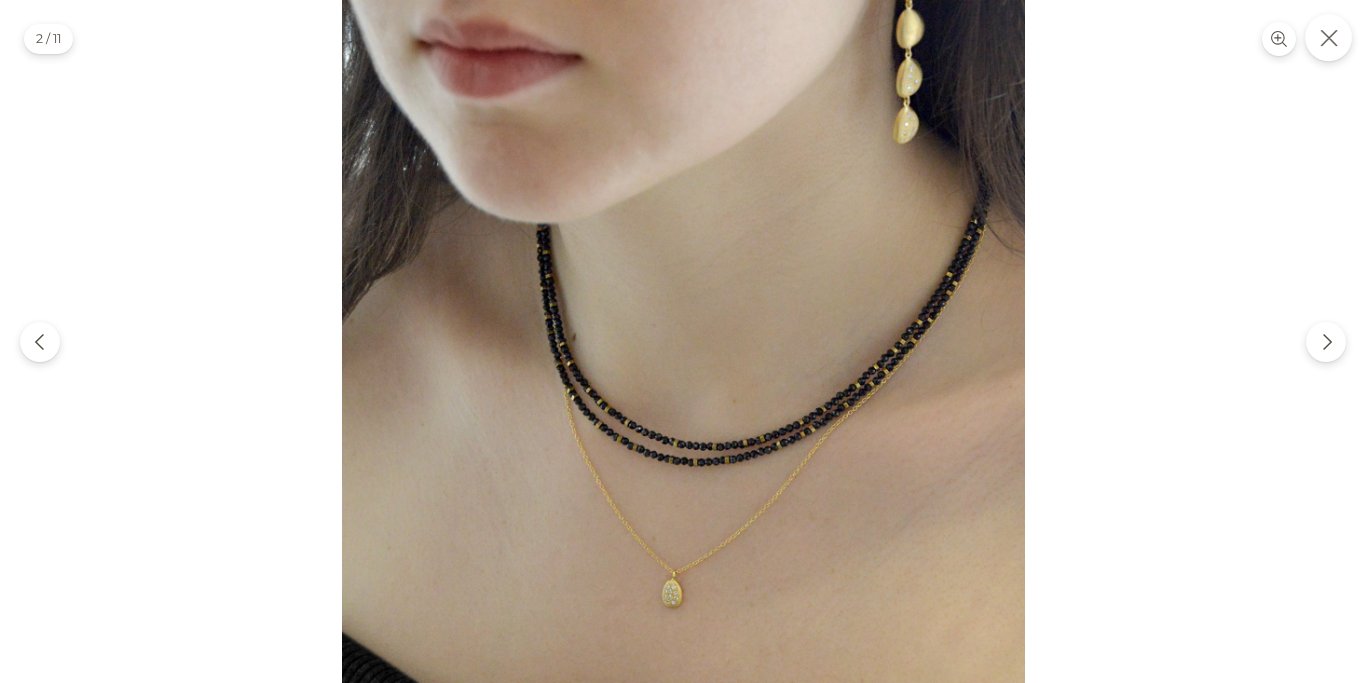 click 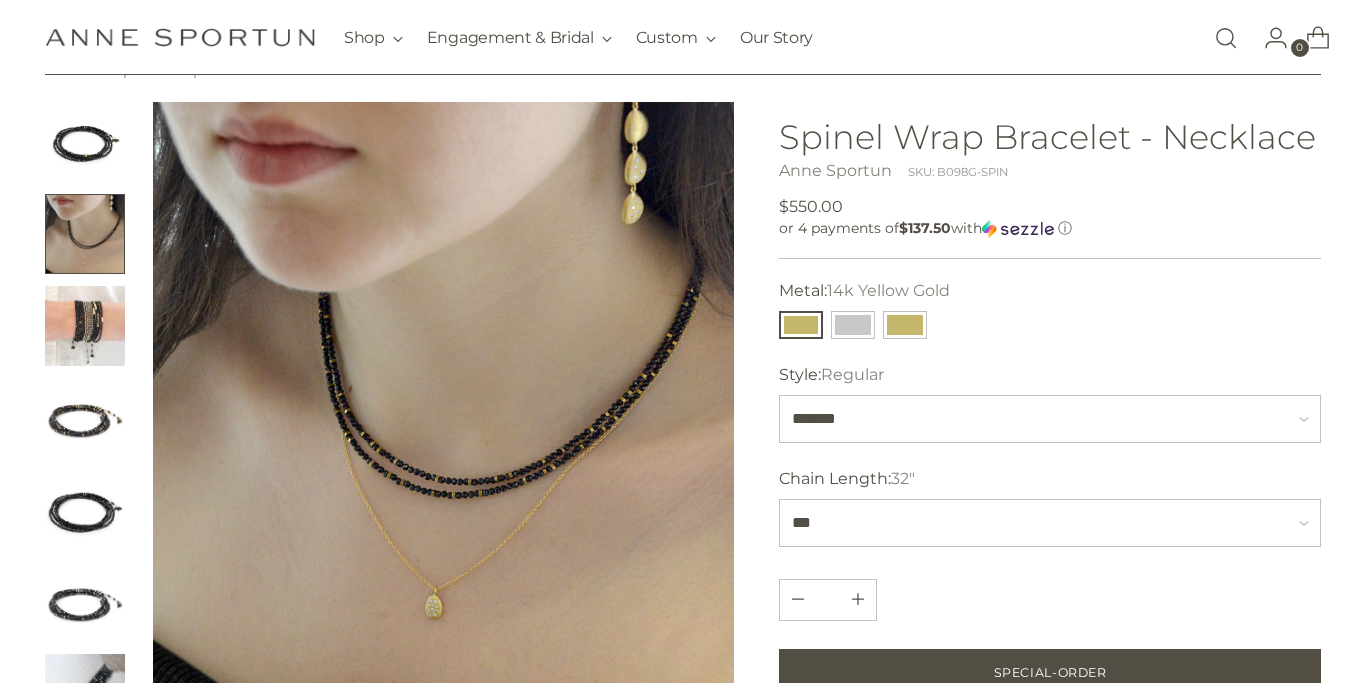 scroll, scrollTop: 94, scrollLeft: 0, axis: vertical 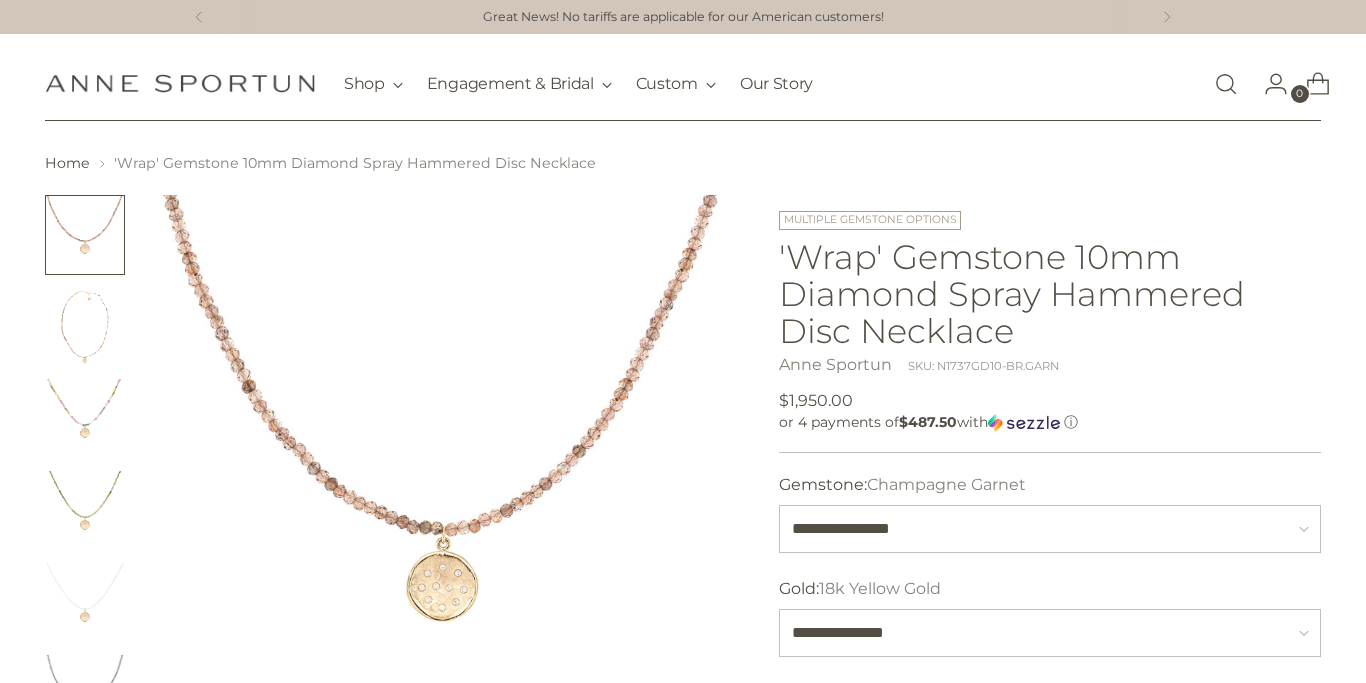 click at bounding box center (443, 485) 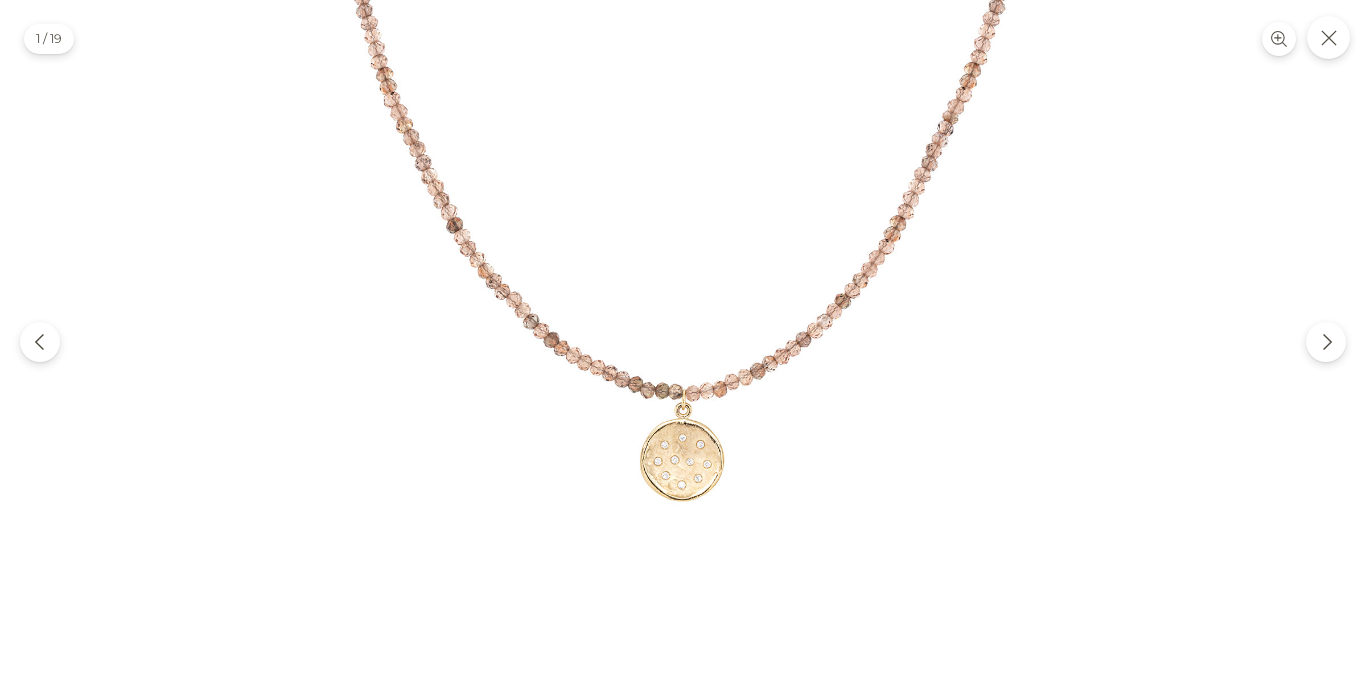 click at bounding box center [683, 341] 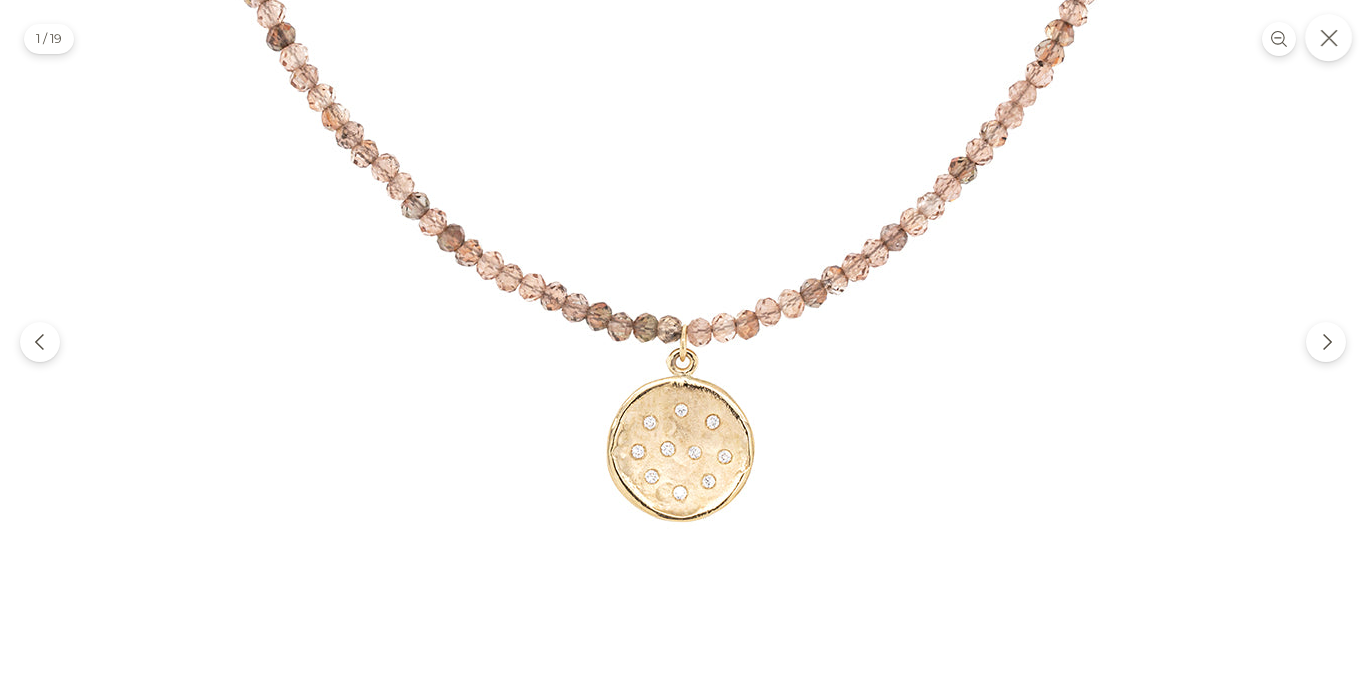 click 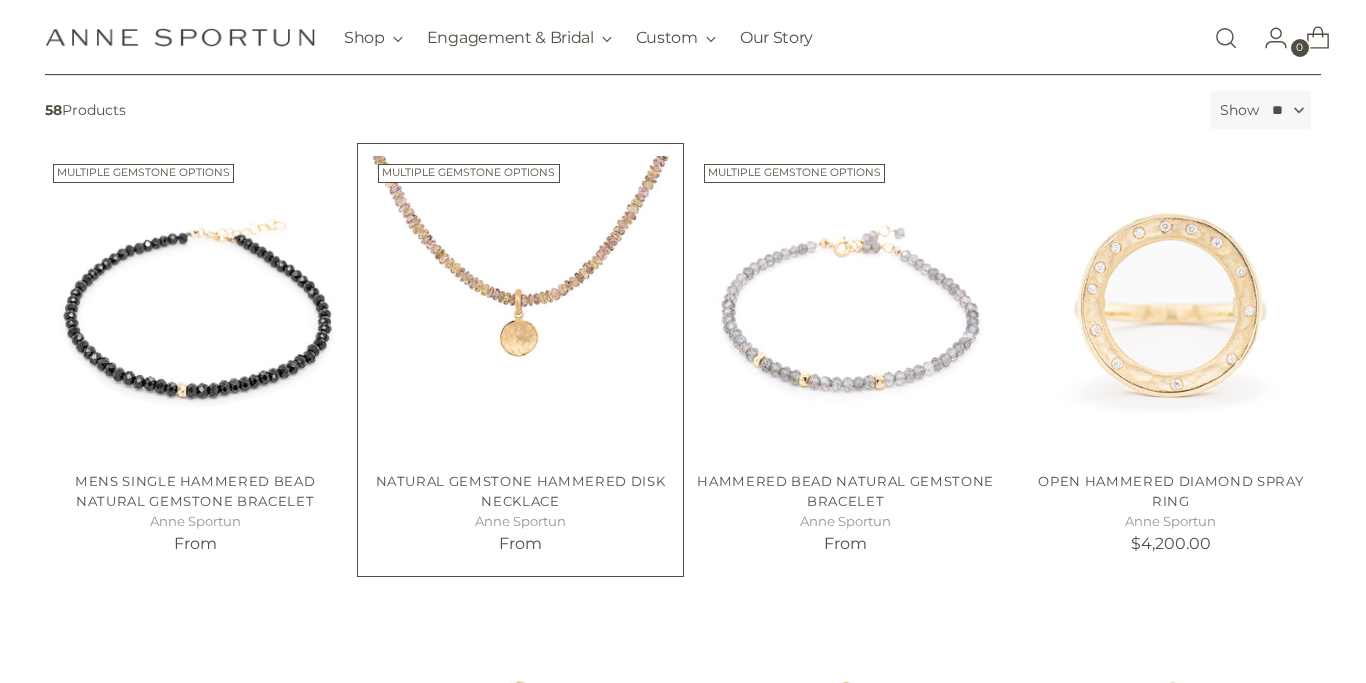 scroll, scrollTop: 336, scrollLeft: 0, axis: vertical 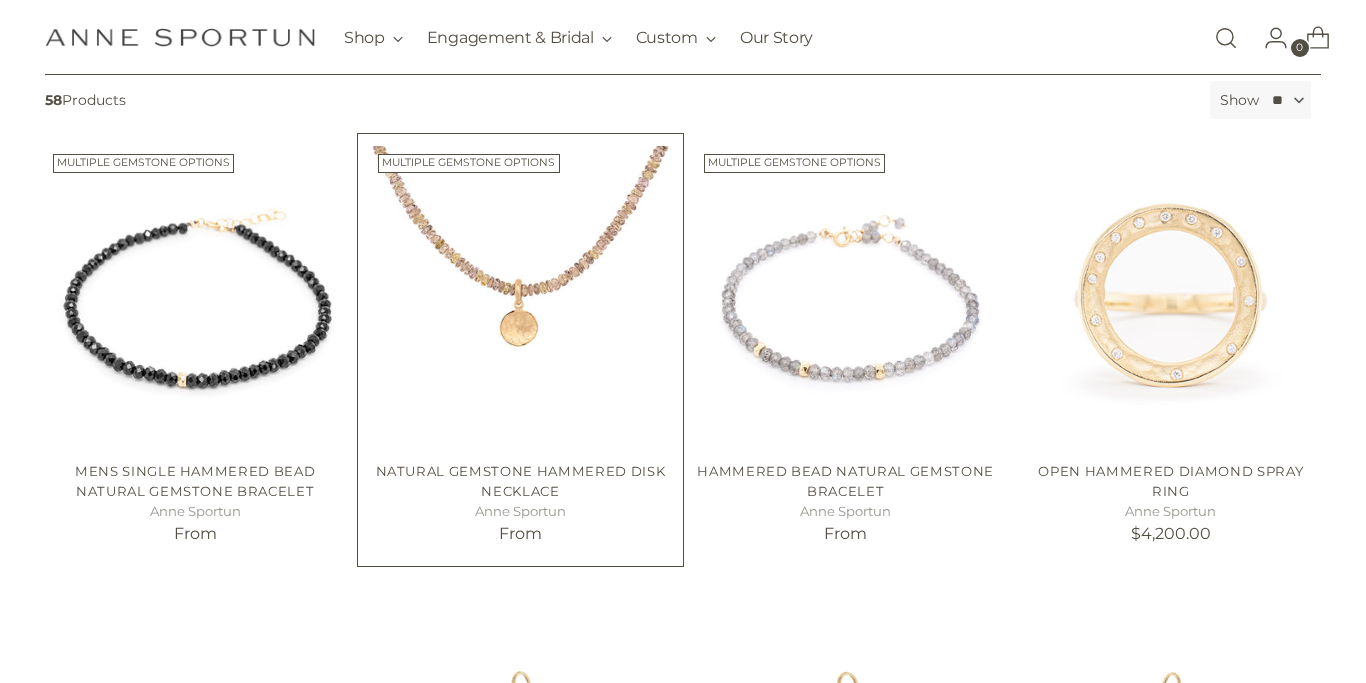 click at bounding box center (0, 0) 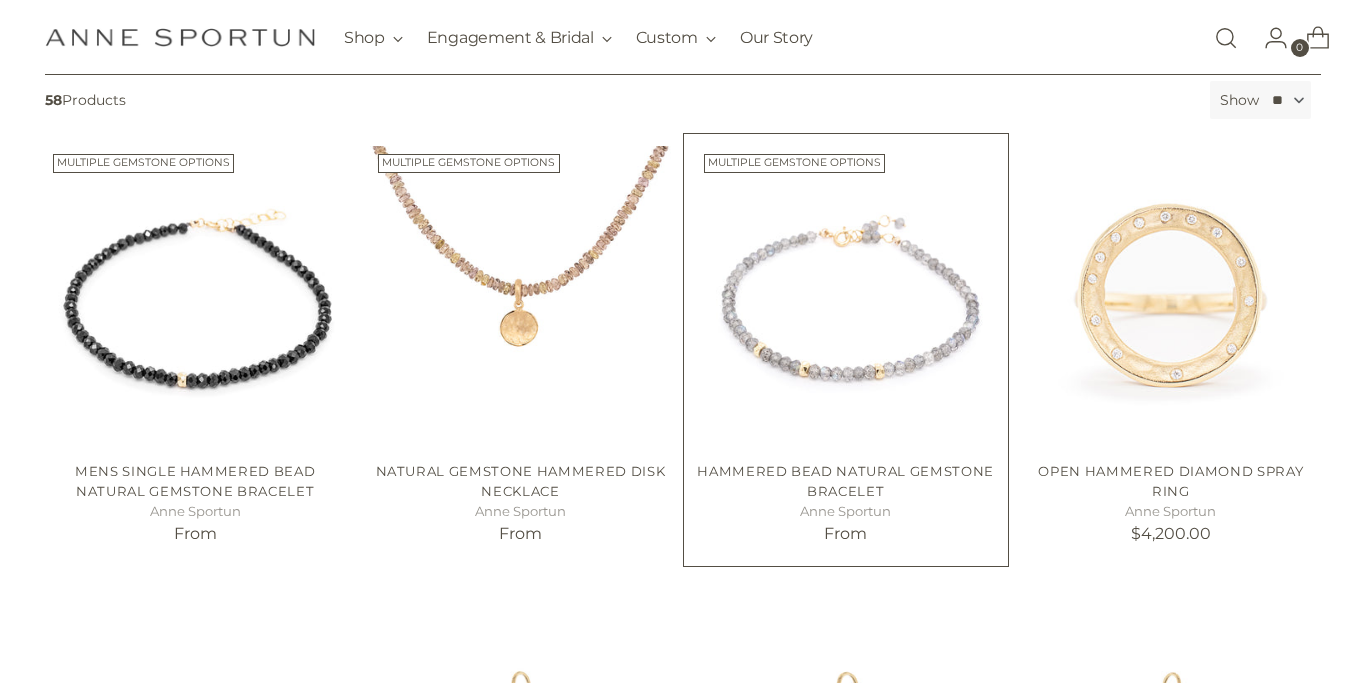 click at bounding box center (0, 0) 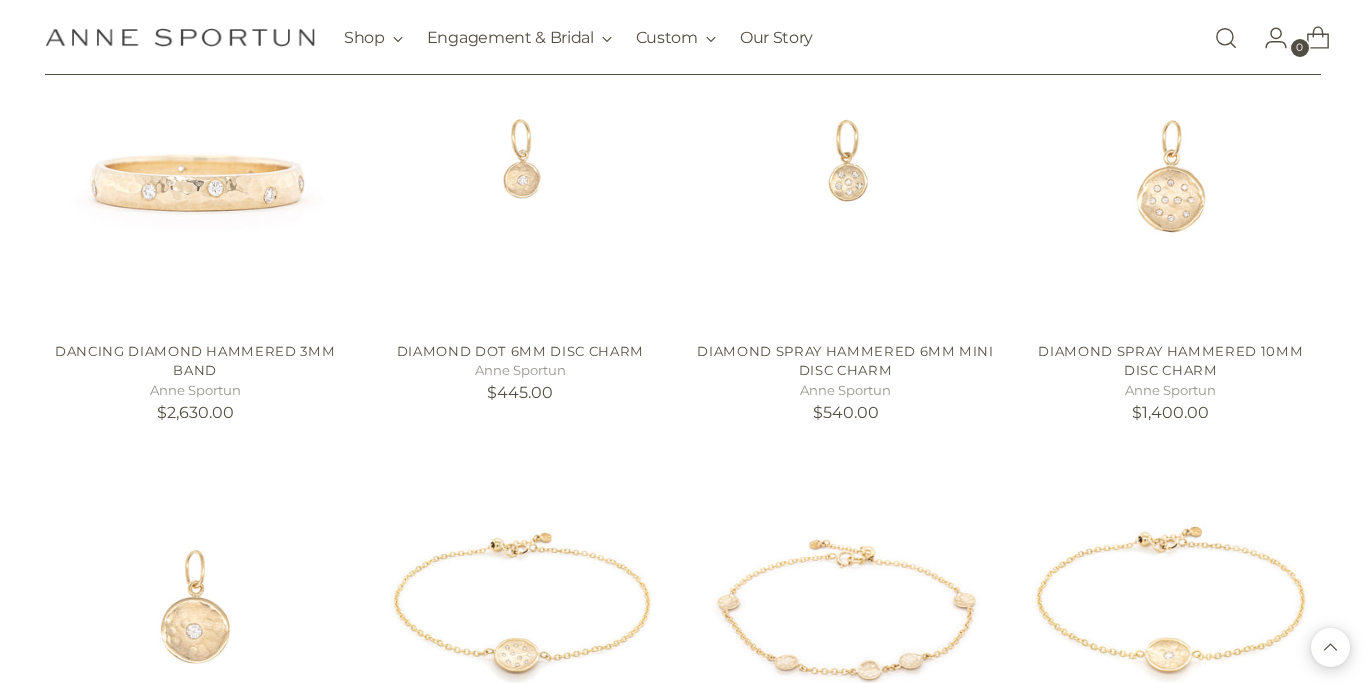 scroll, scrollTop: 898, scrollLeft: 0, axis: vertical 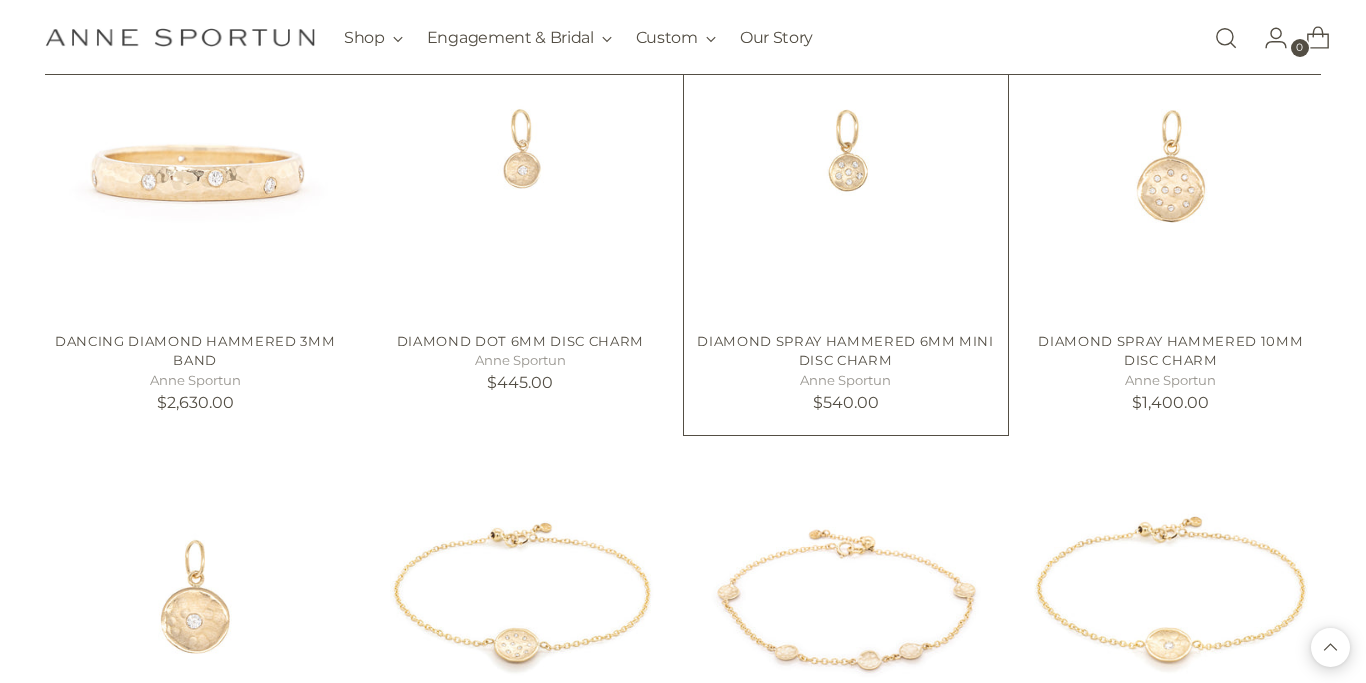 click at bounding box center [0, 0] 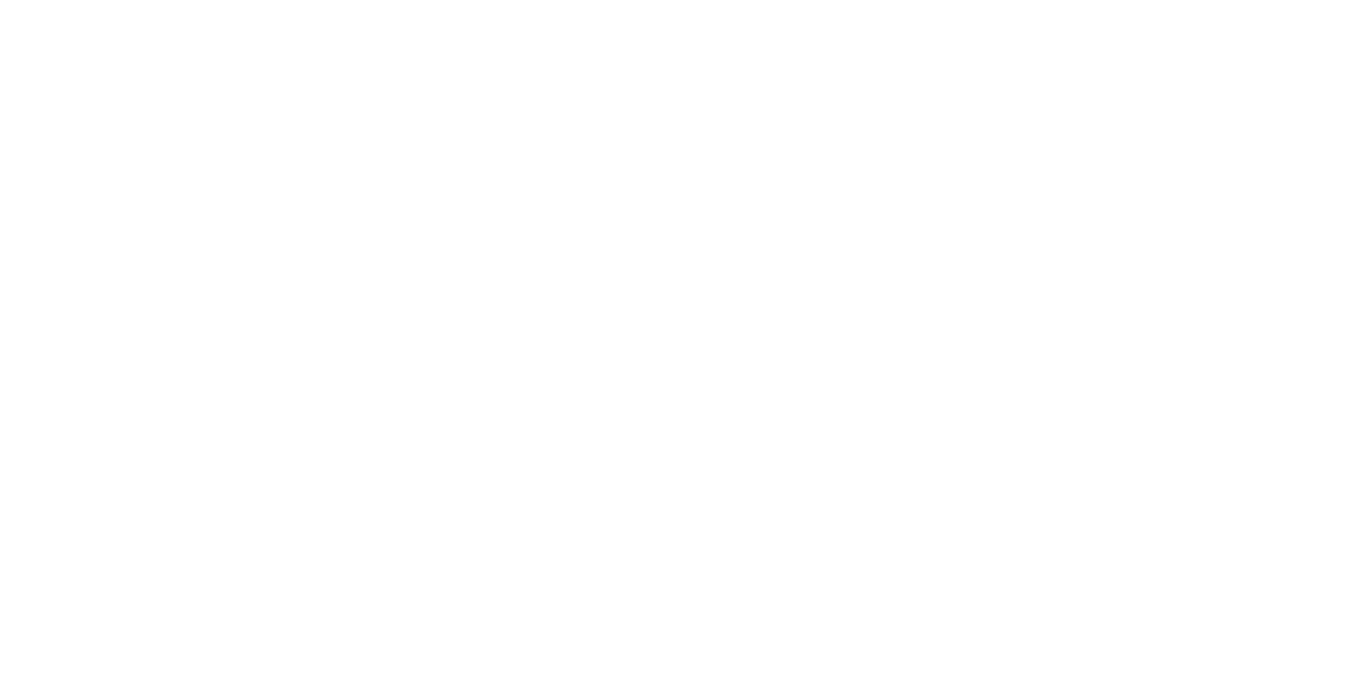 scroll, scrollTop: 0, scrollLeft: 0, axis: both 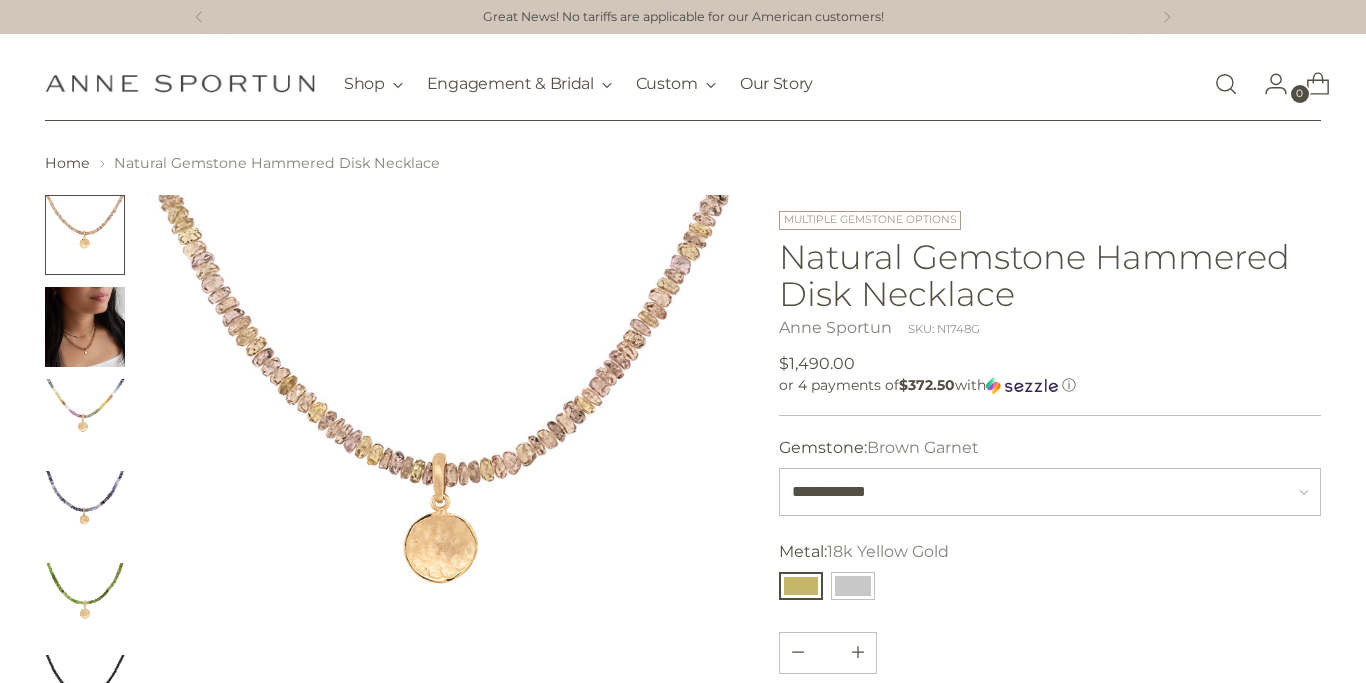 click at bounding box center [443, 485] 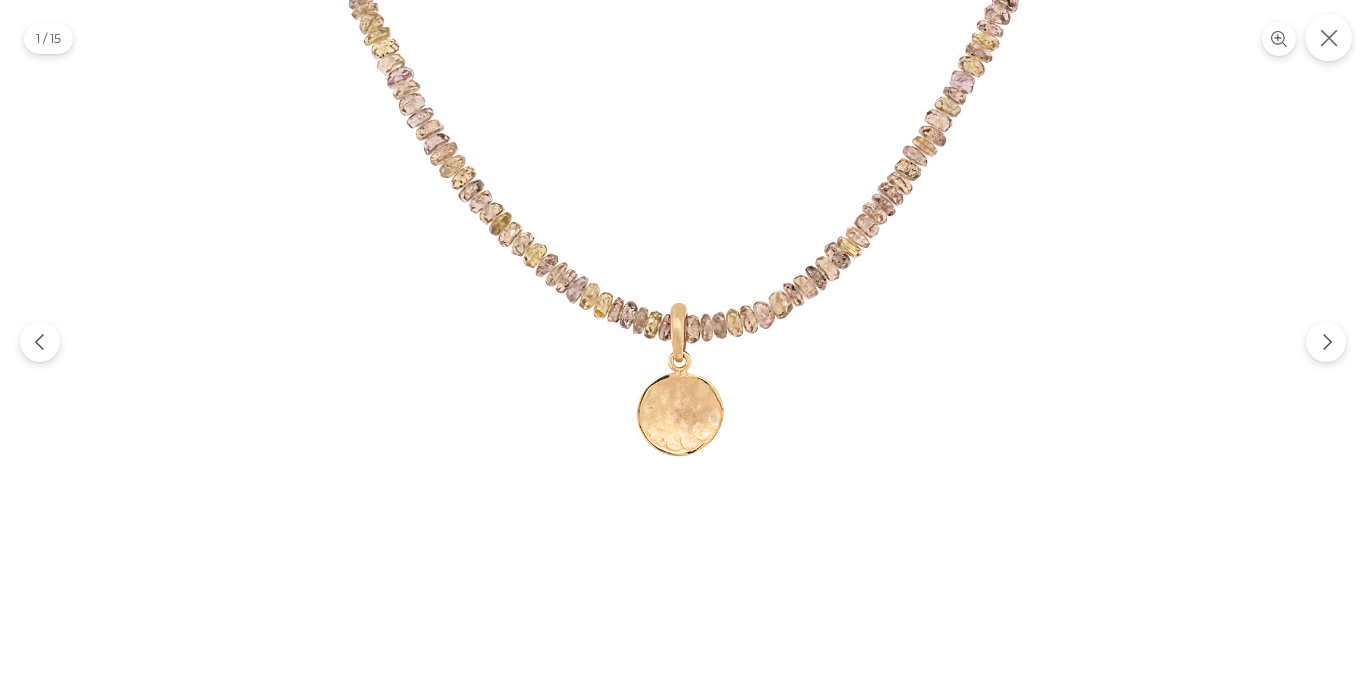 click 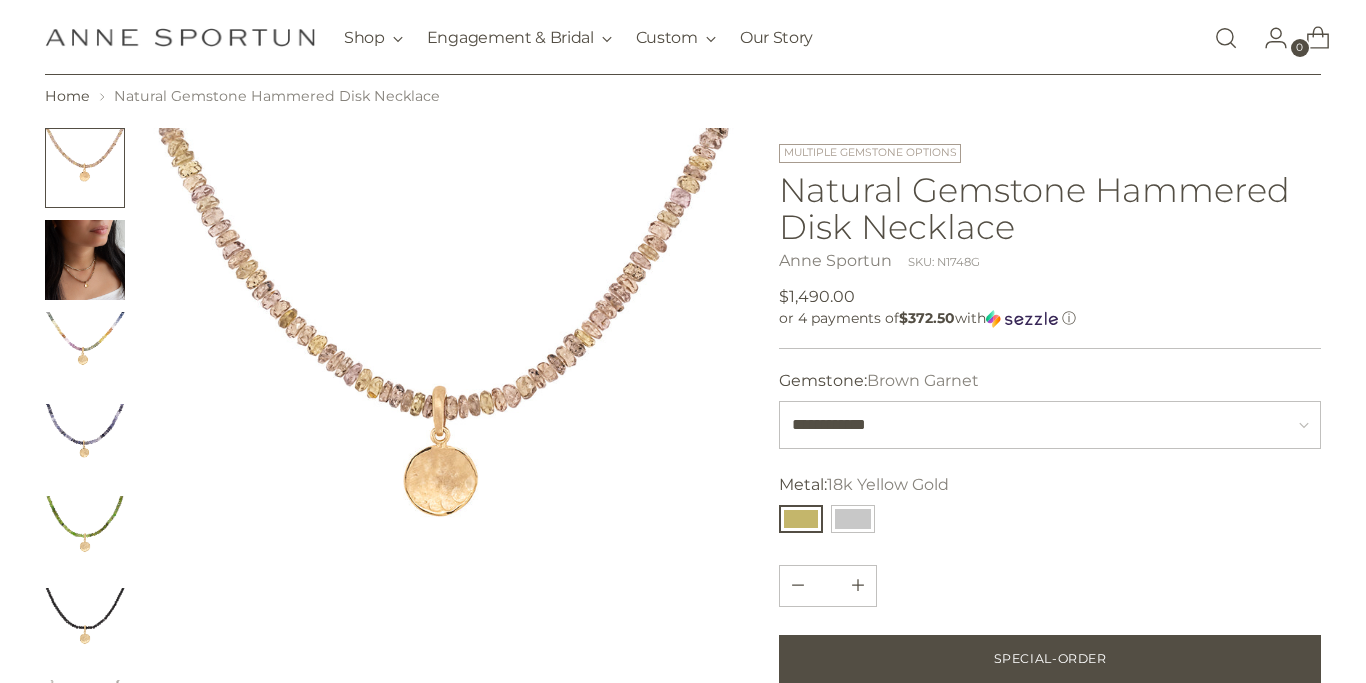scroll, scrollTop: 100, scrollLeft: 0, axis: vertical 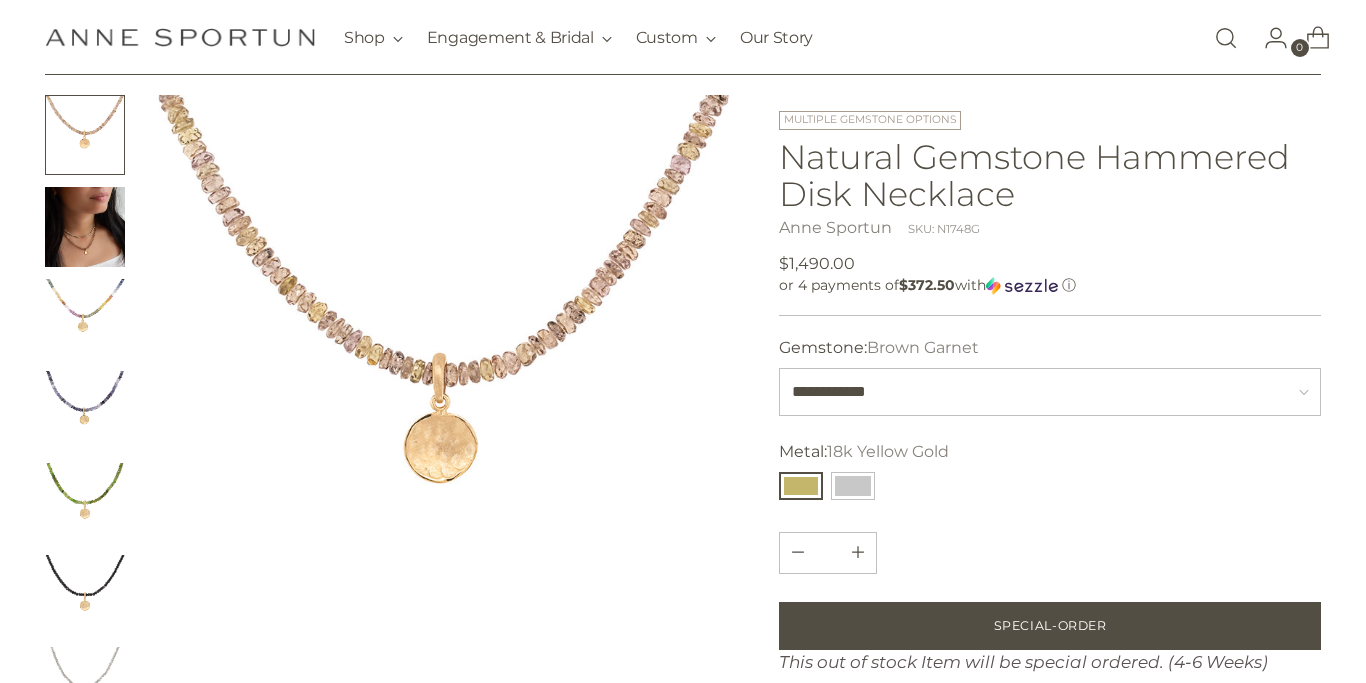 click at bounding box center (85, 227) 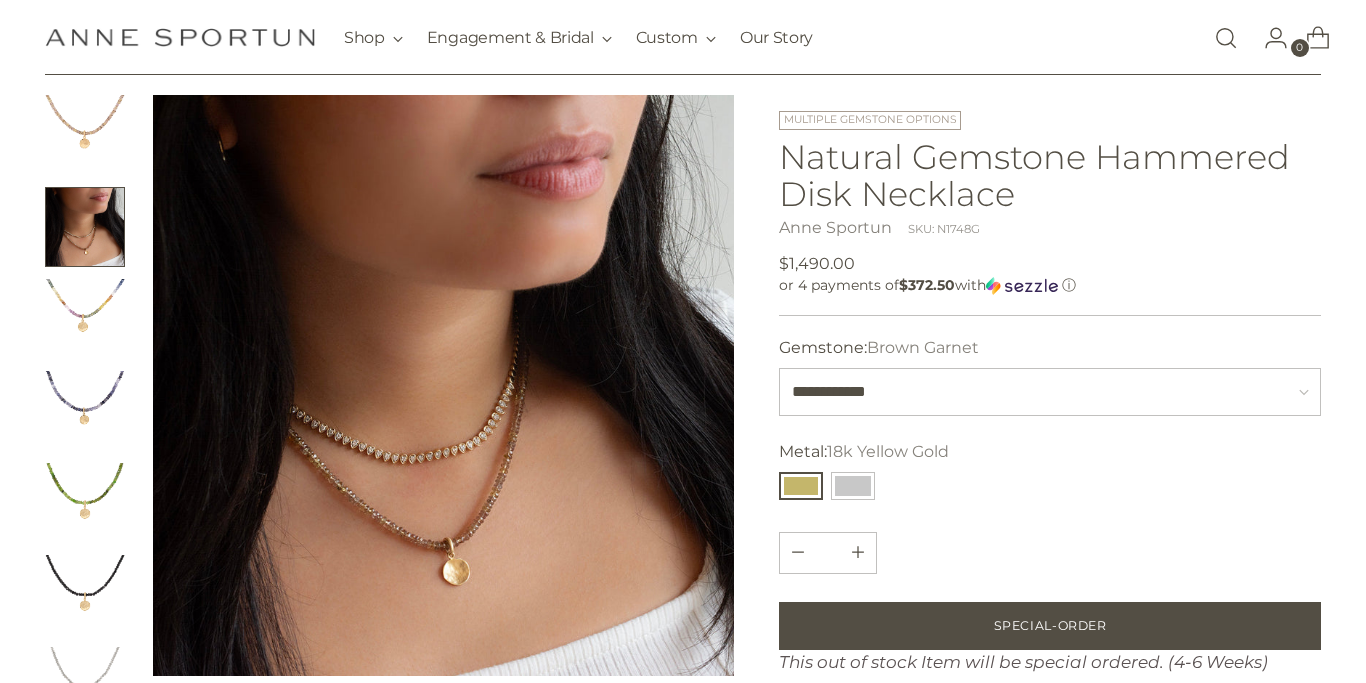 click at bounding box center [443, 385] 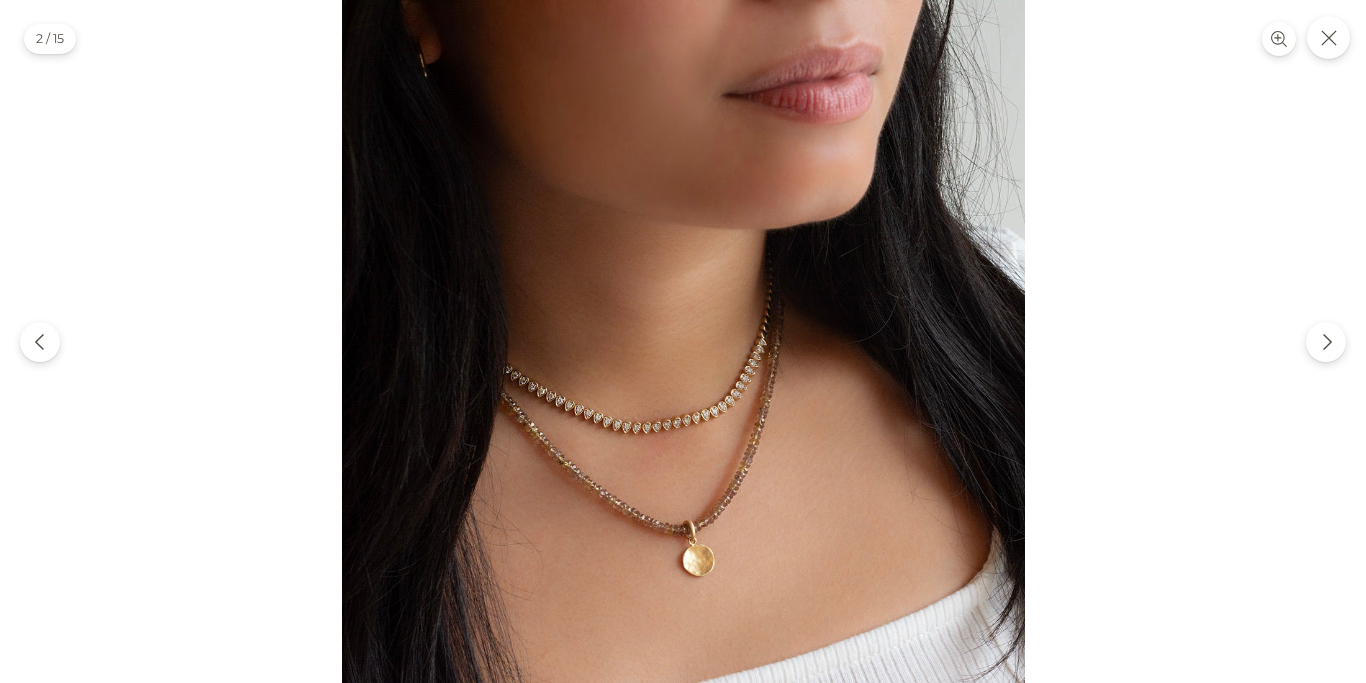 click at bounding box center (683, 341) 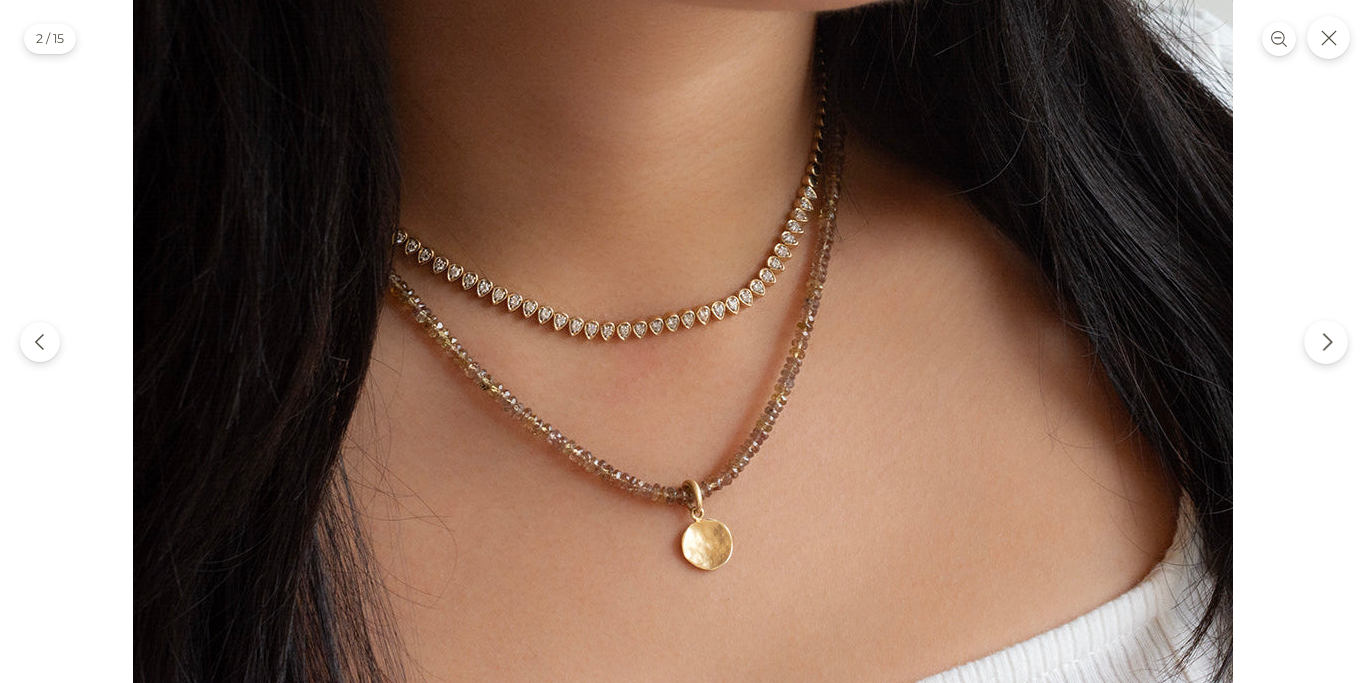 click 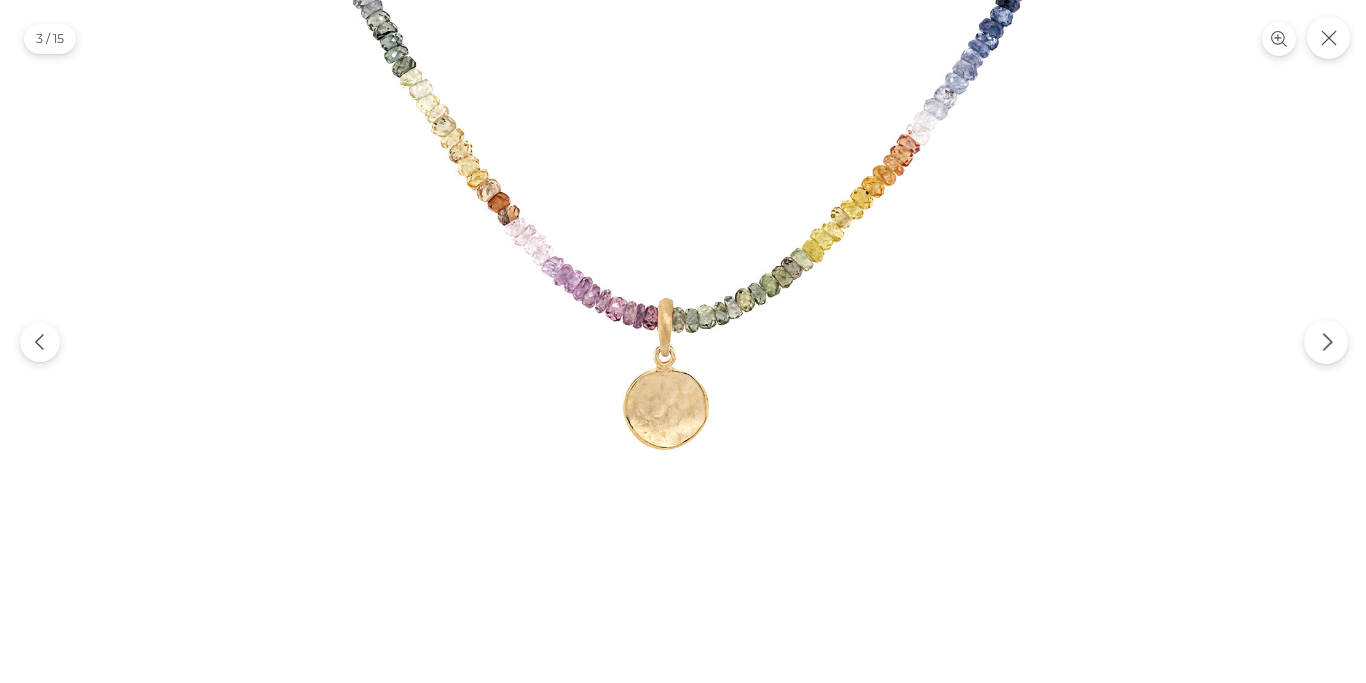 click 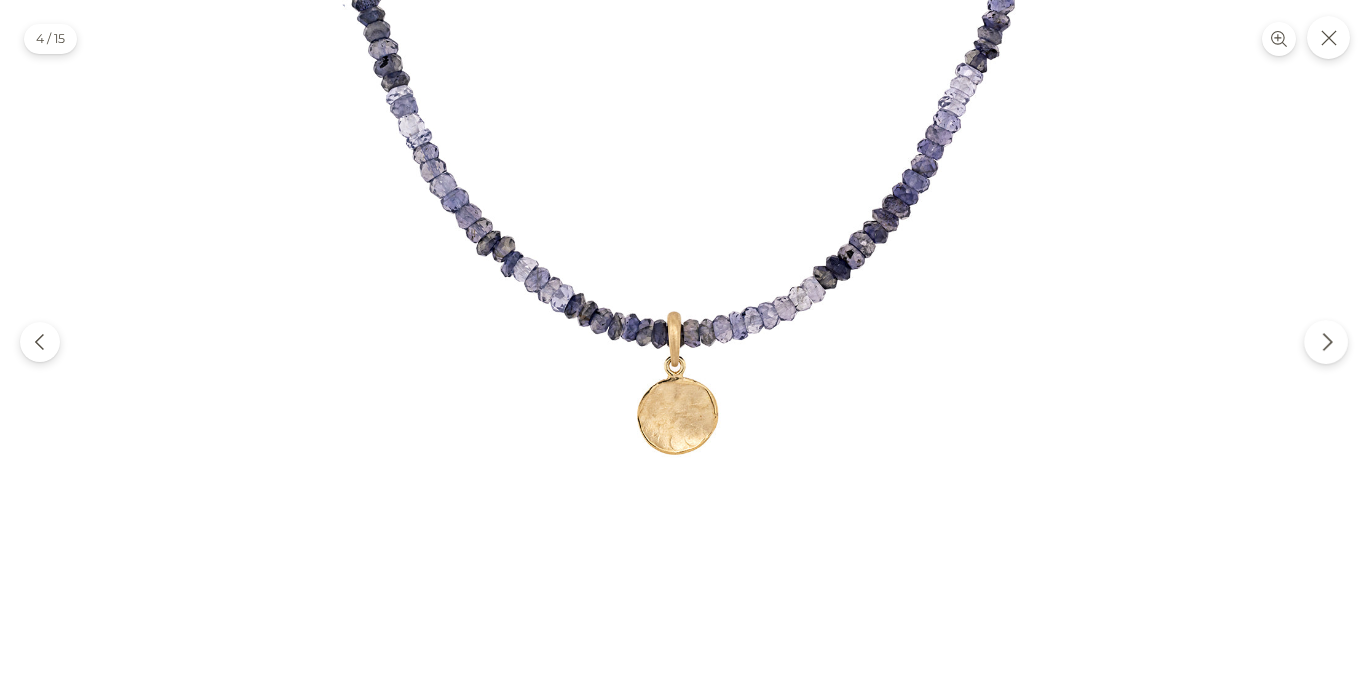 click 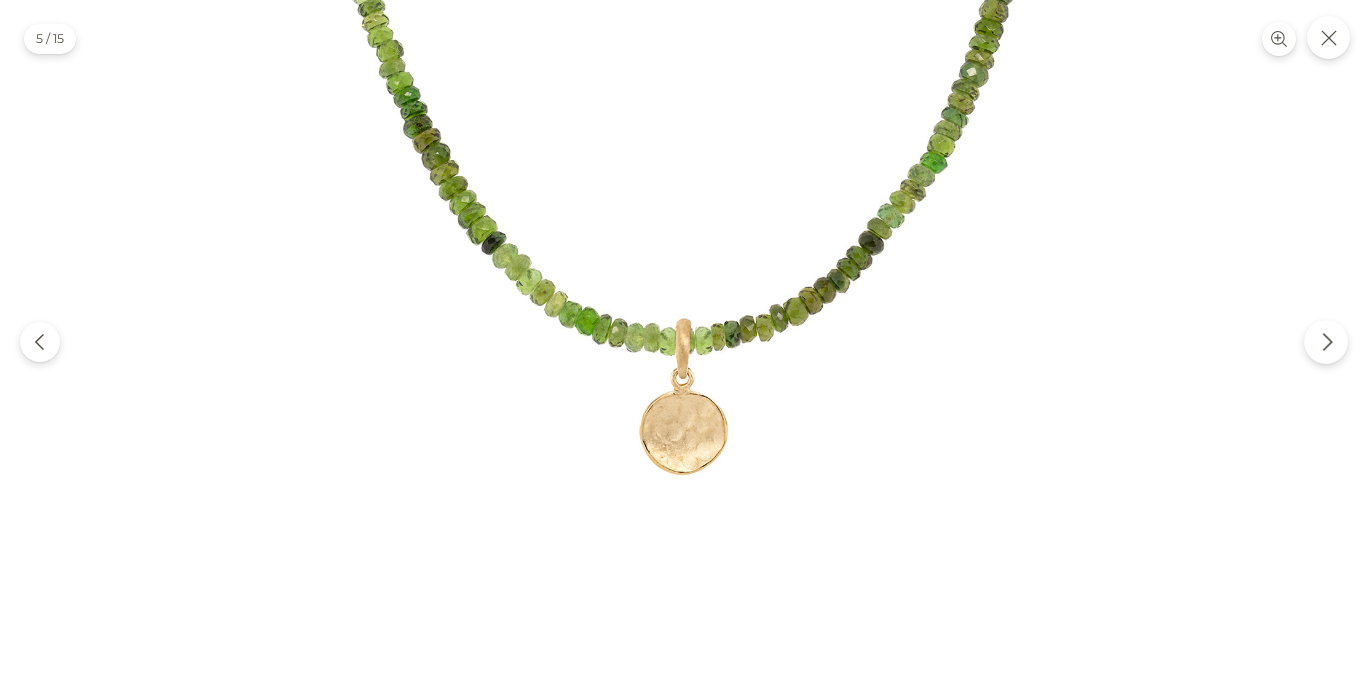 click 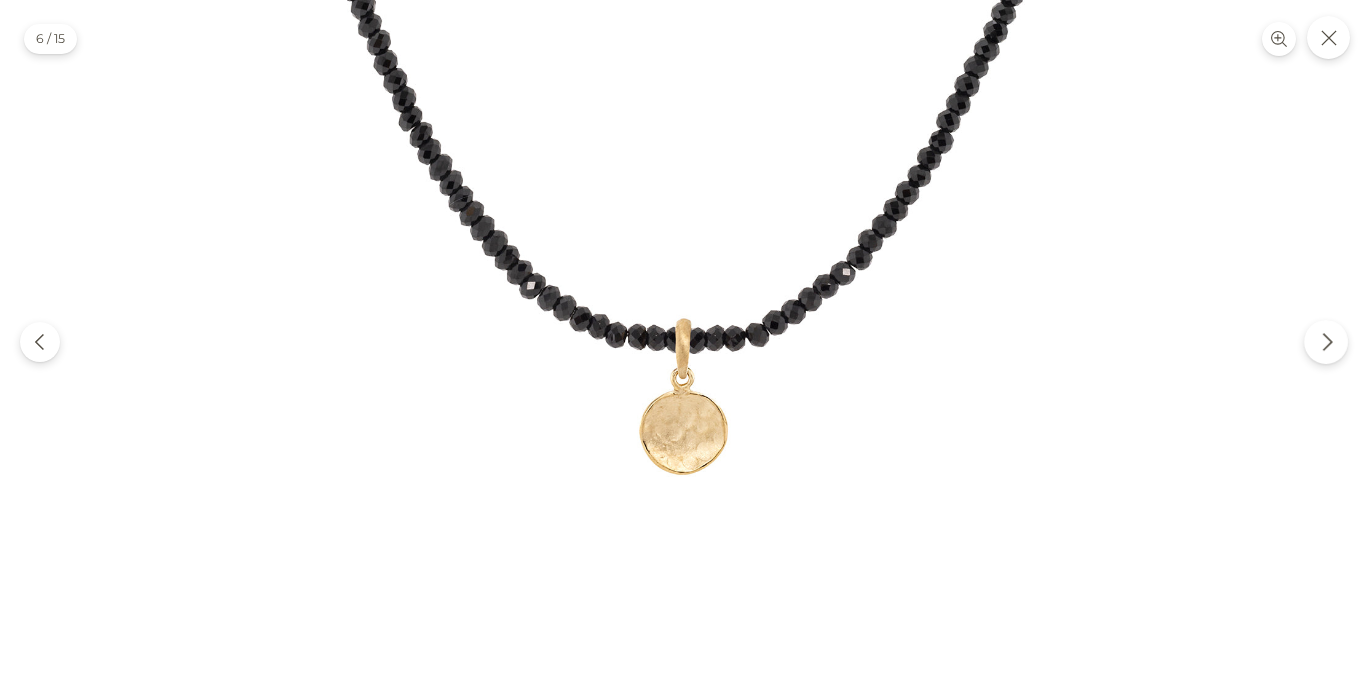 click 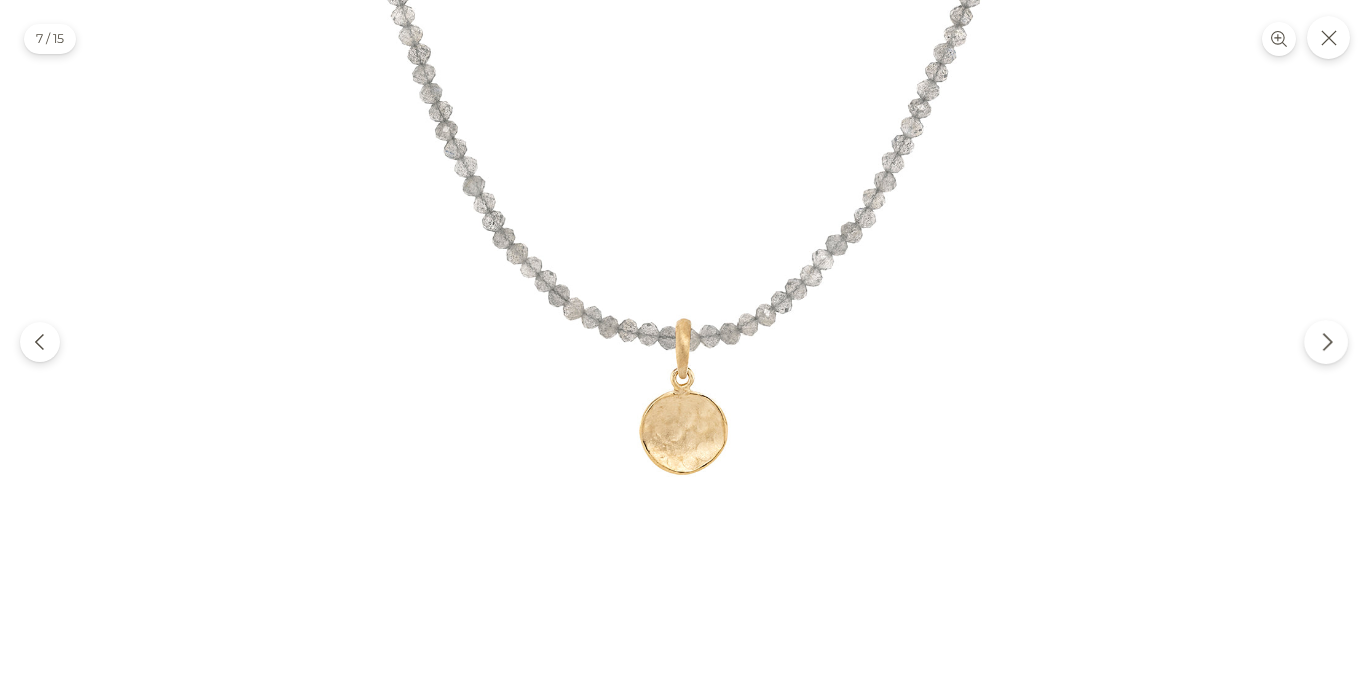 click 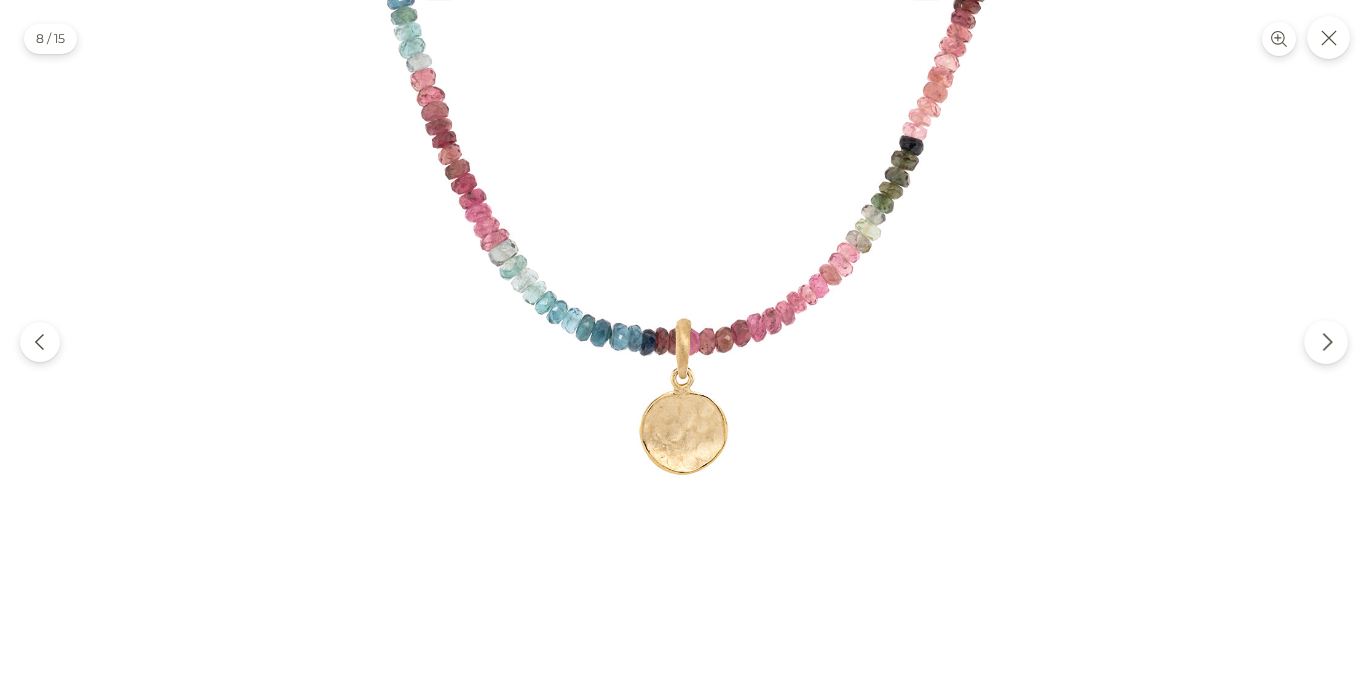 click 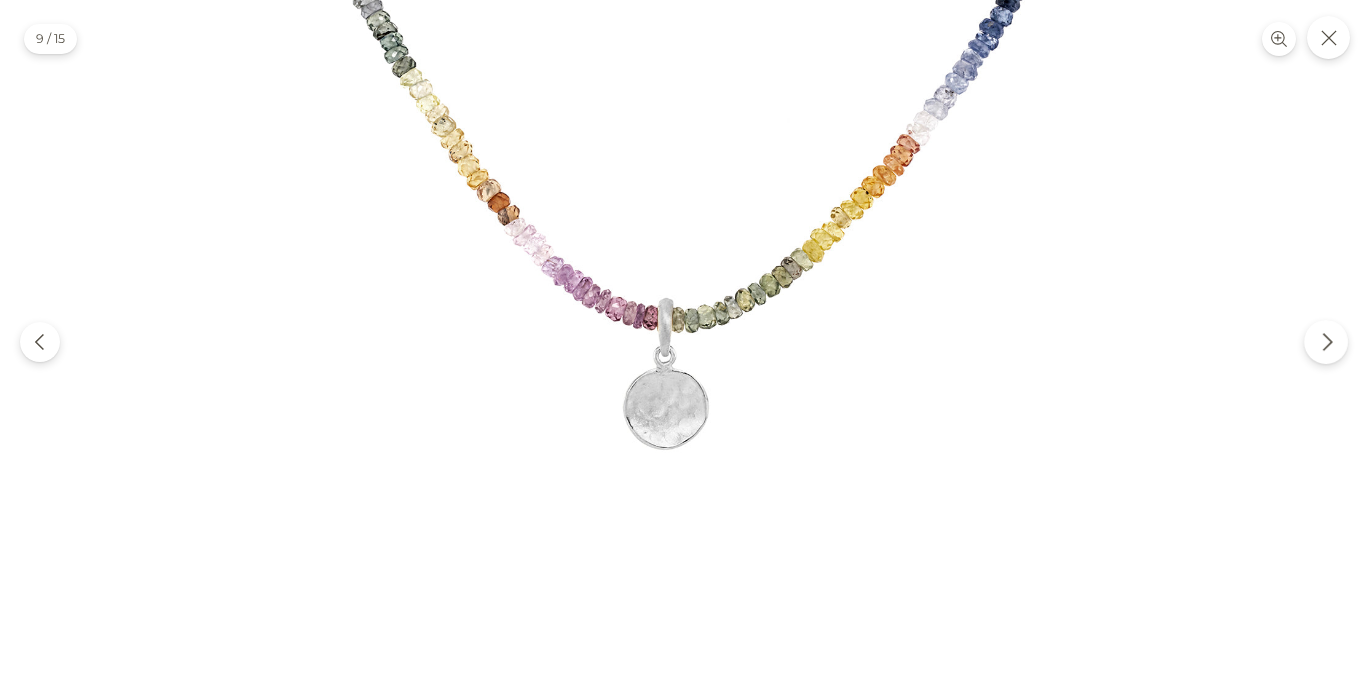 click 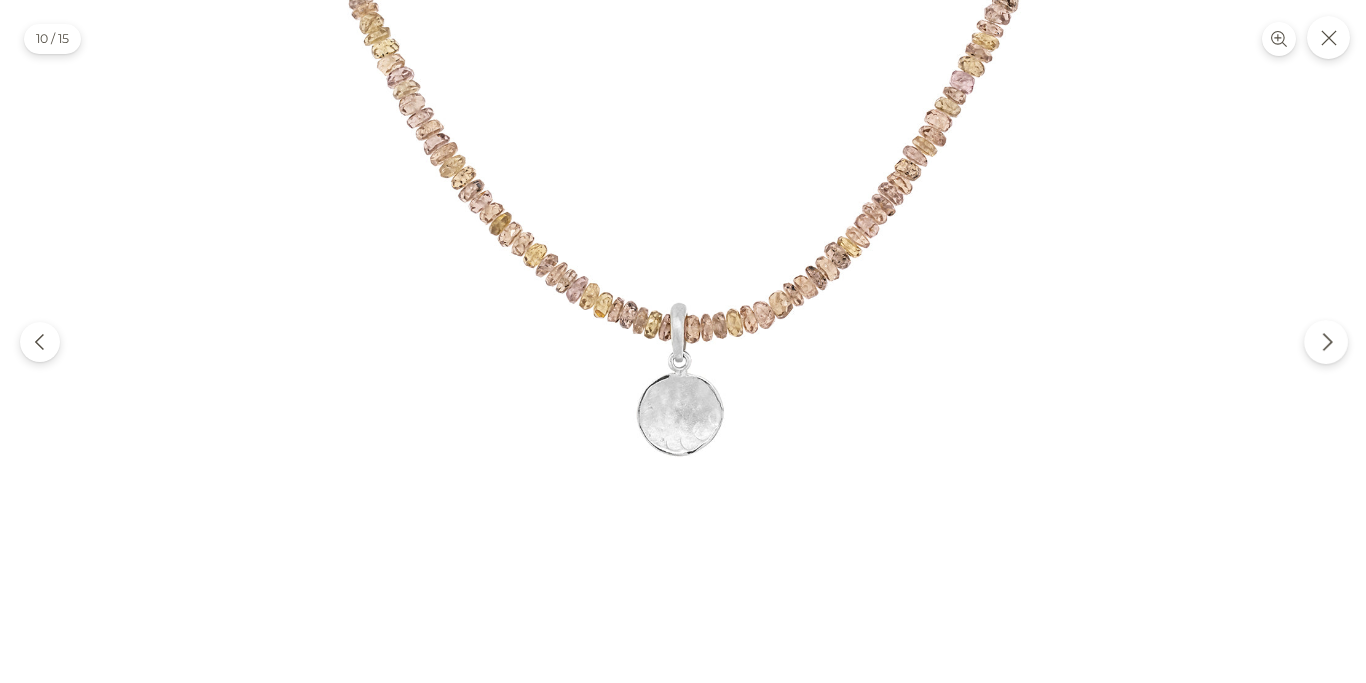 click 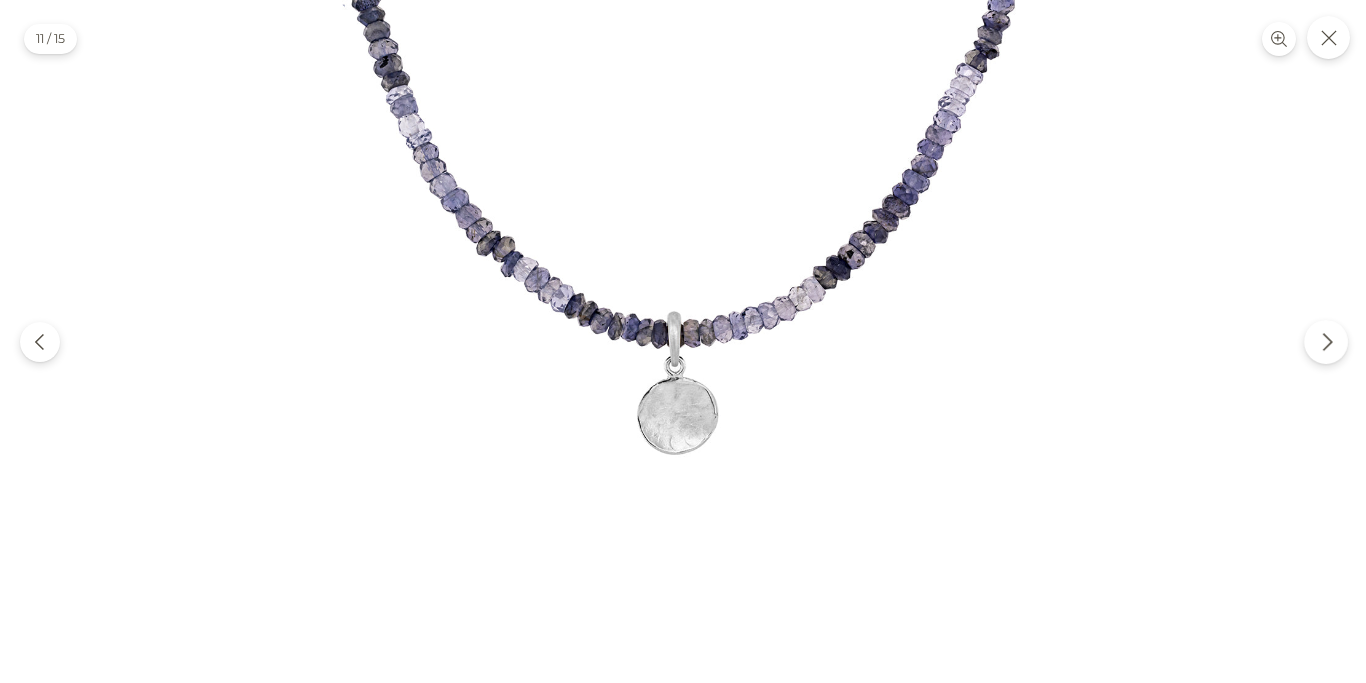 click 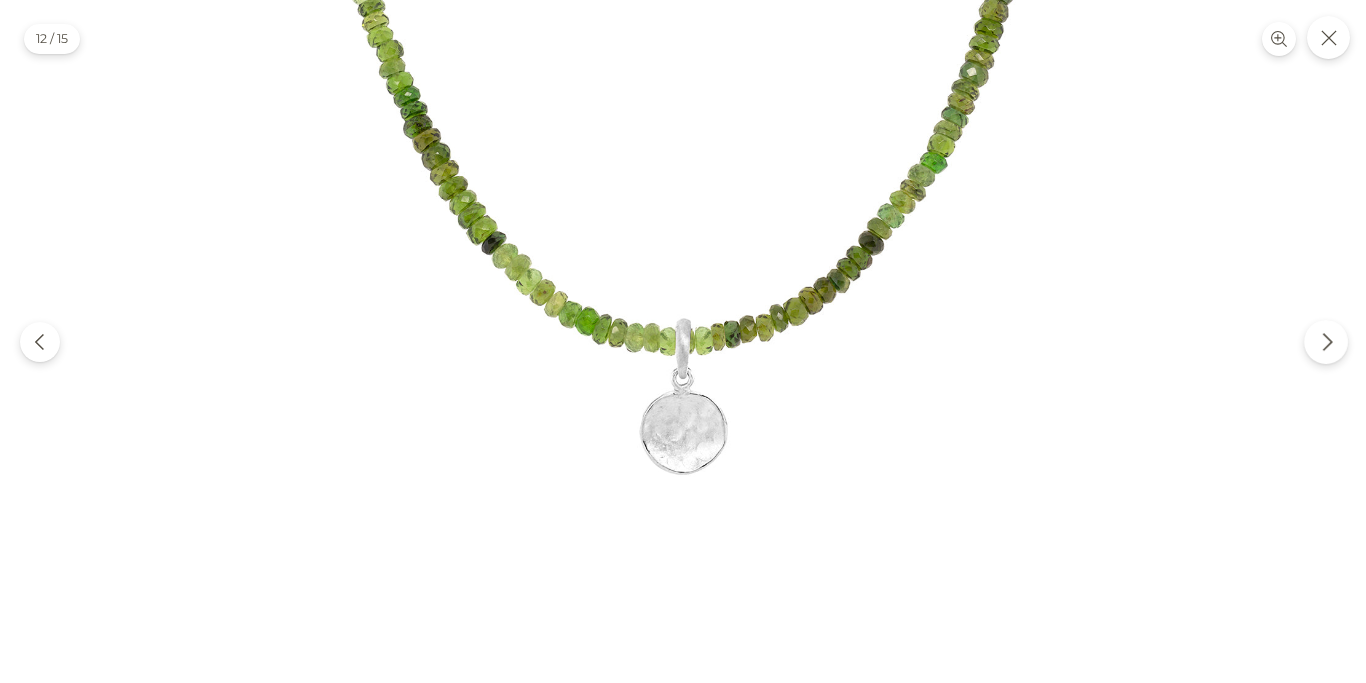 click 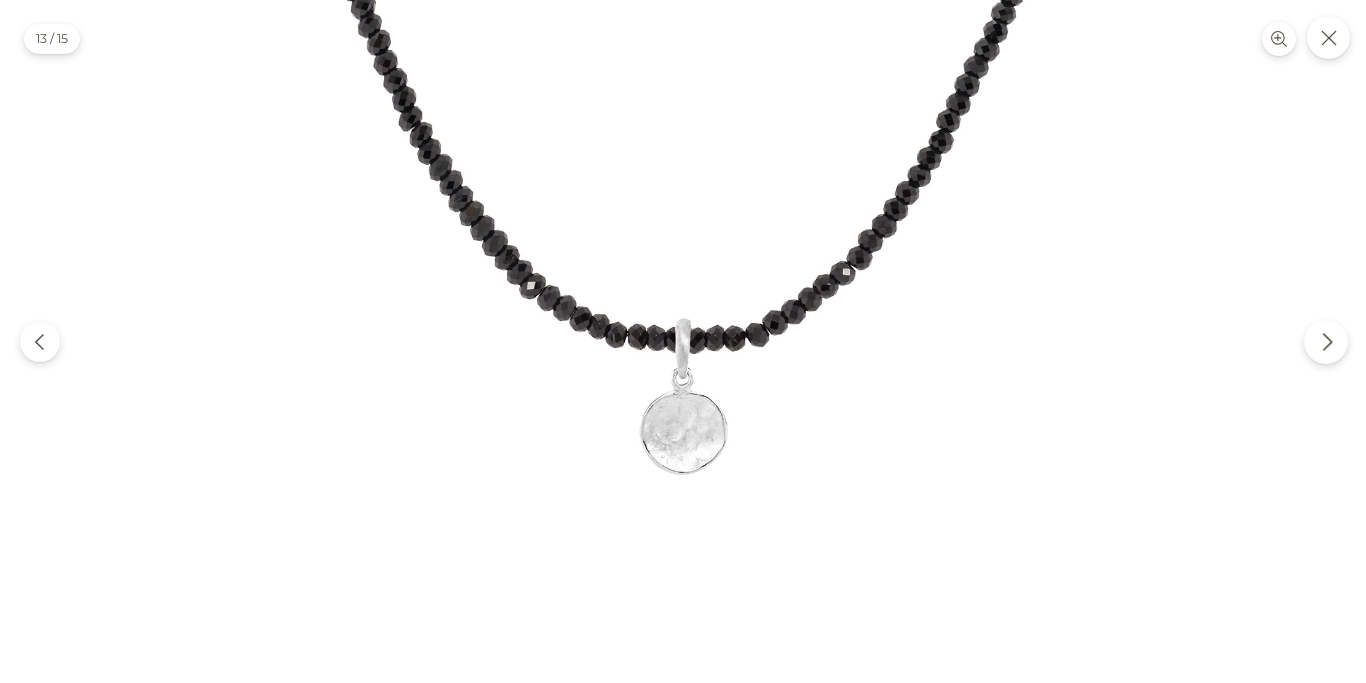 click 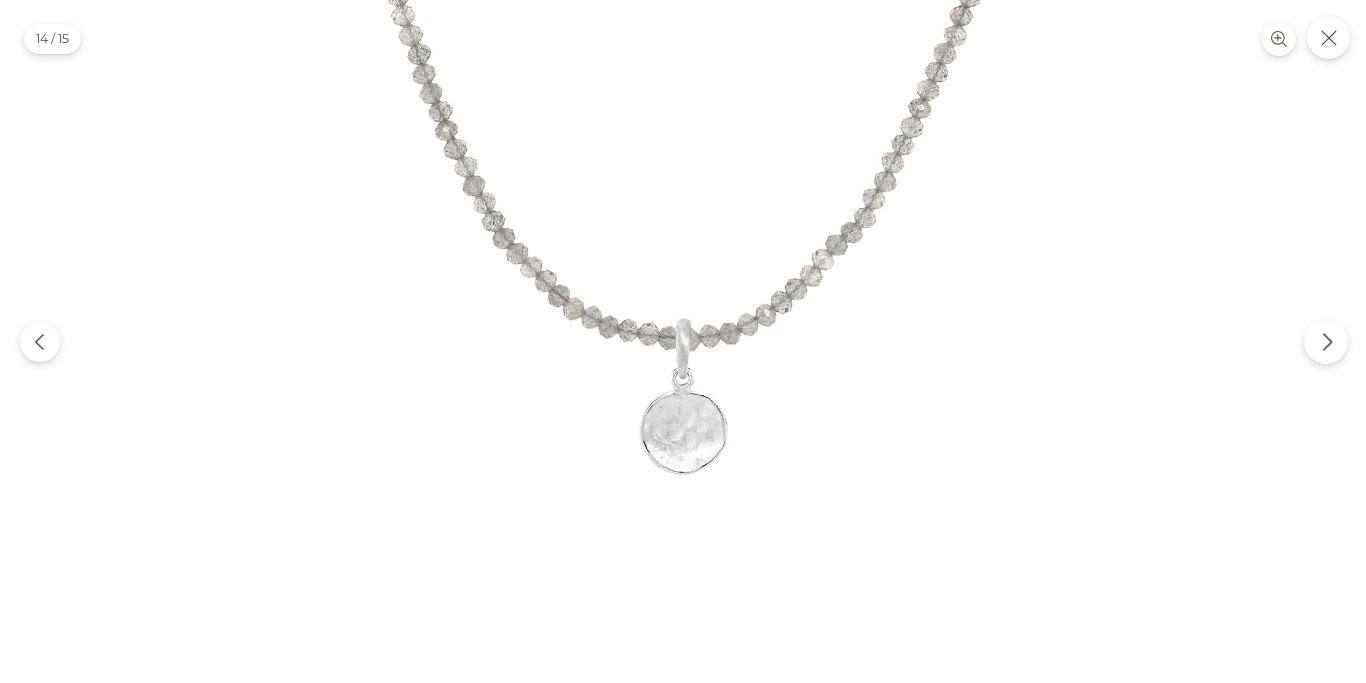 click 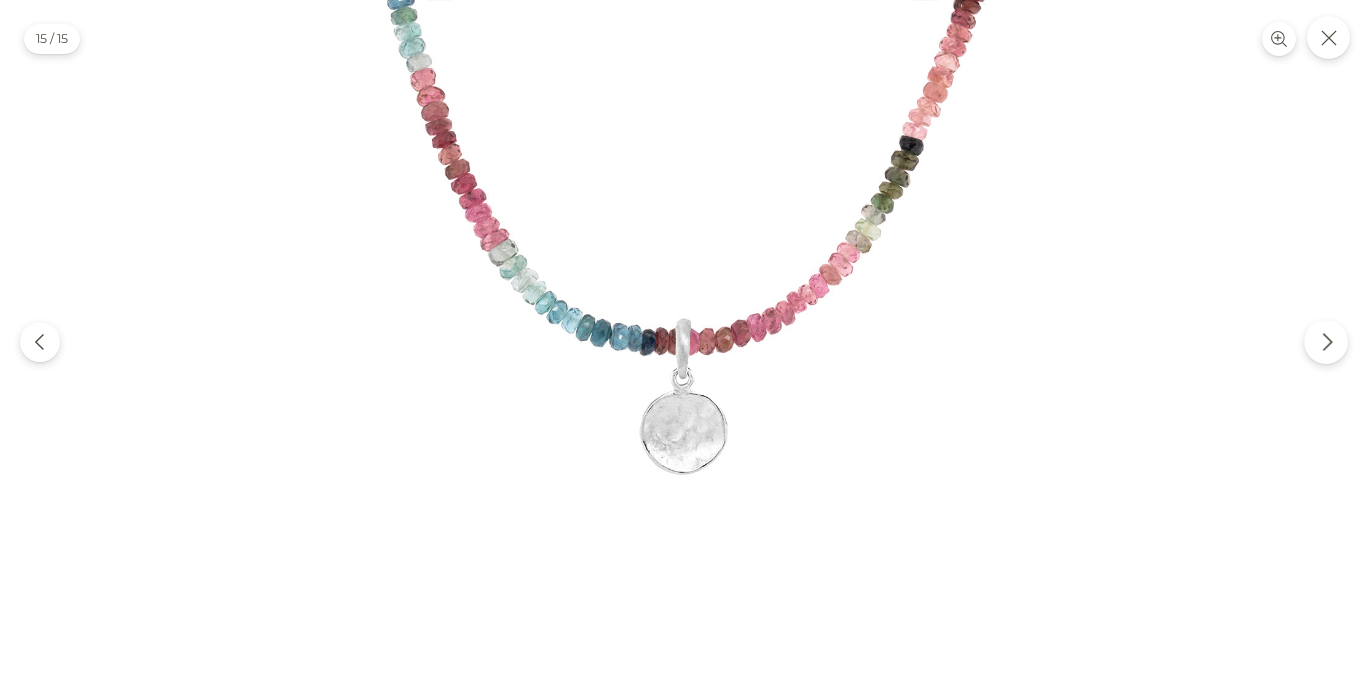 click 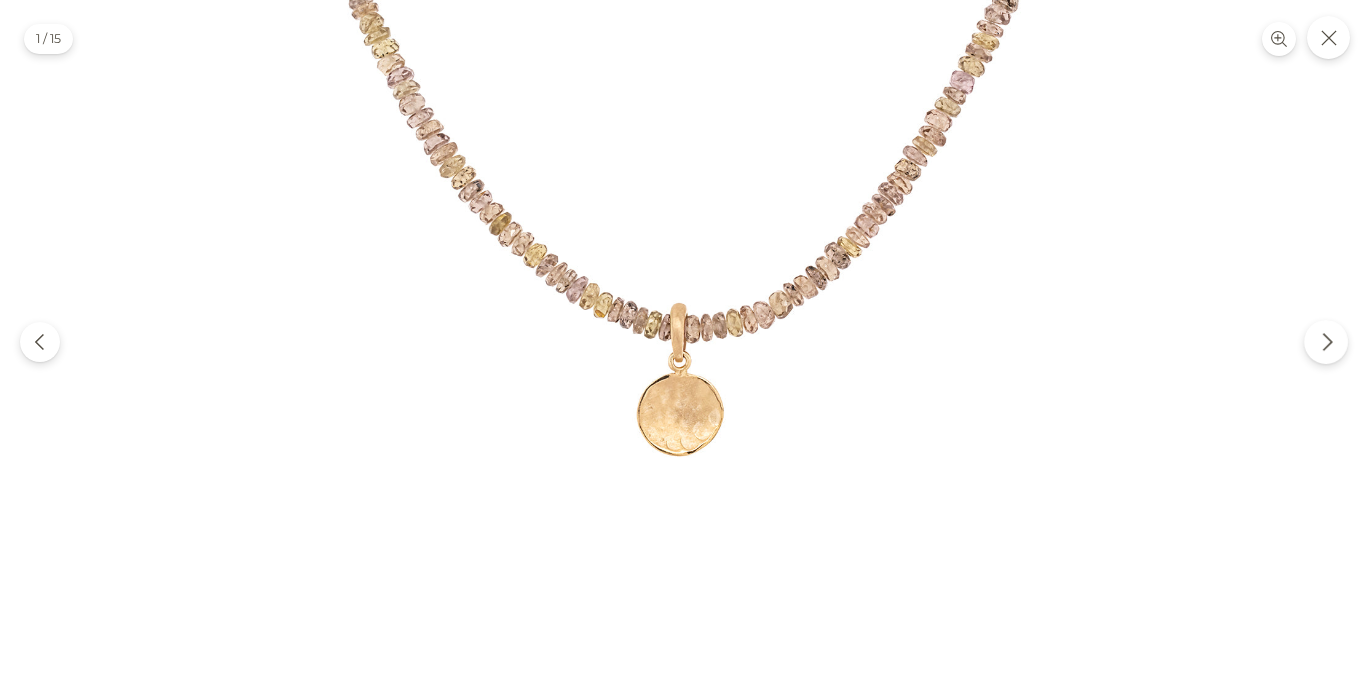 click 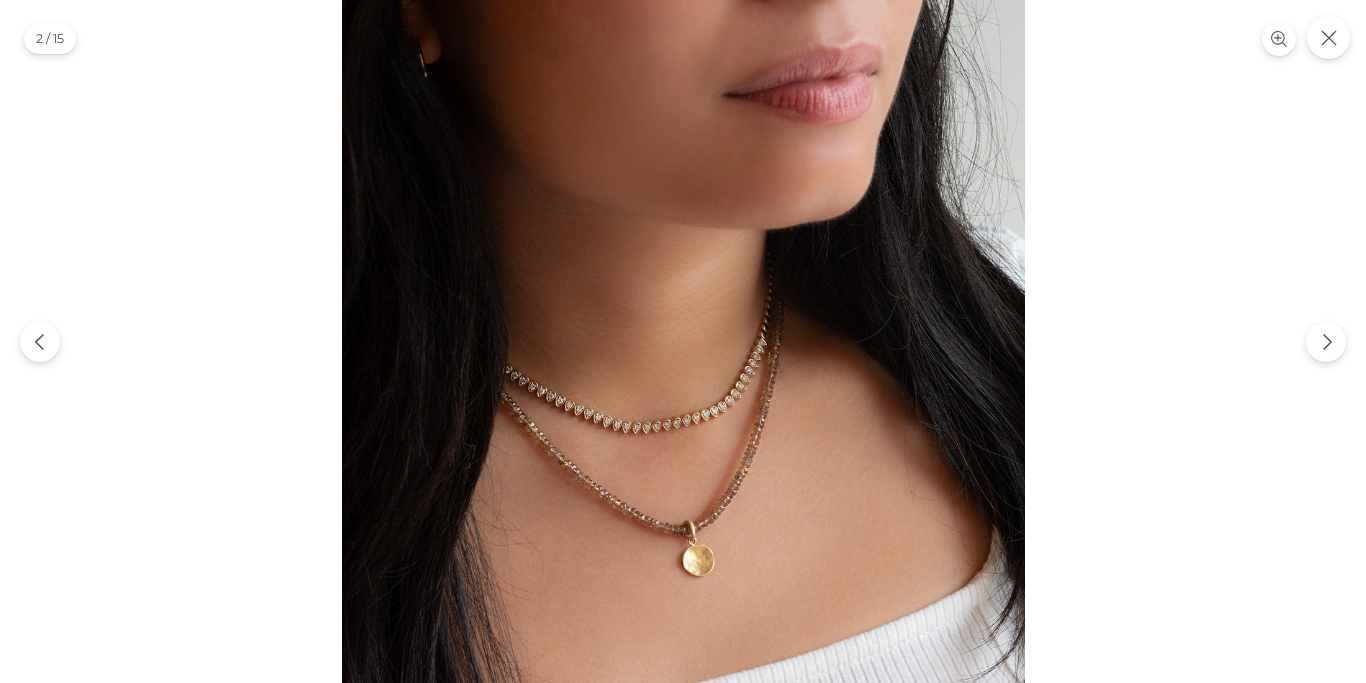 click at bounding box center (683, 341) 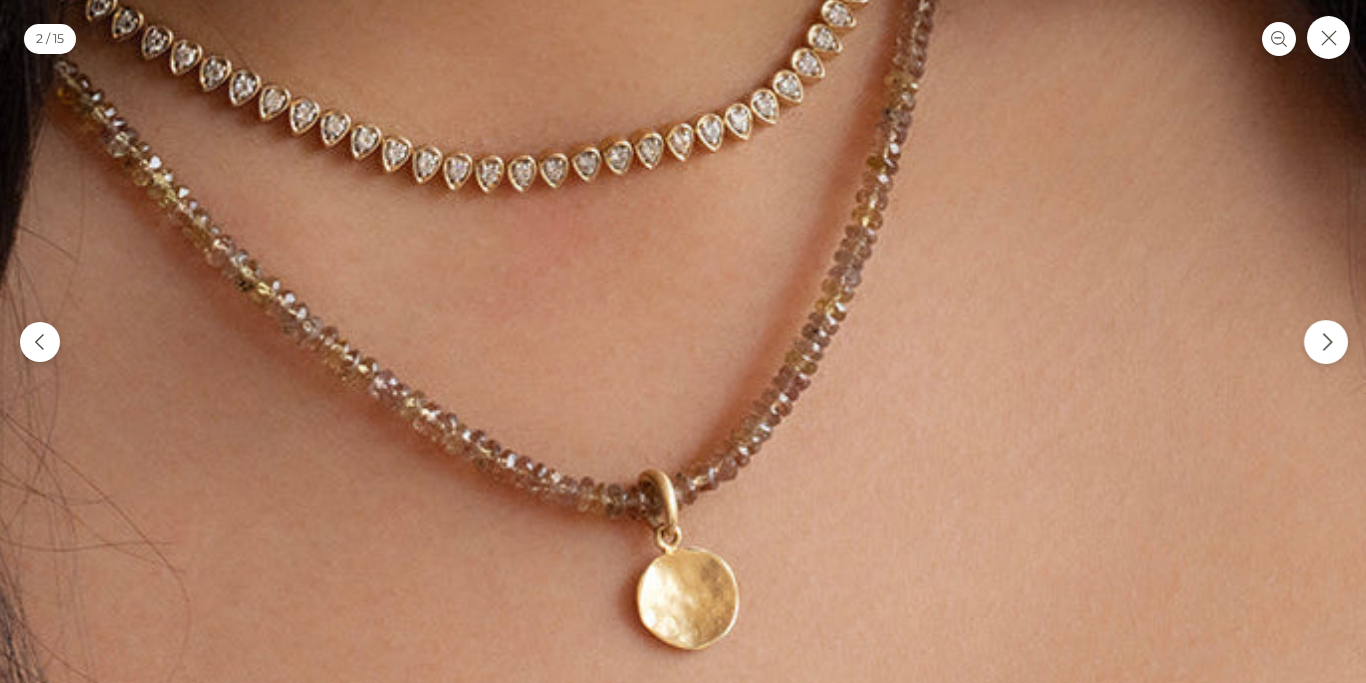 click at bounding box center [1326, 342] 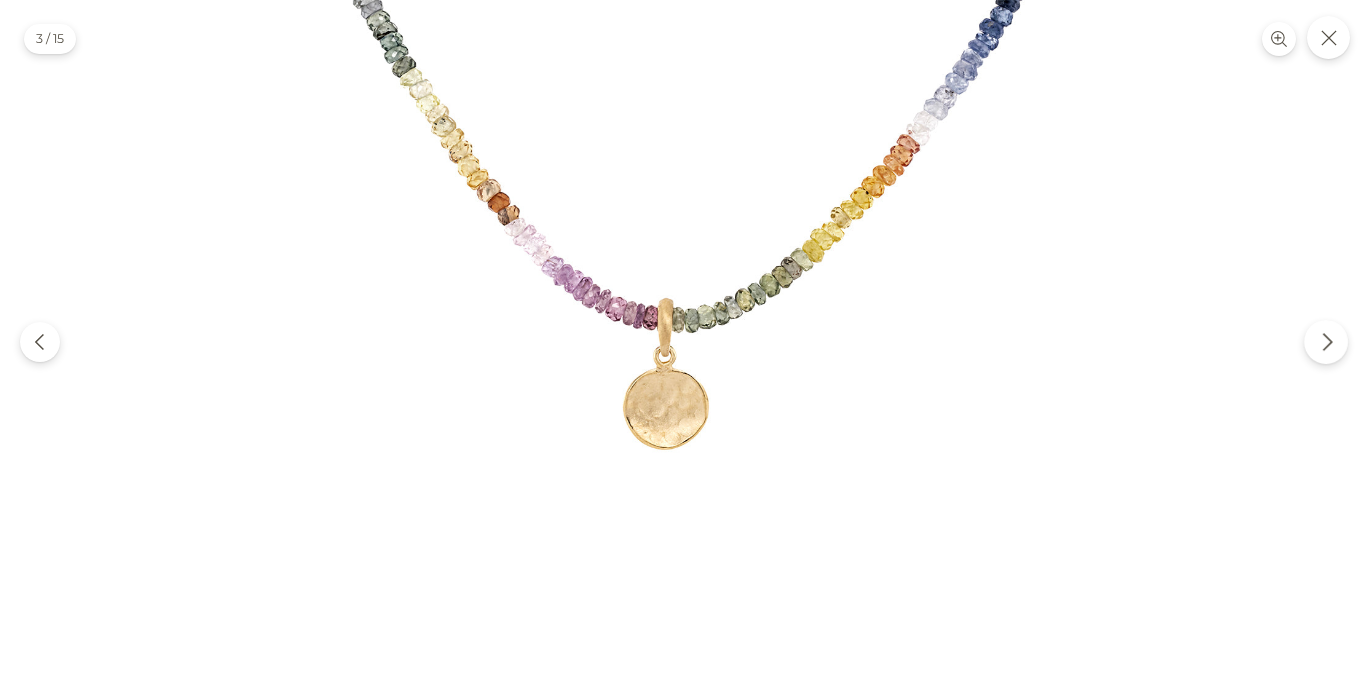 click at bounding box center [1326, 342] 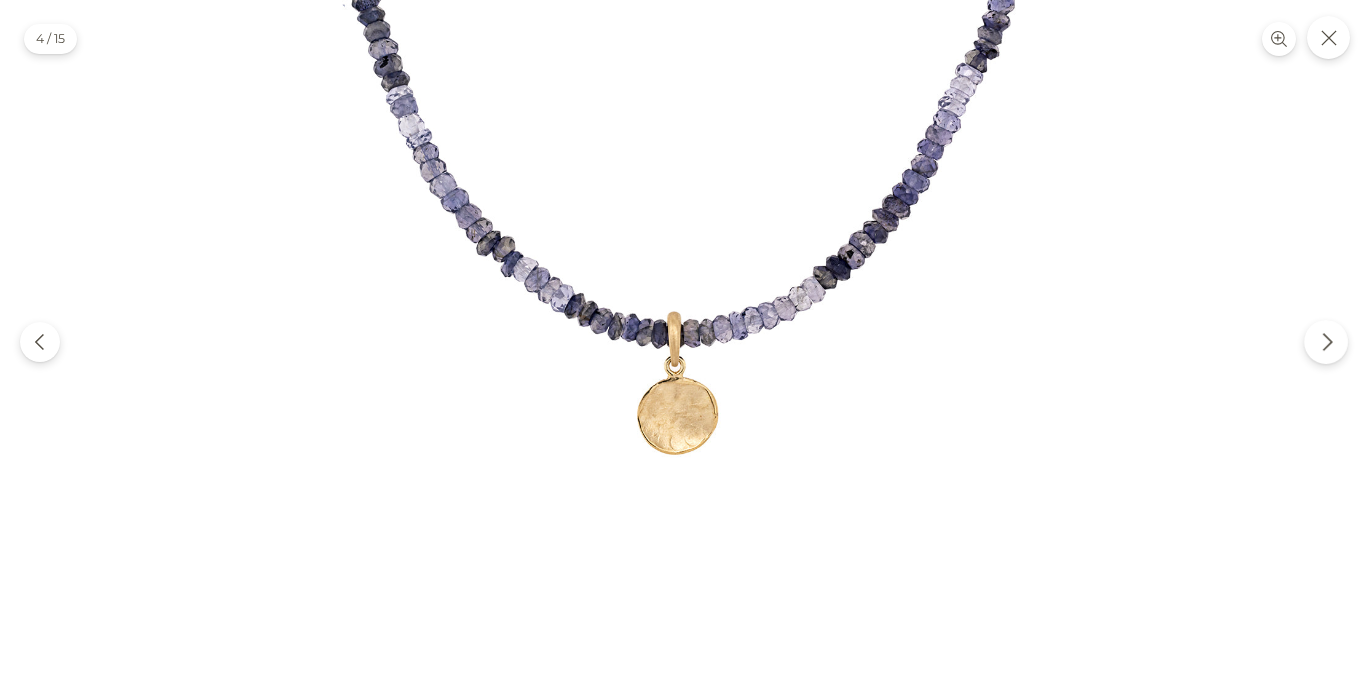 click at bounding box center (1326, 342) 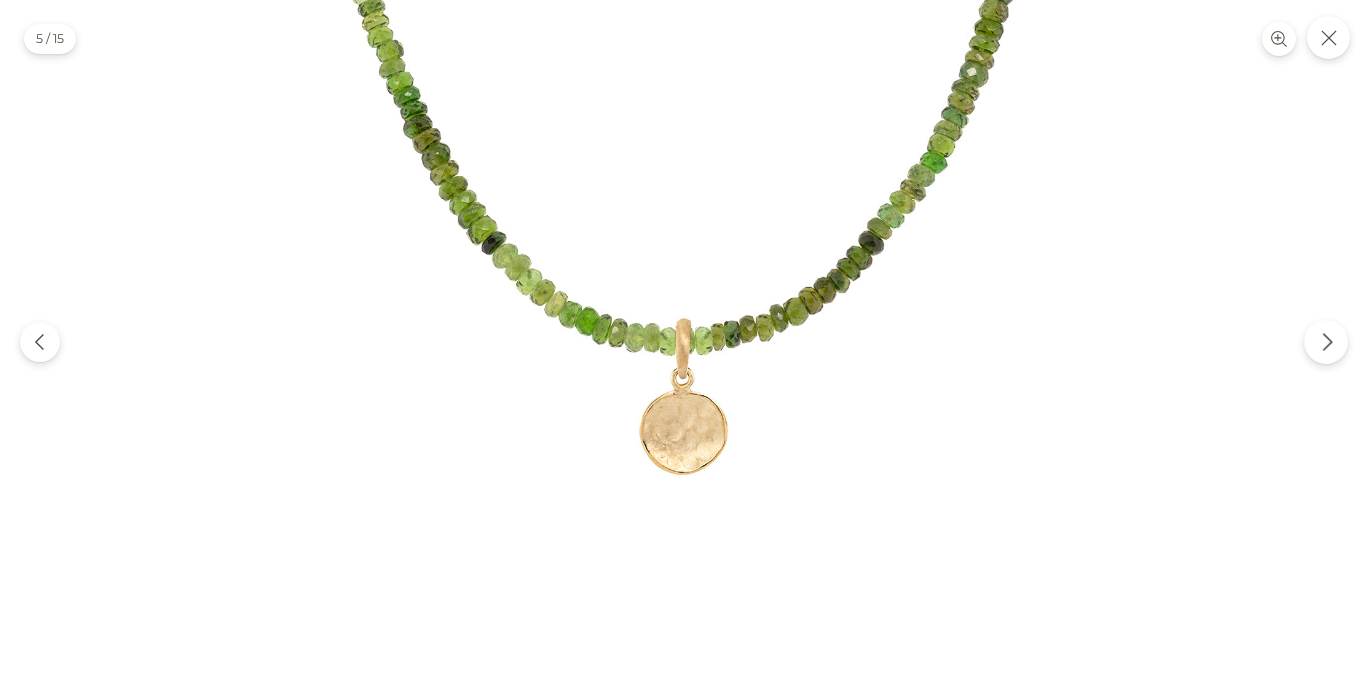 click at bounding box center (1326, 342) 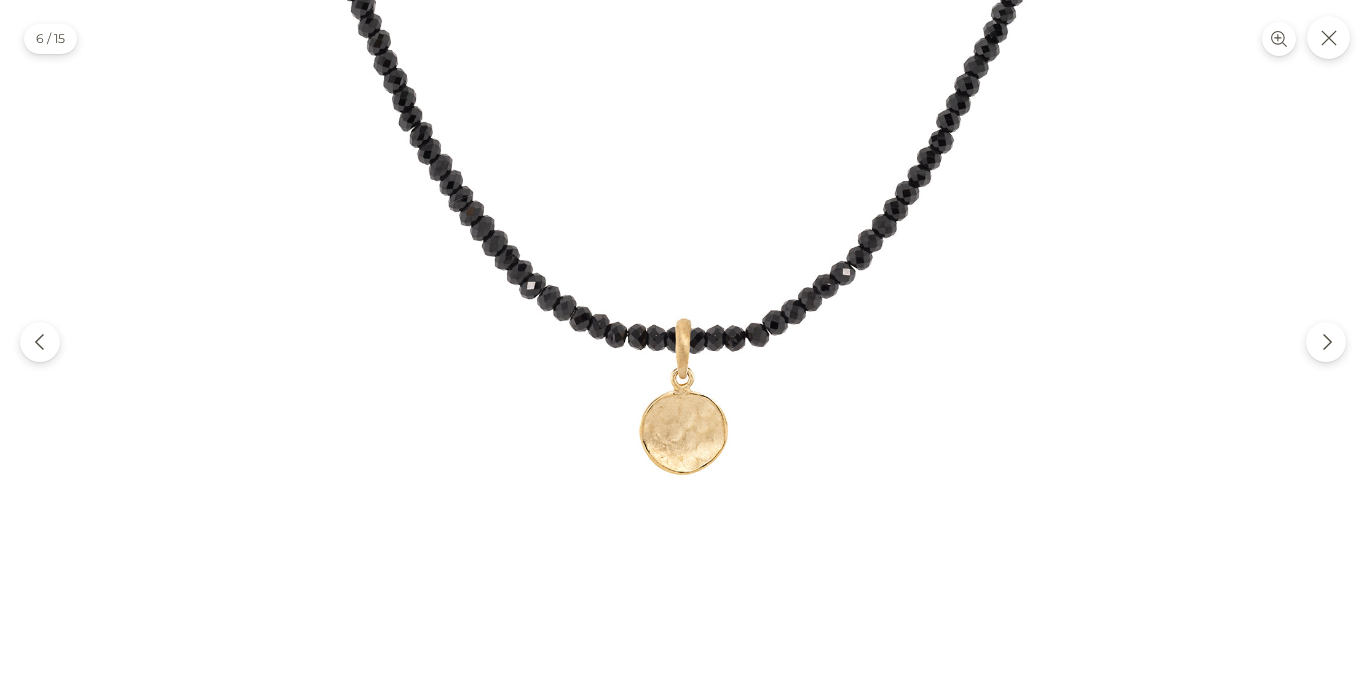 click at bounding box center (683, 341) 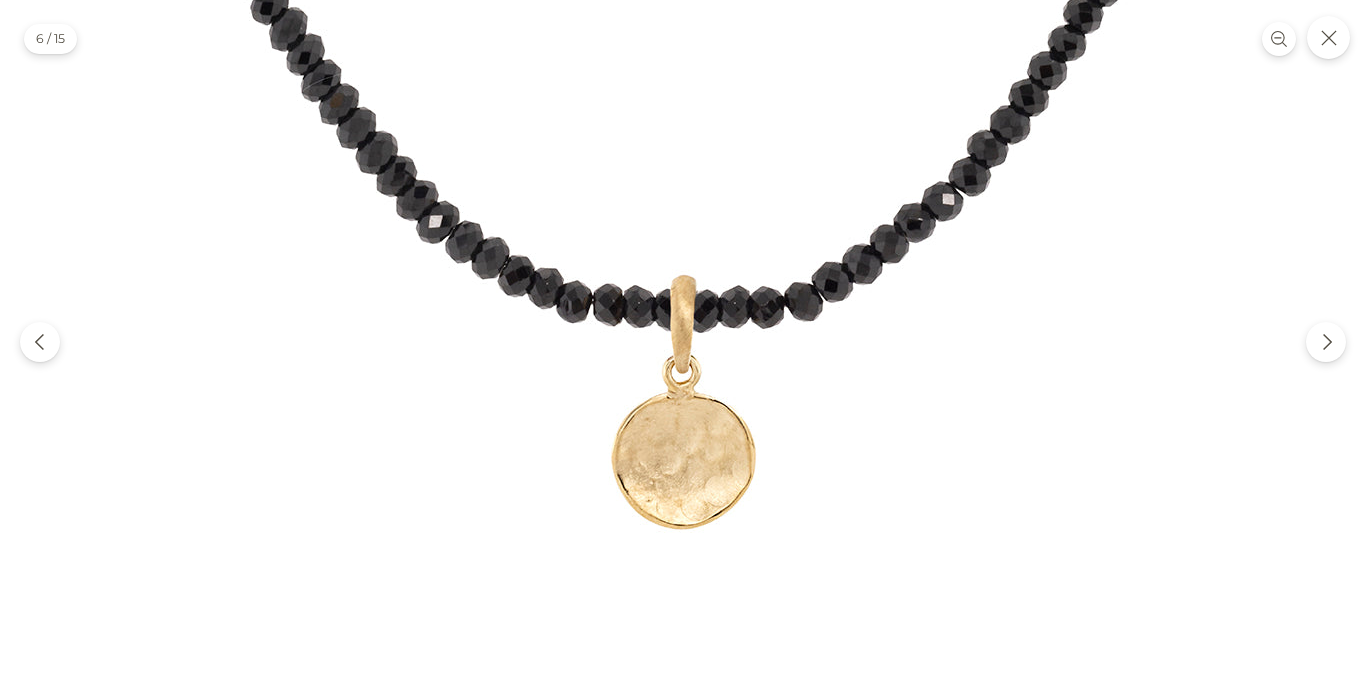 click at bounding box center [683, 312] 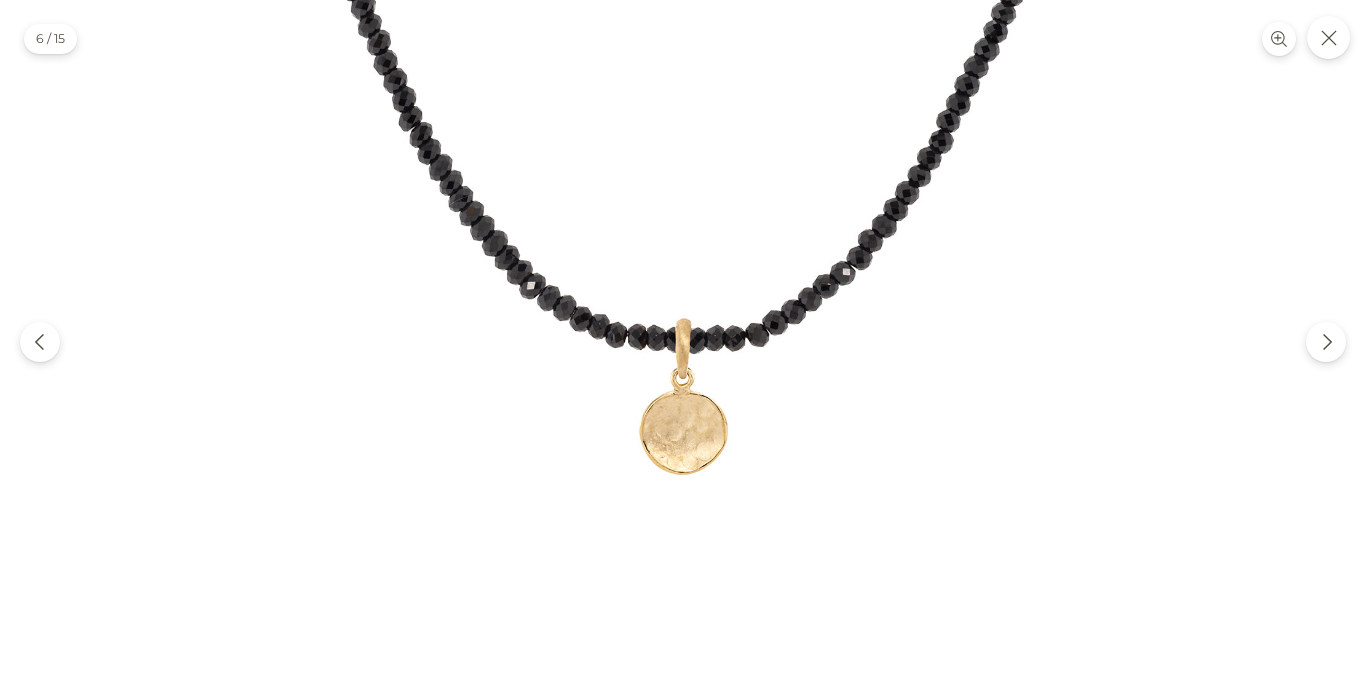 click at bounding box center (683, 341) 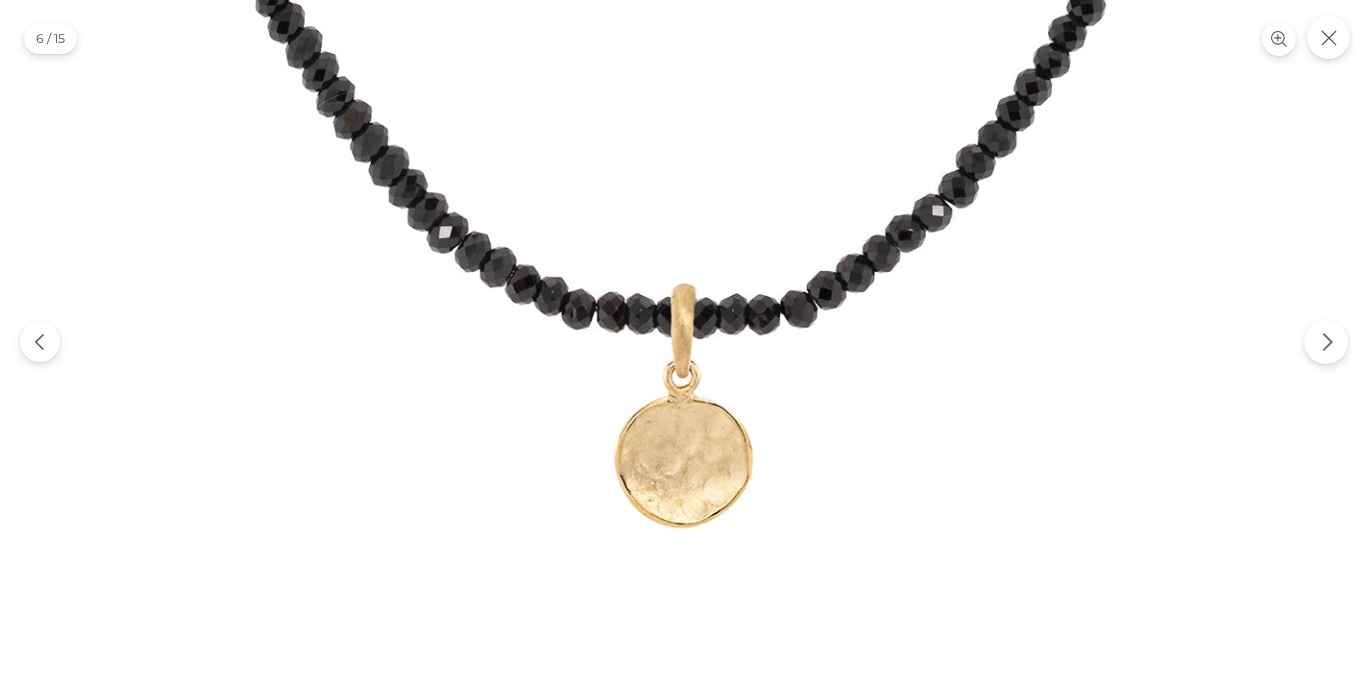 click 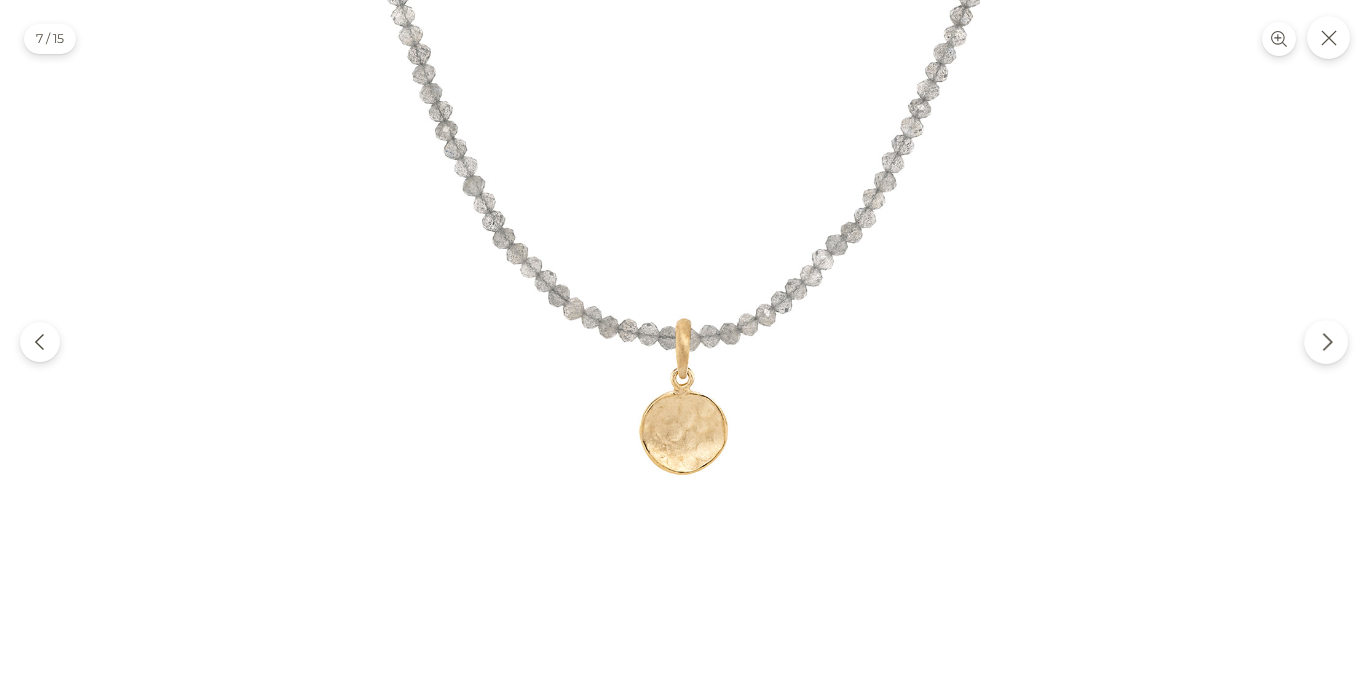 click 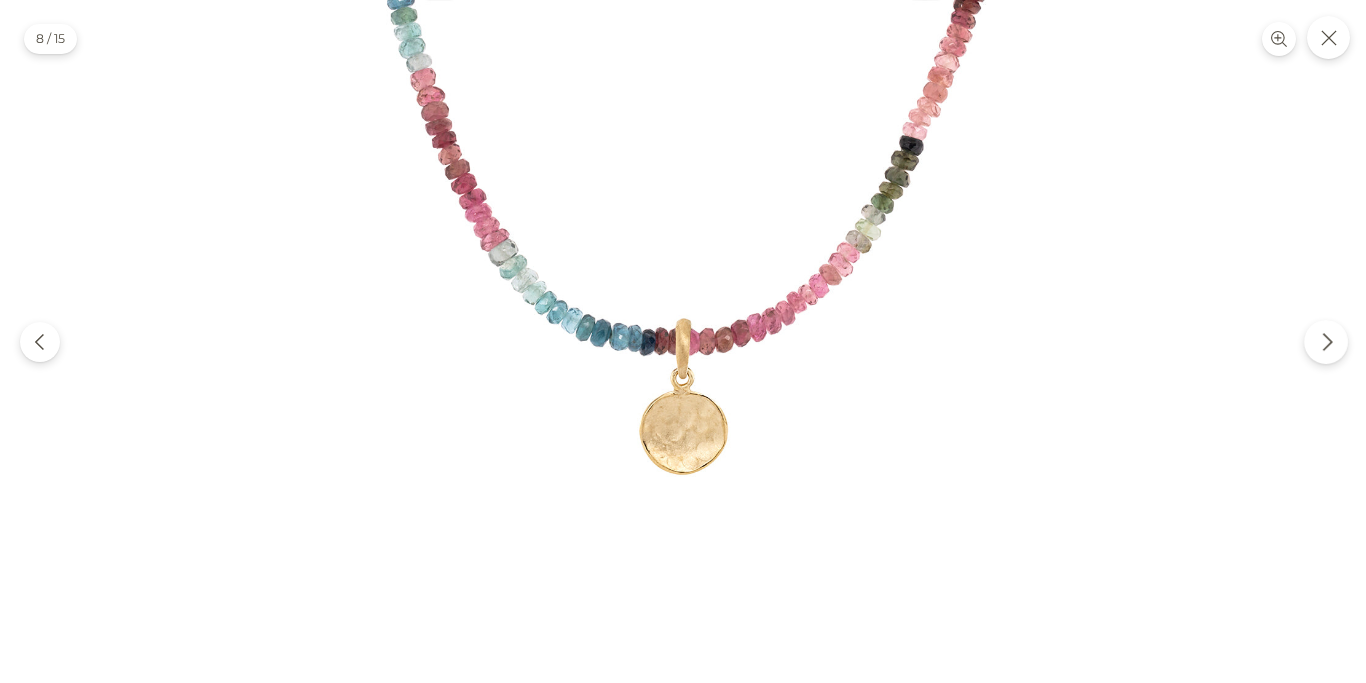 click 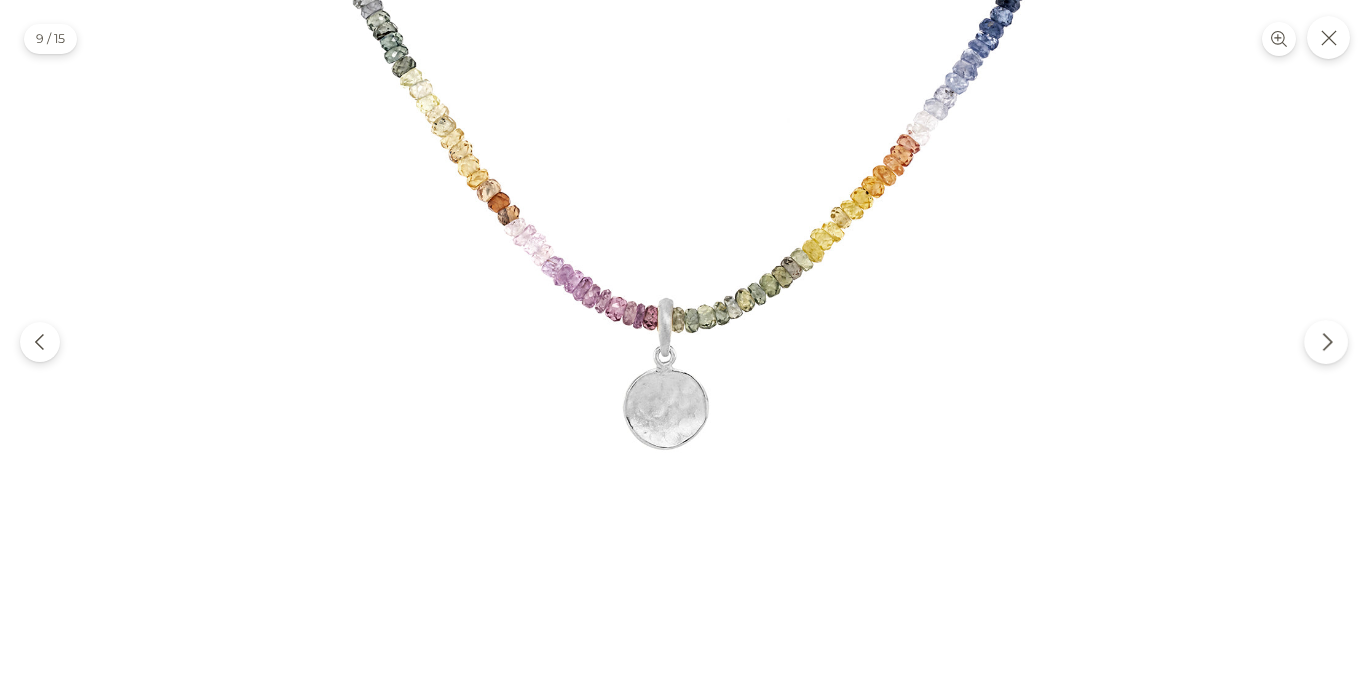 click 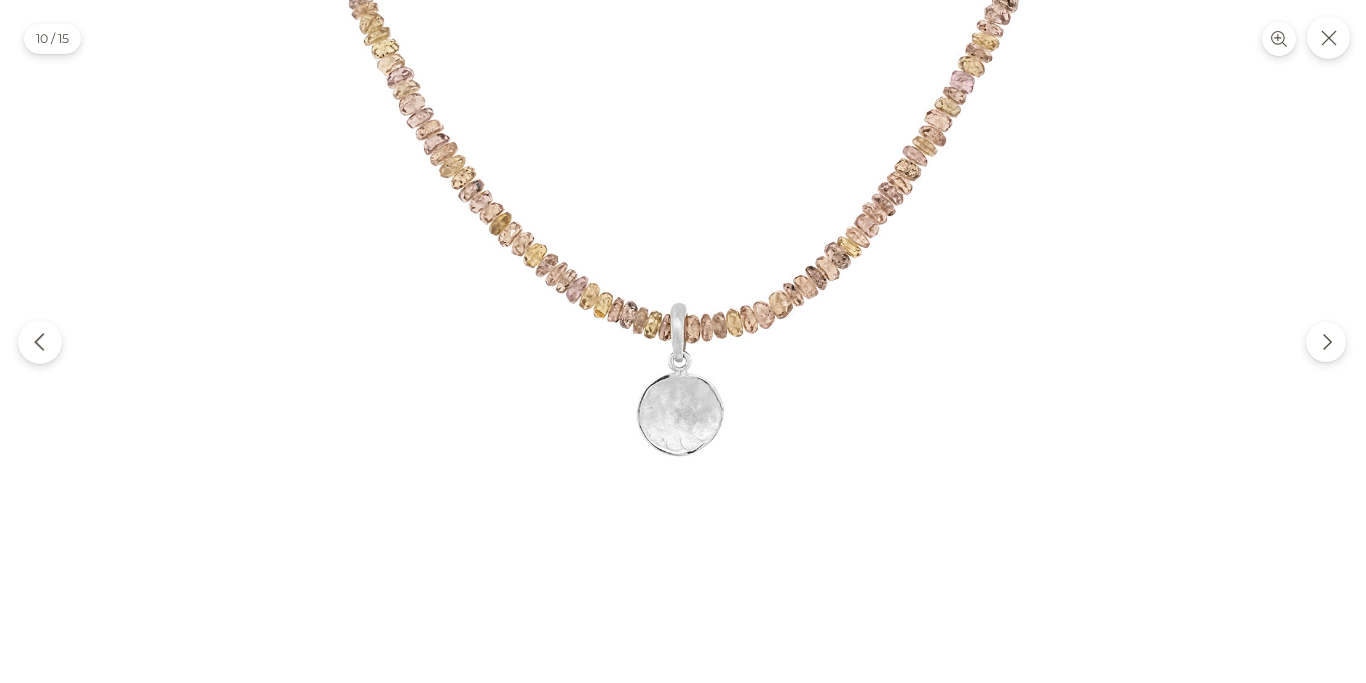 click 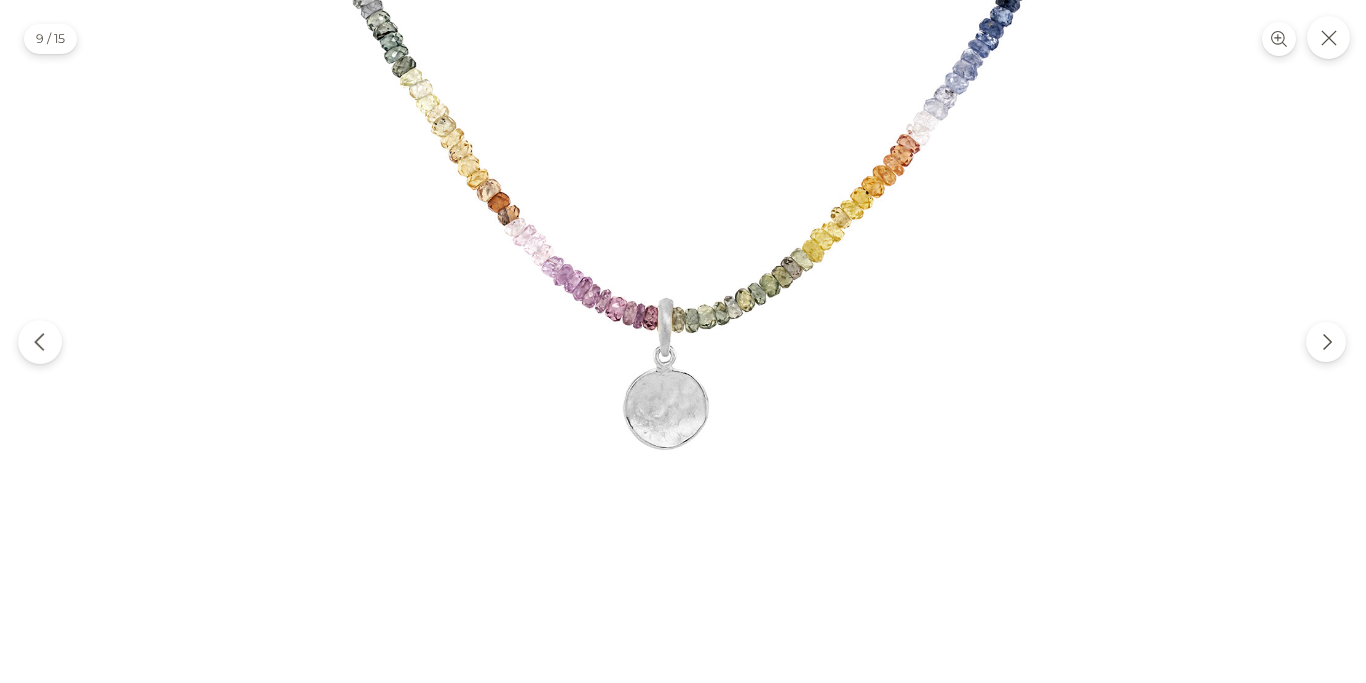 click 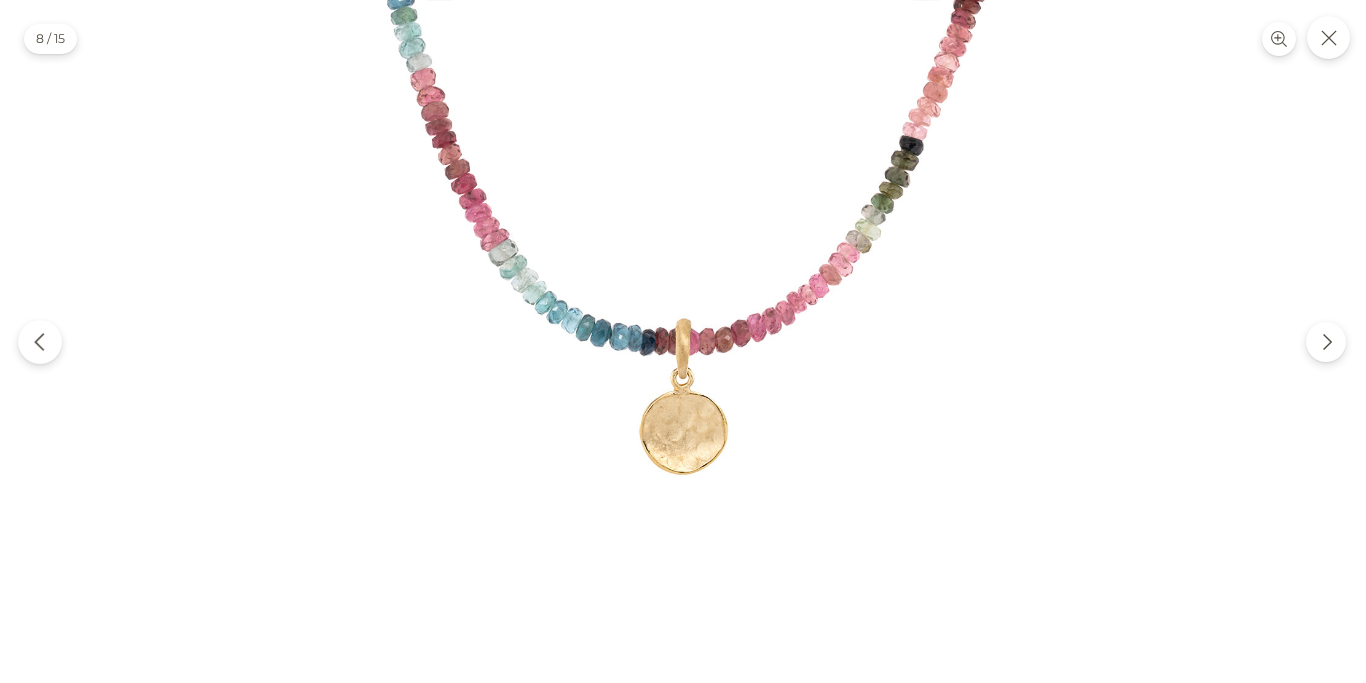click 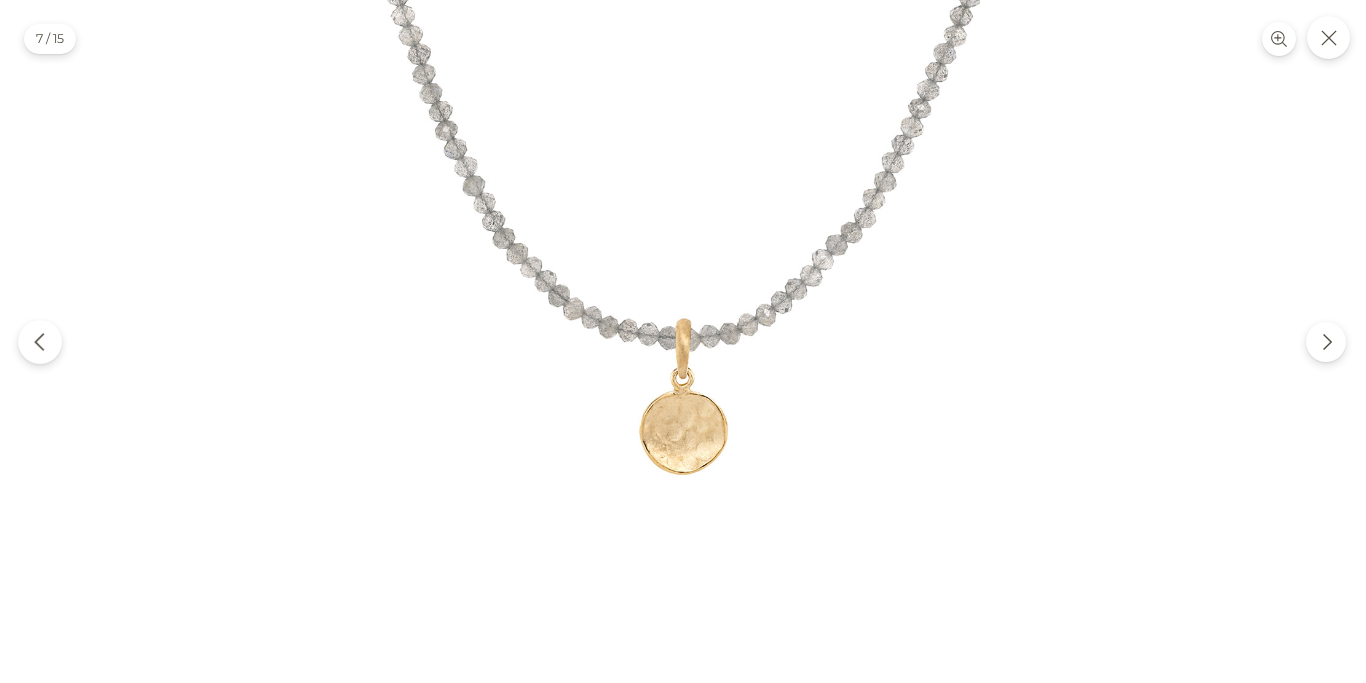 click 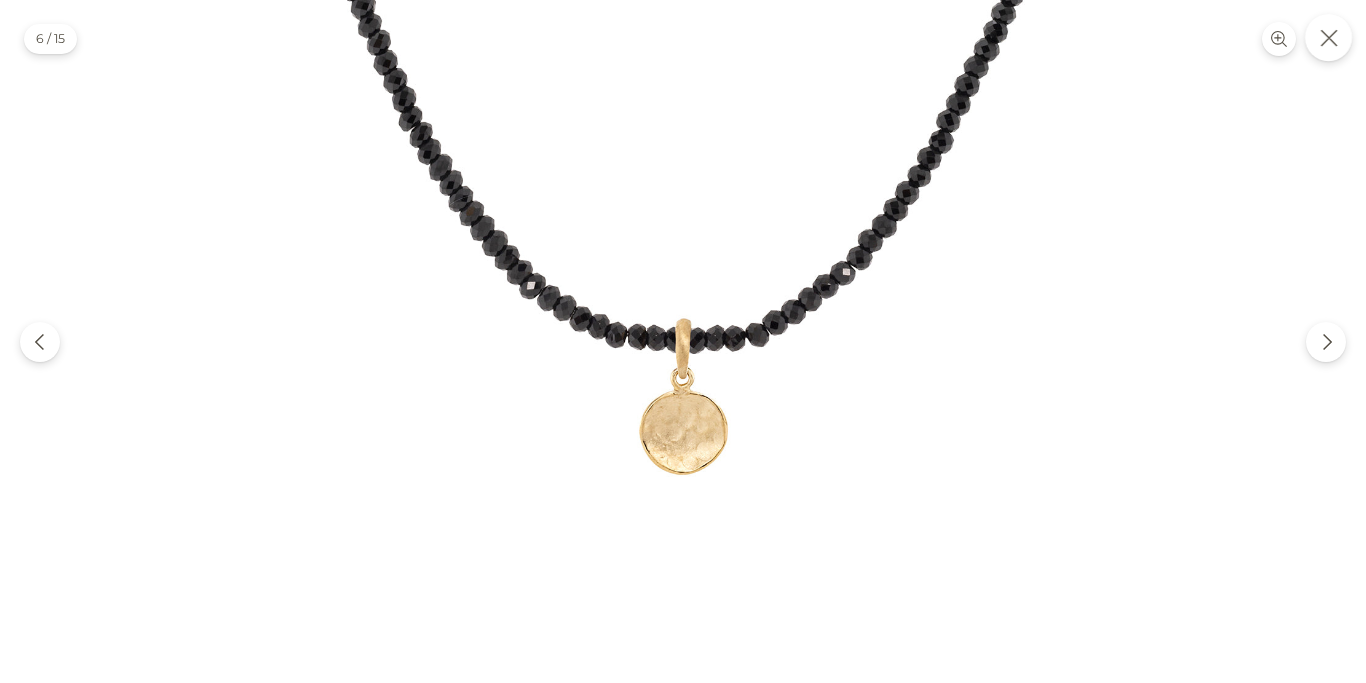 click 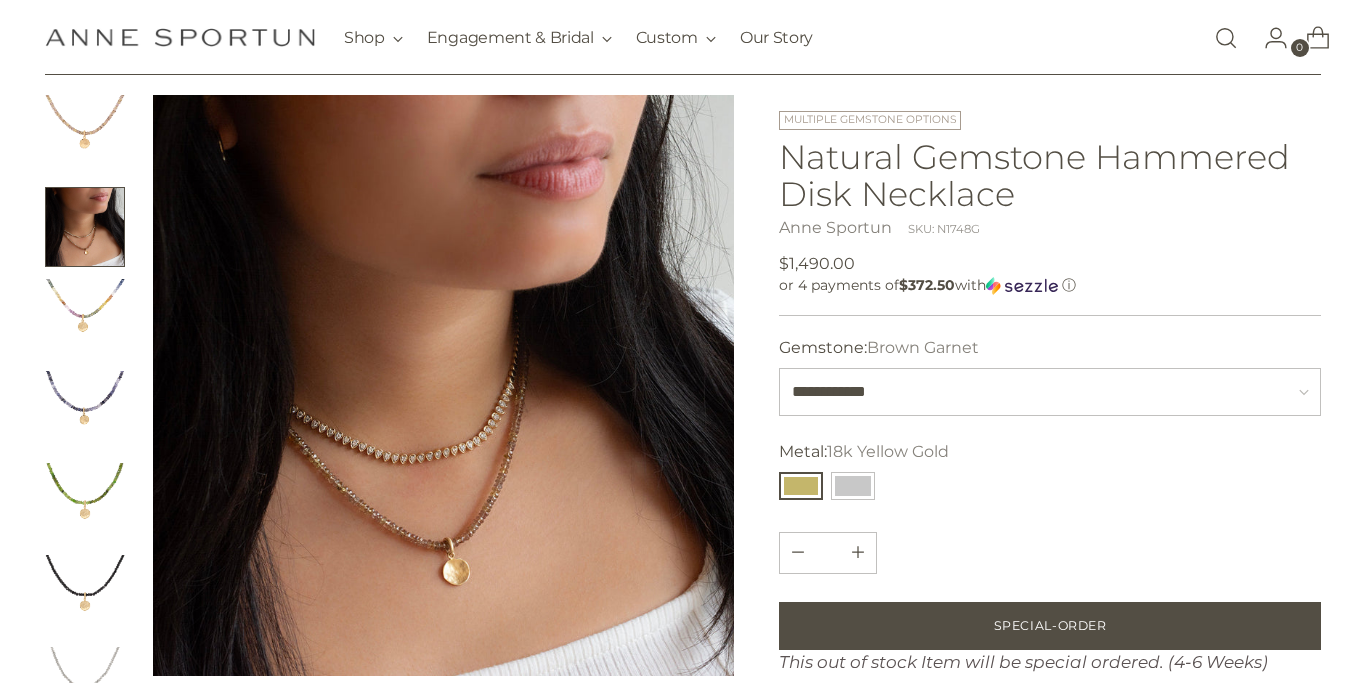 click at bounding box center (85, 227) 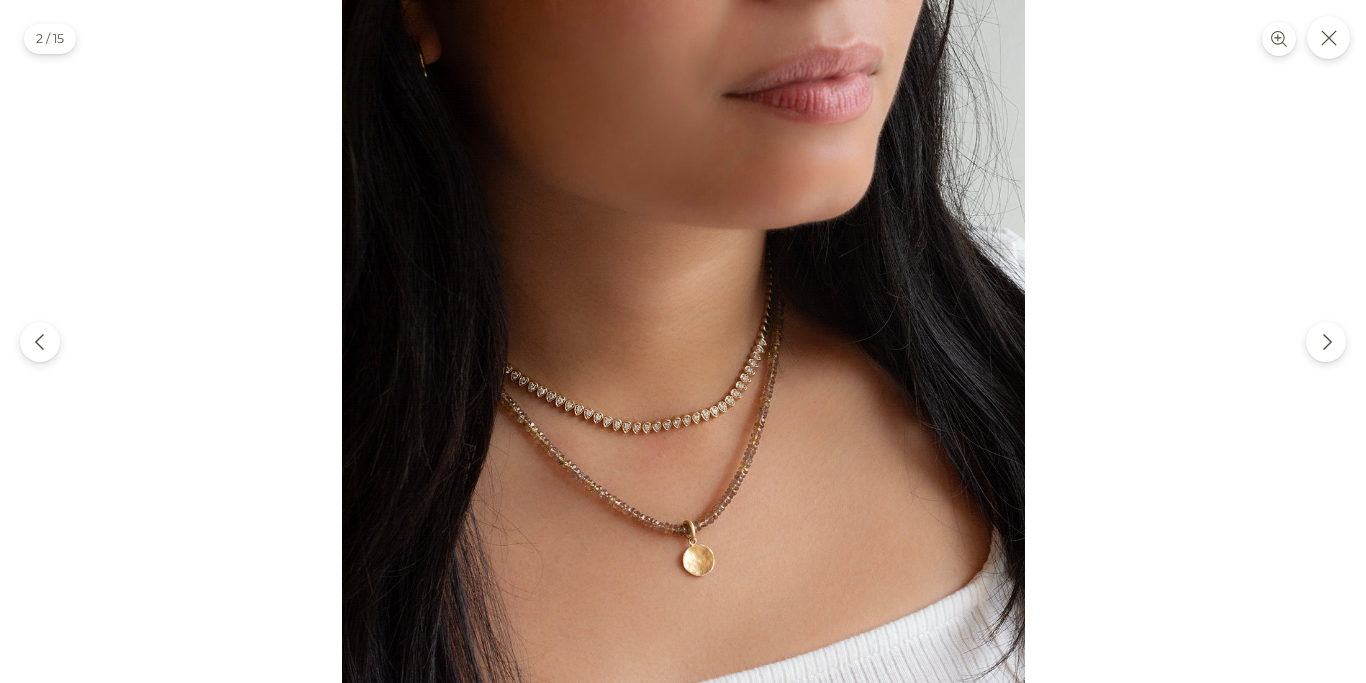 click at bounding box center [683, 341] 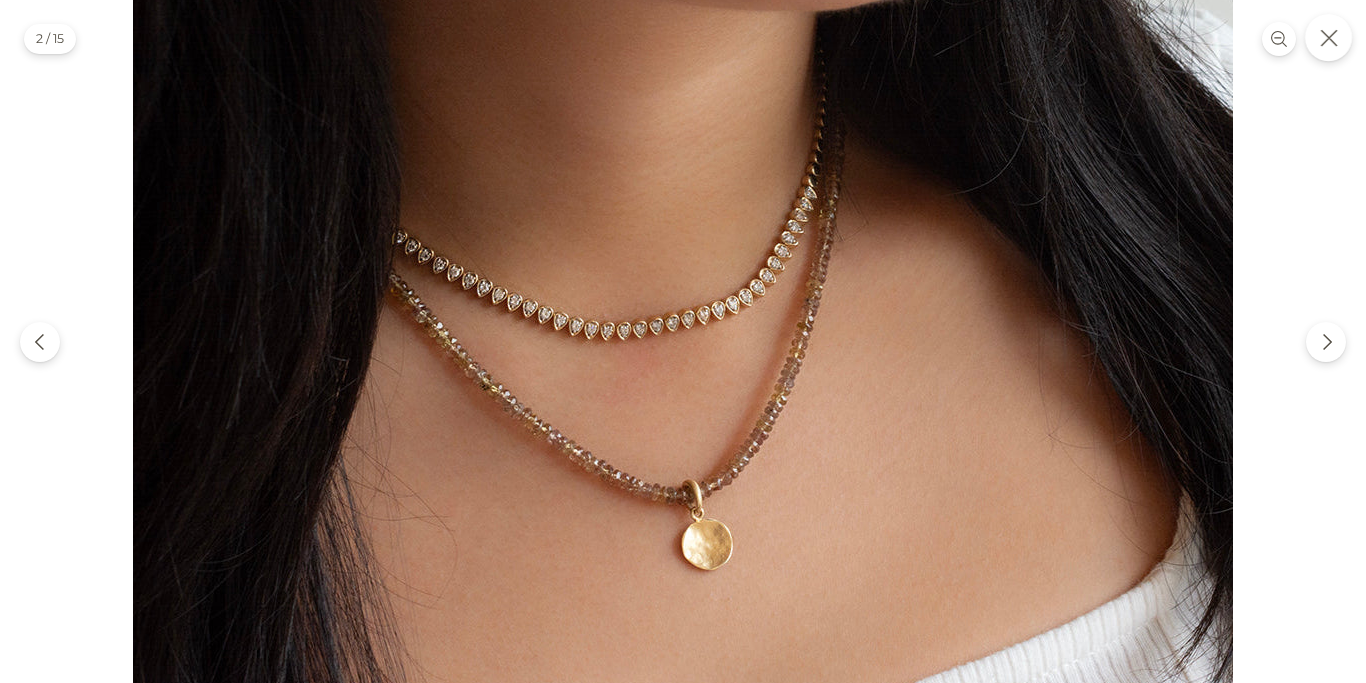 click 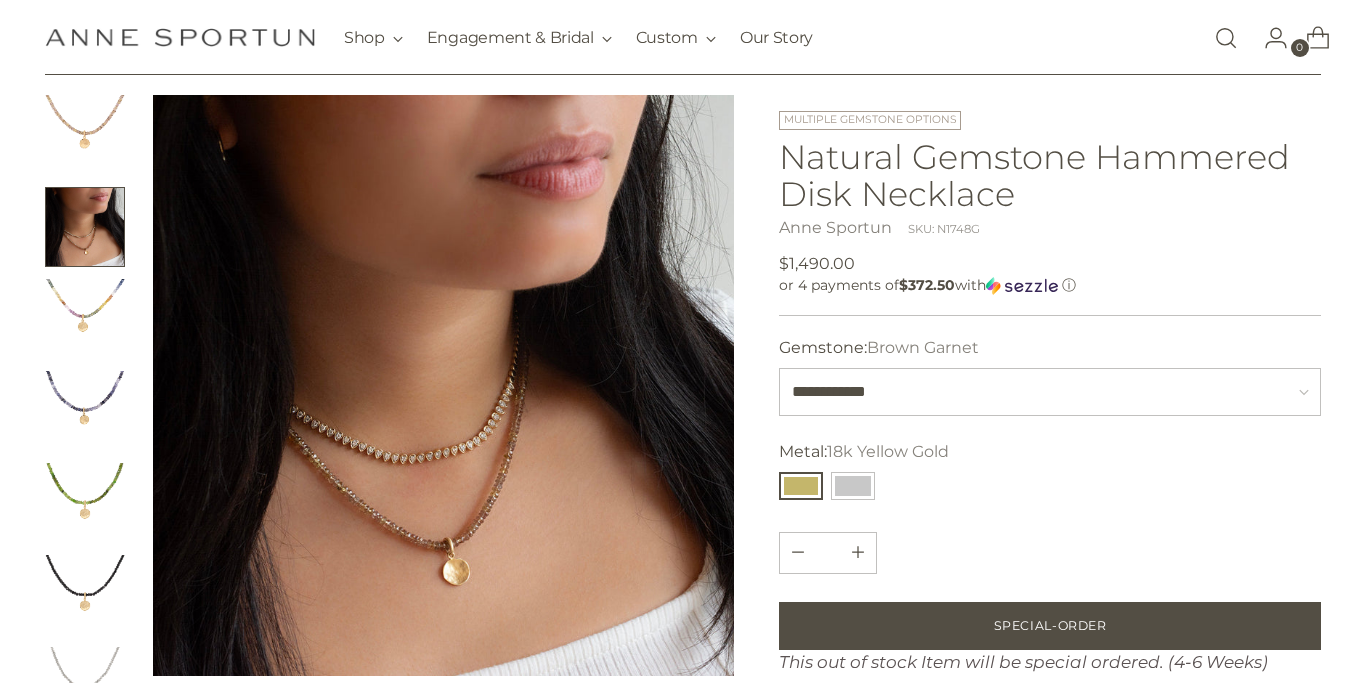 click at bounding box center (85, 319) 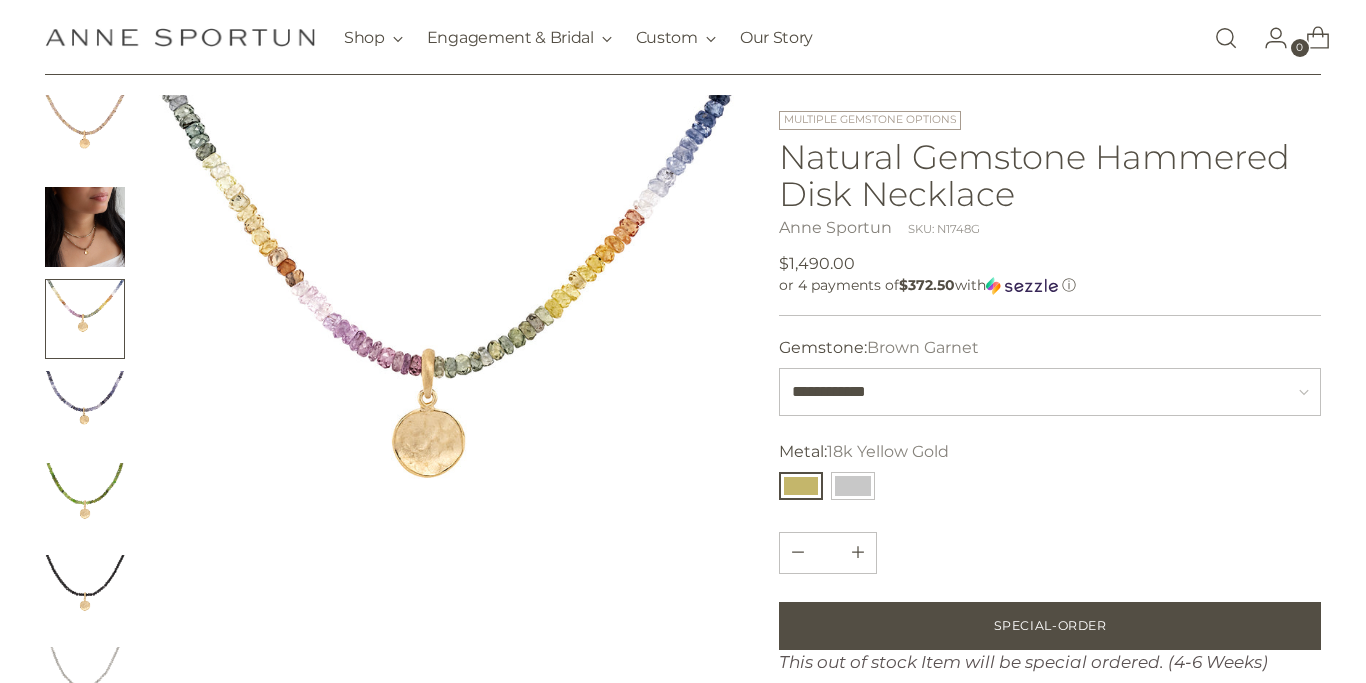 click at bounding box center [85, 411] 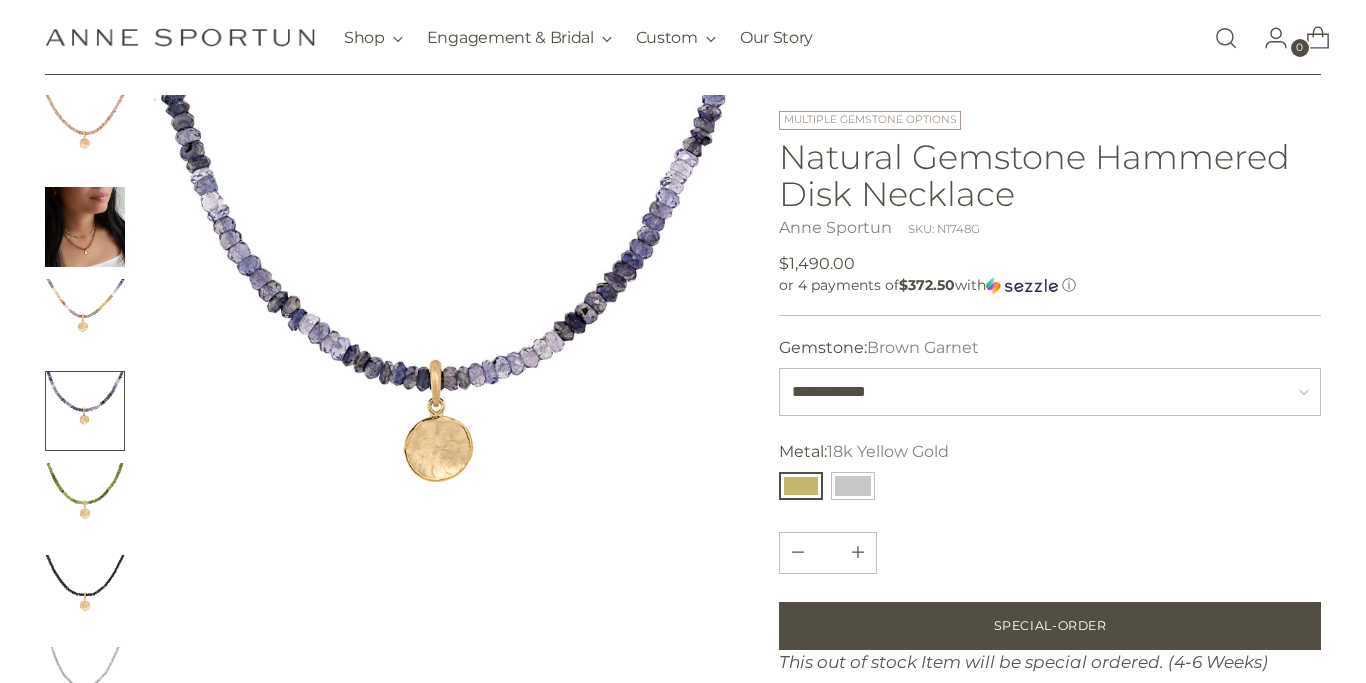 click at bounding box center [85, 779] 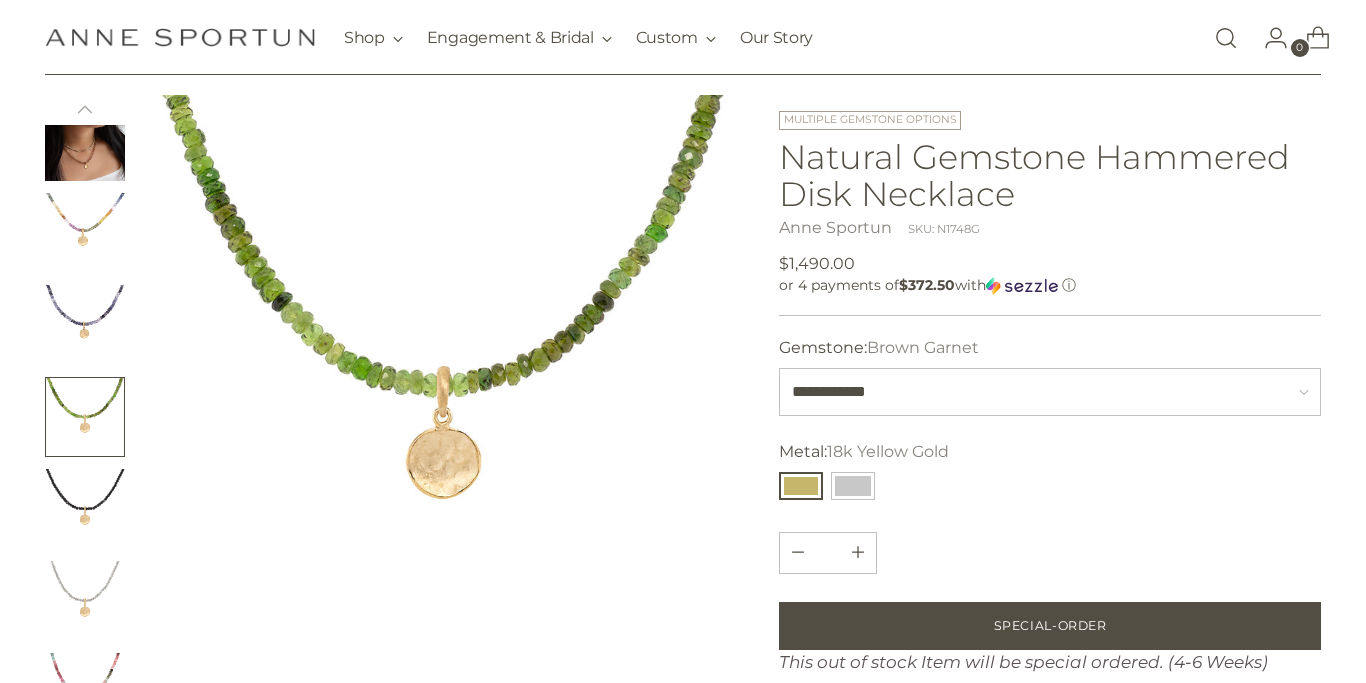 scroll, scrollTop: 112, scrollLeft: 0, axis: vertical 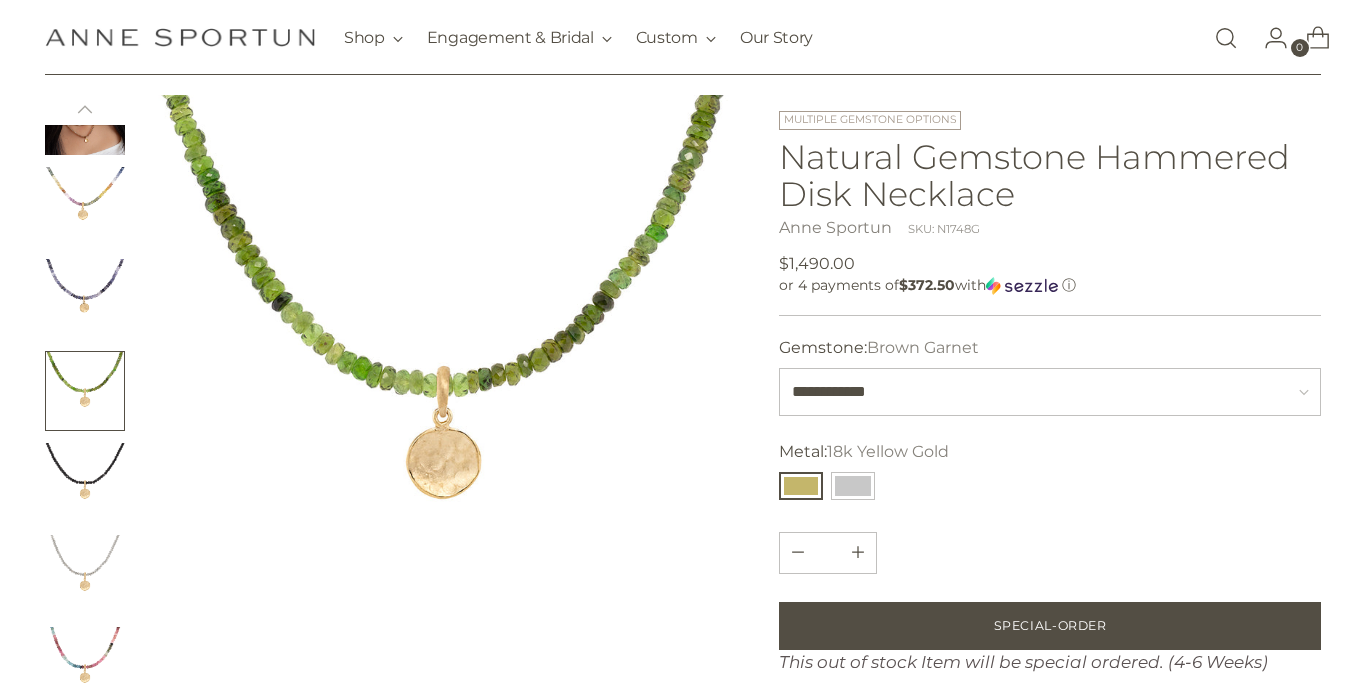 click at bounding box center (85, 483) 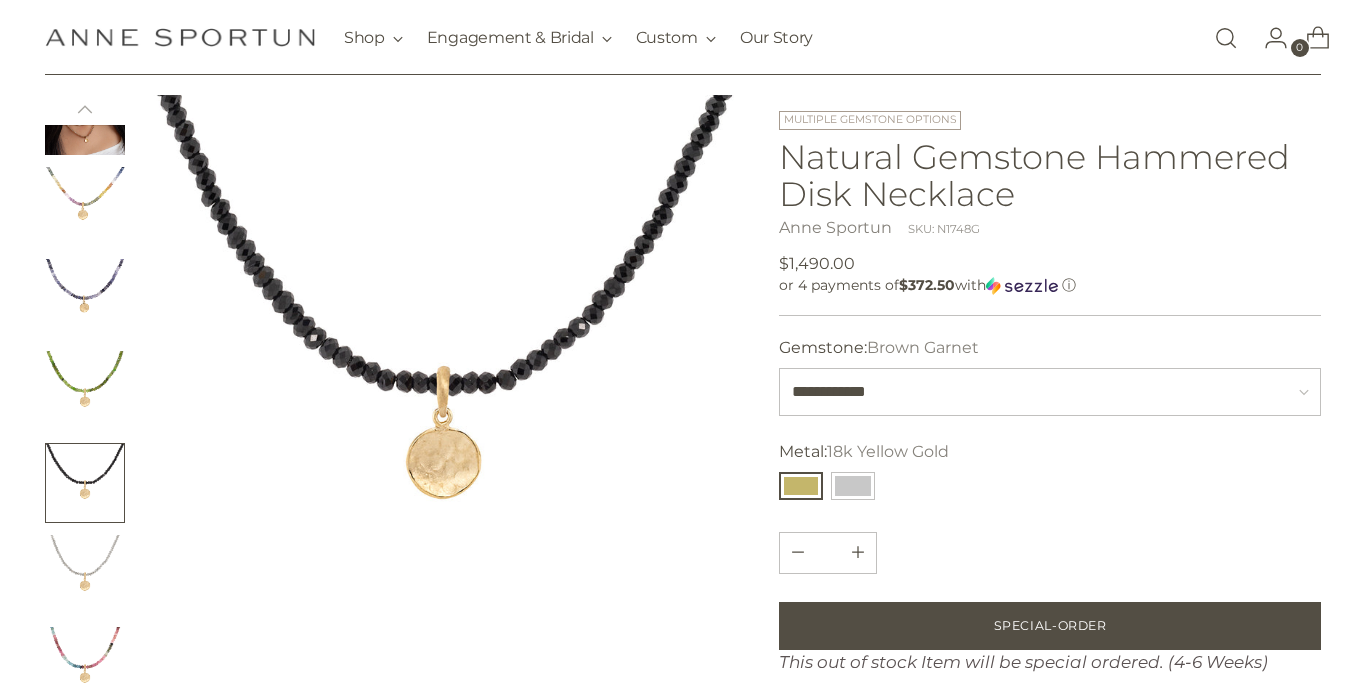 click at bounding box center (443, 385) 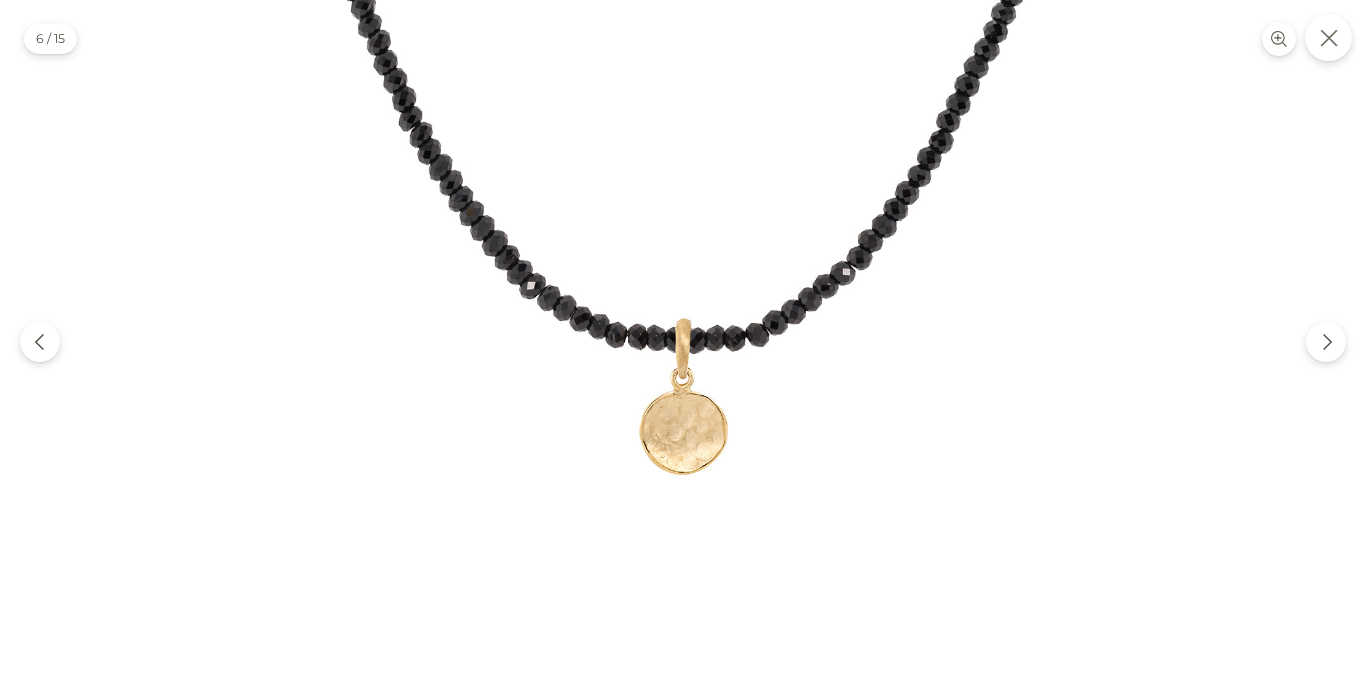 click 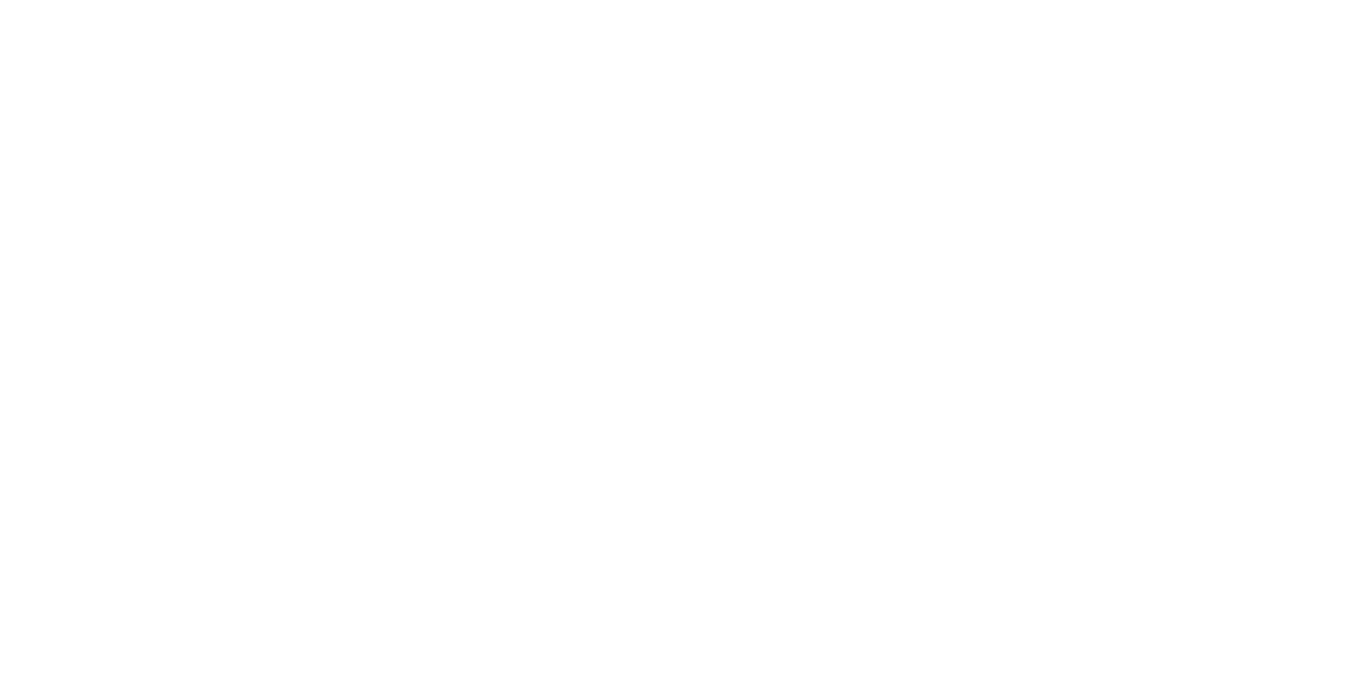 scroll, scrollTop: 0, scrollLeft: 0, axis: both 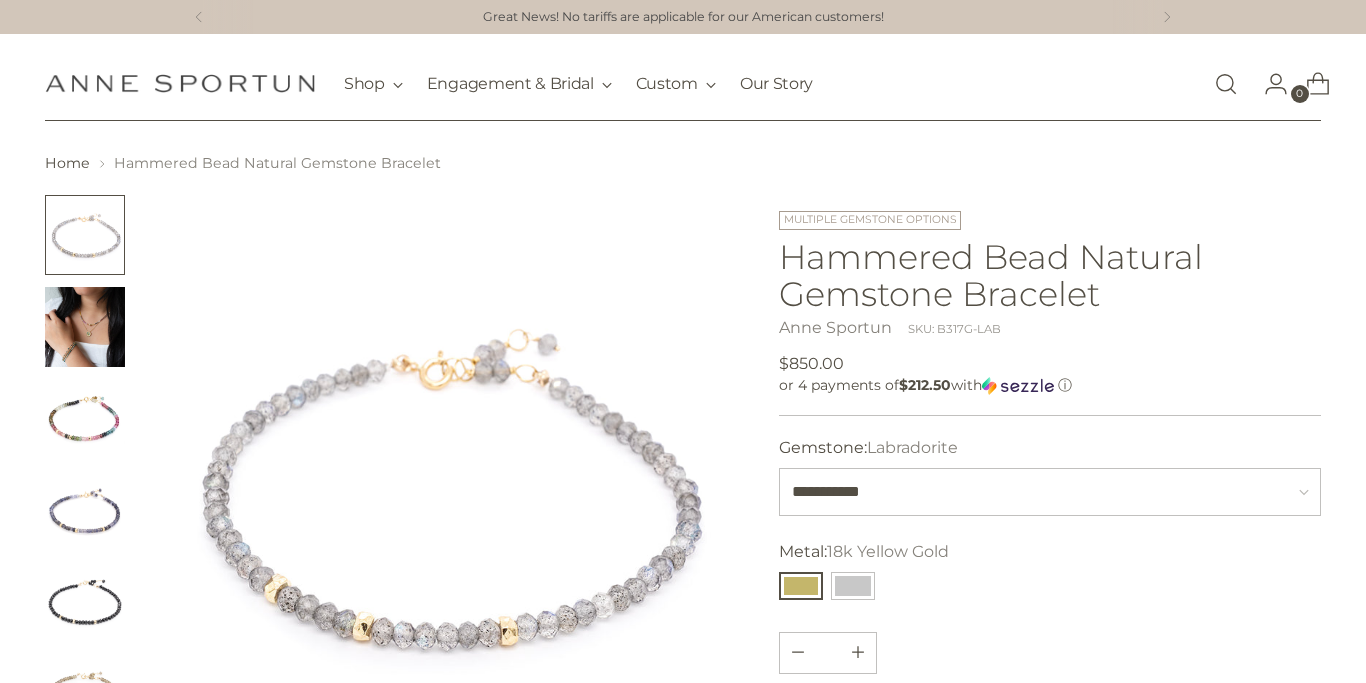 click at bounding box center [85, 327] 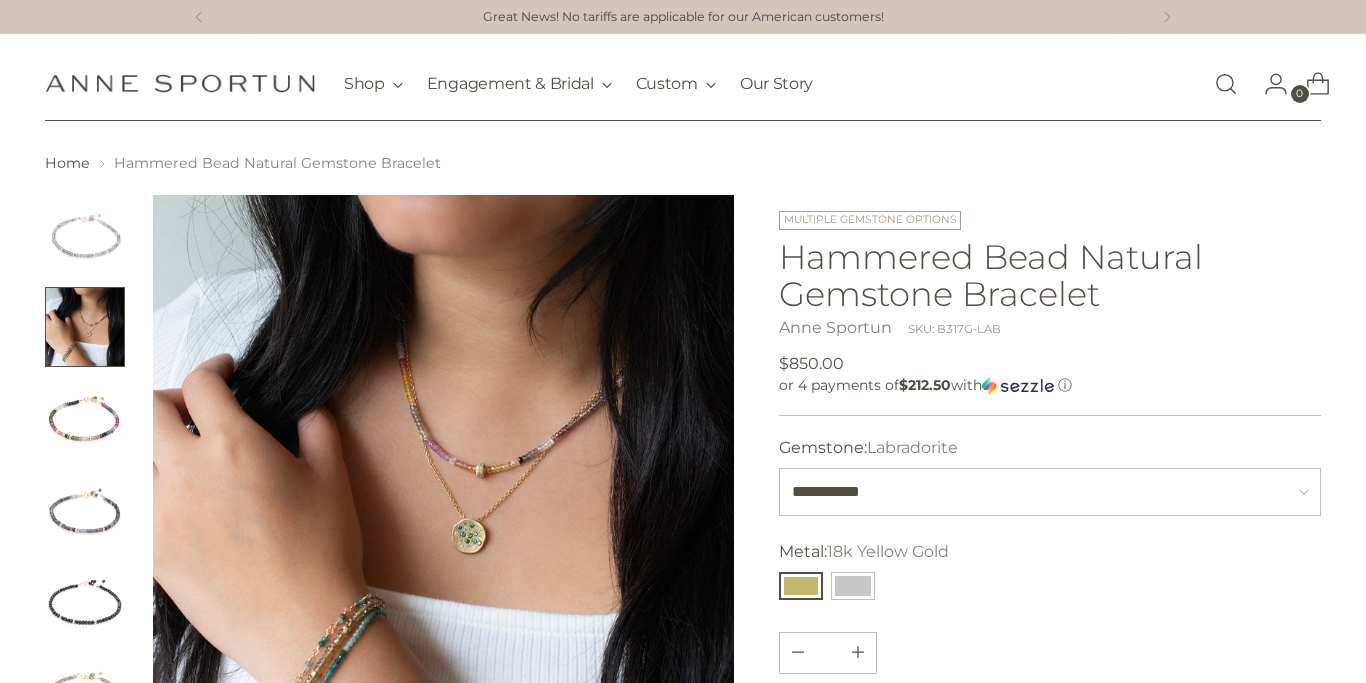 click at bounding box center (443, 485) 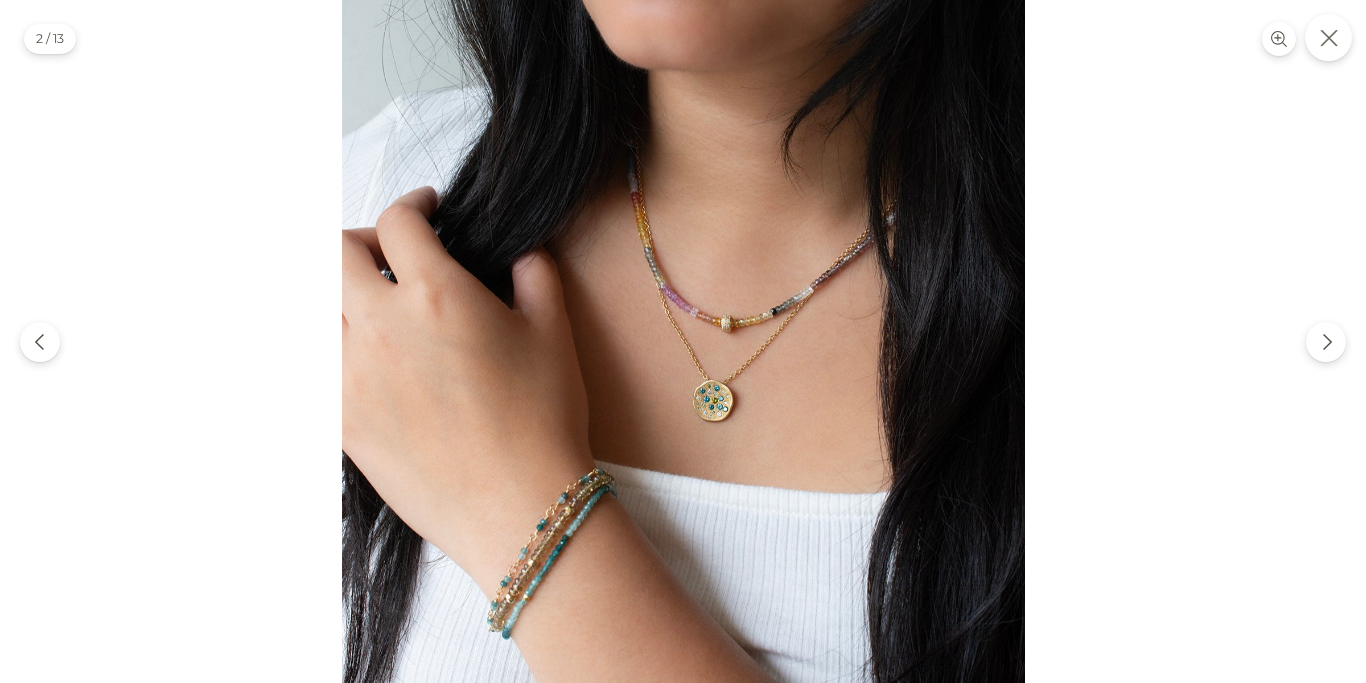 click at bounding box center [1328, 37] 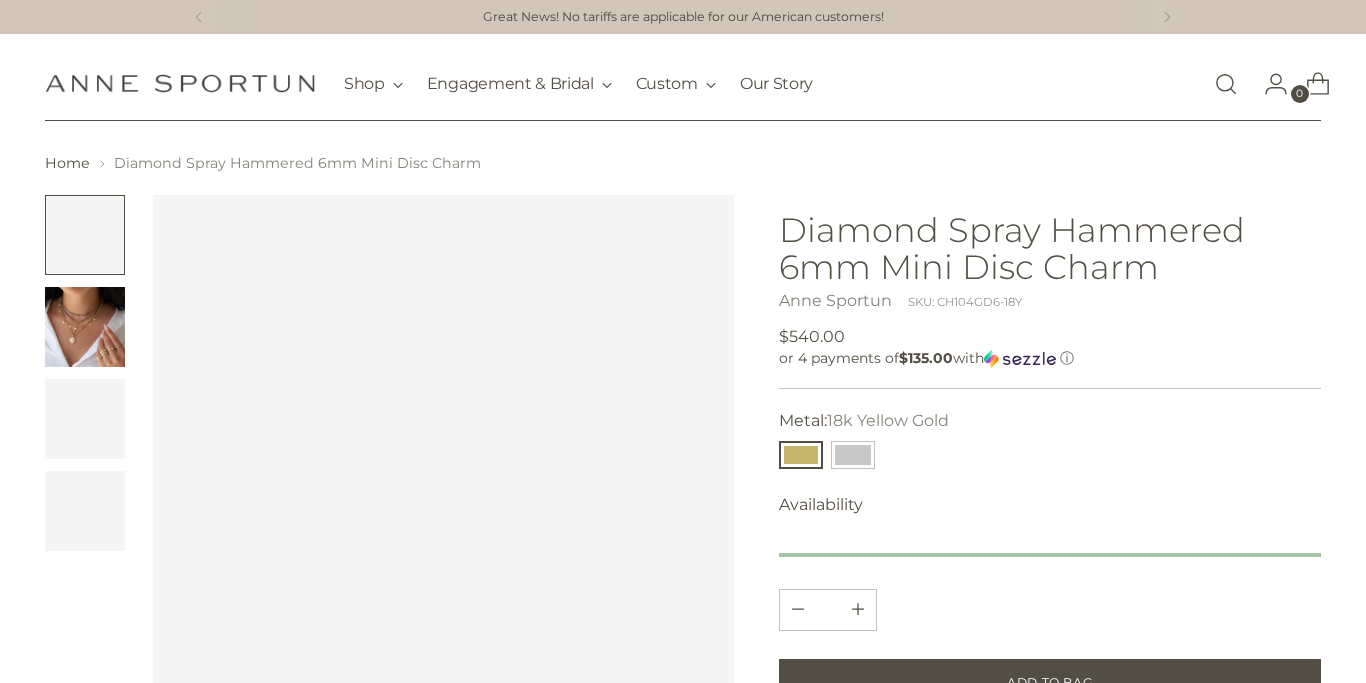 scroll, scrollTop: 0, scrollLeft: 0, axis: both 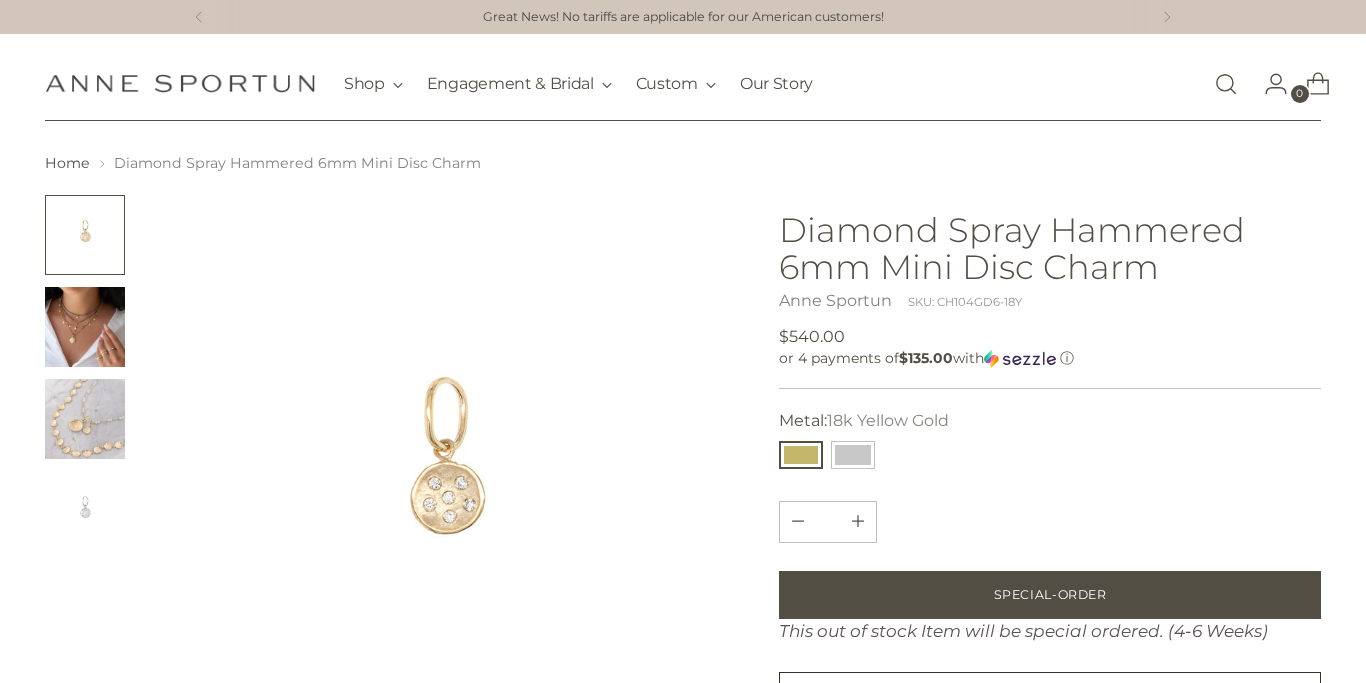 click at bounding box center [85, 327] 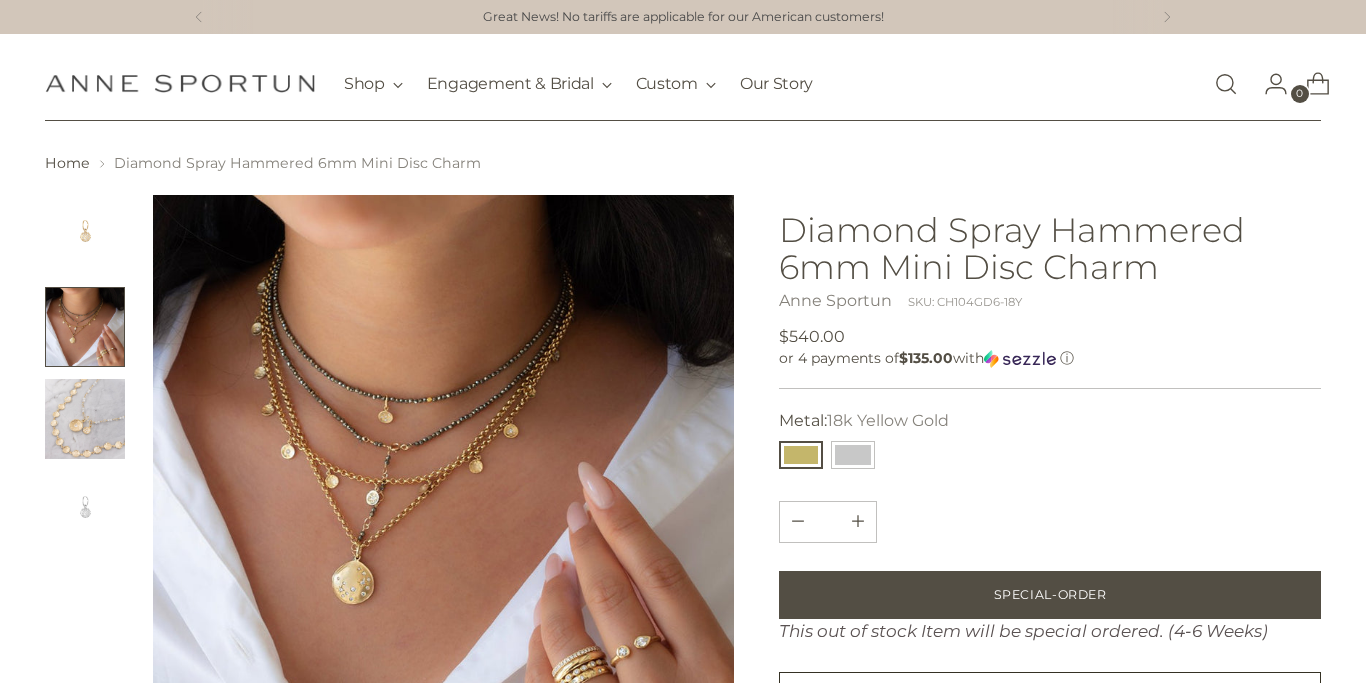 click at bounding box center (443, 485) 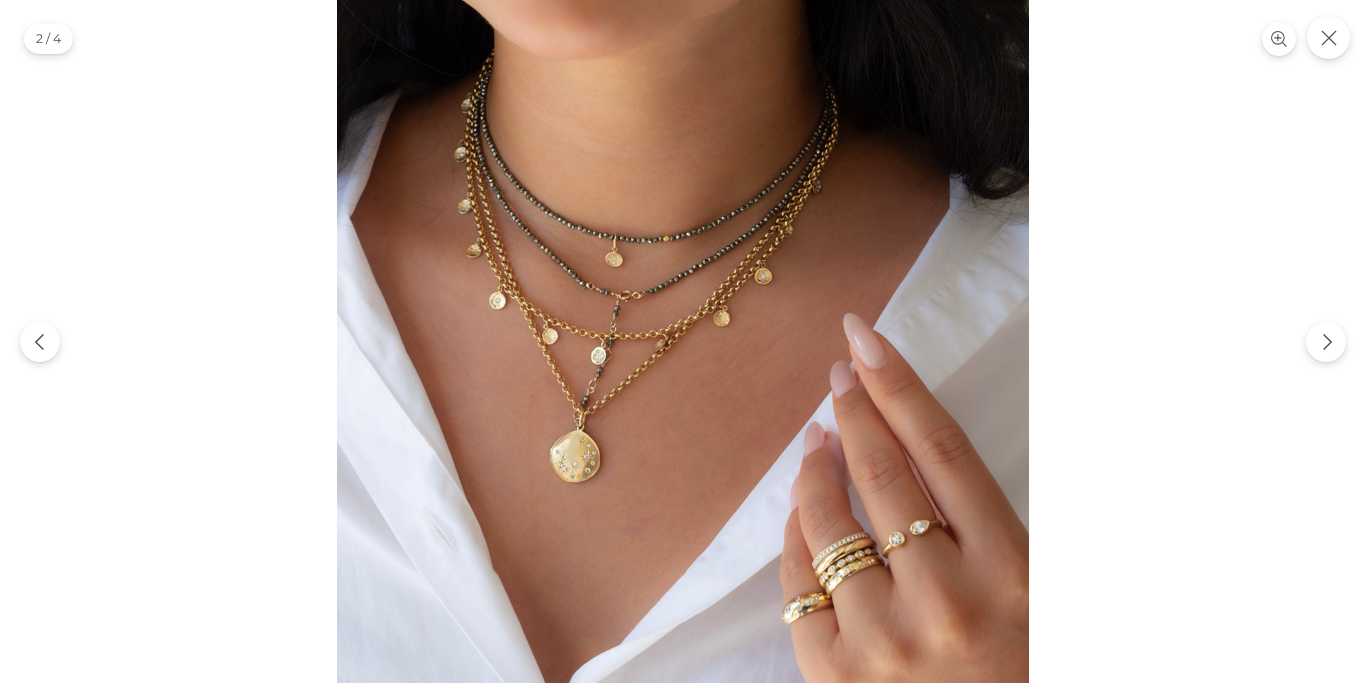 click at bounding box center (683, 341) 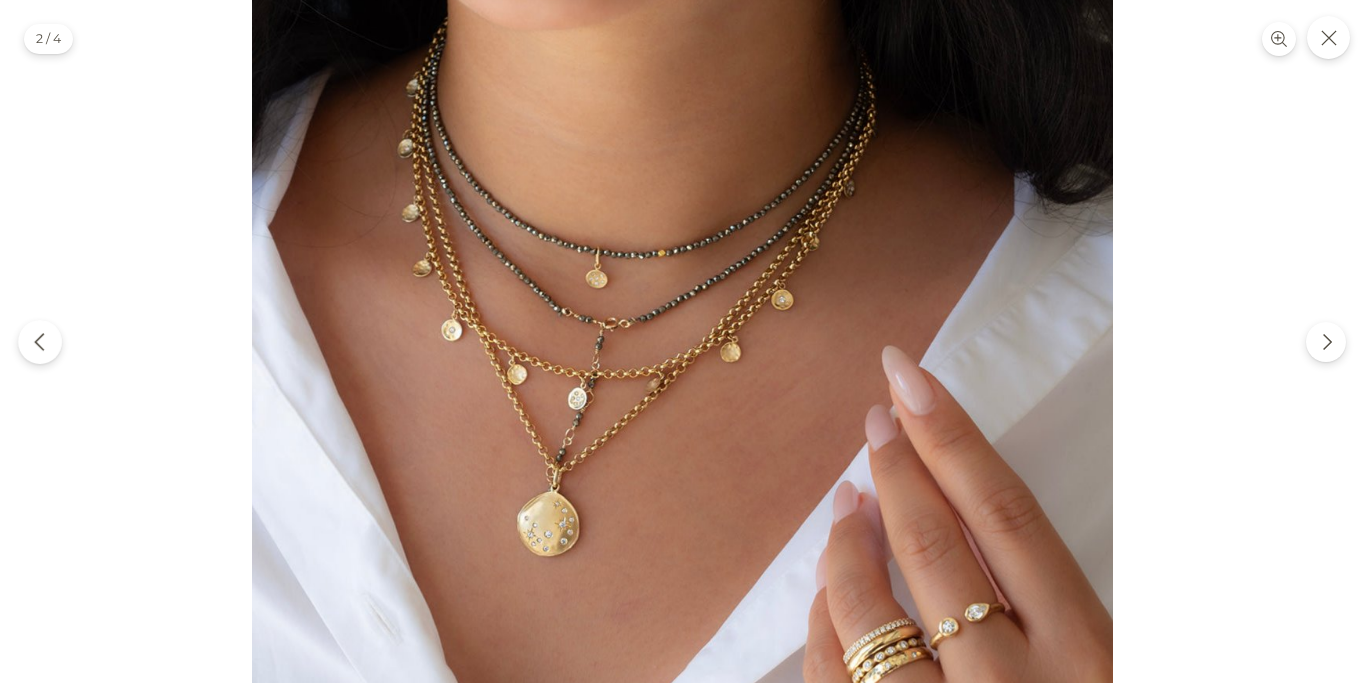 click 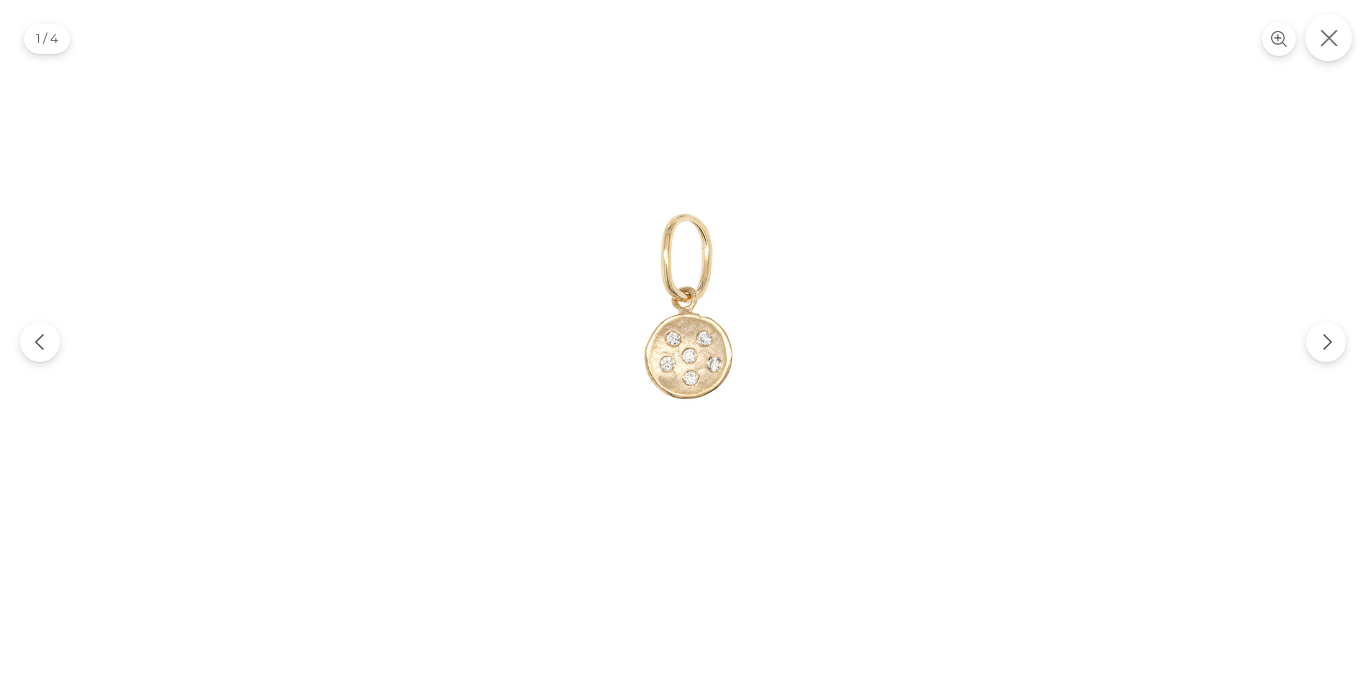 click 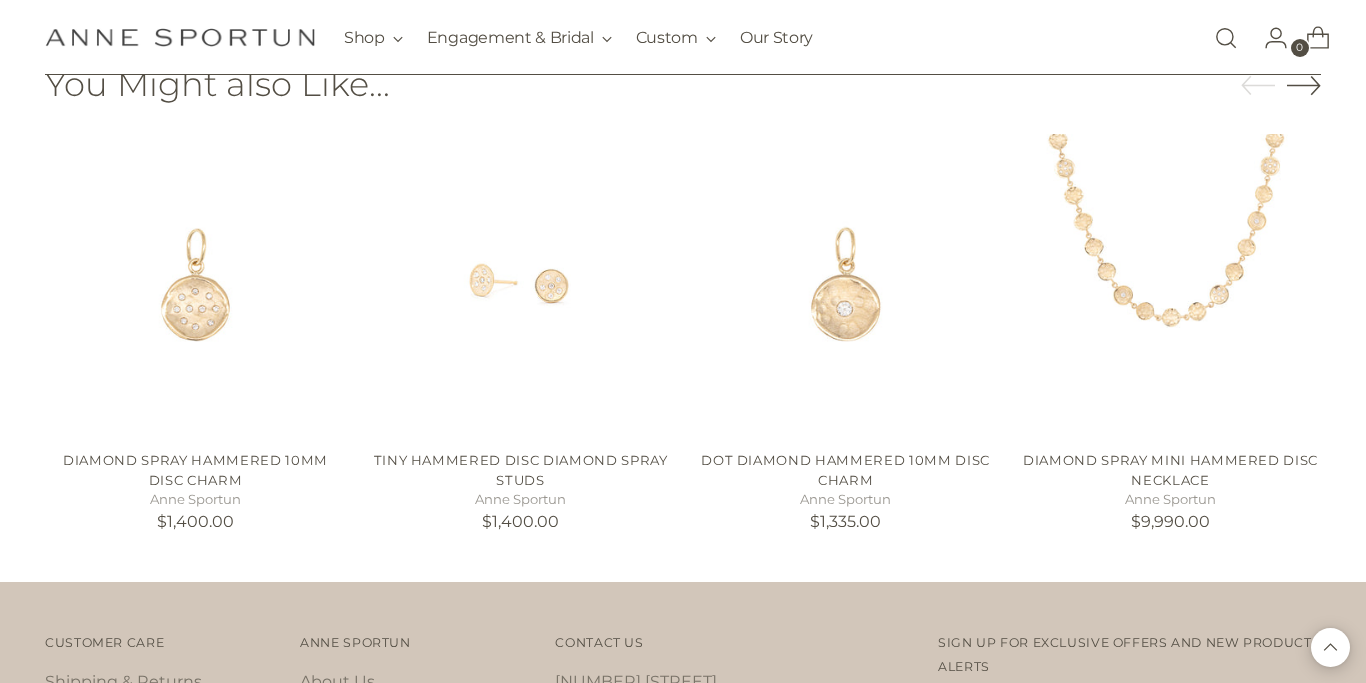 scroll, scrollTop: 1153, scrollLeft: 0, axis: vertical 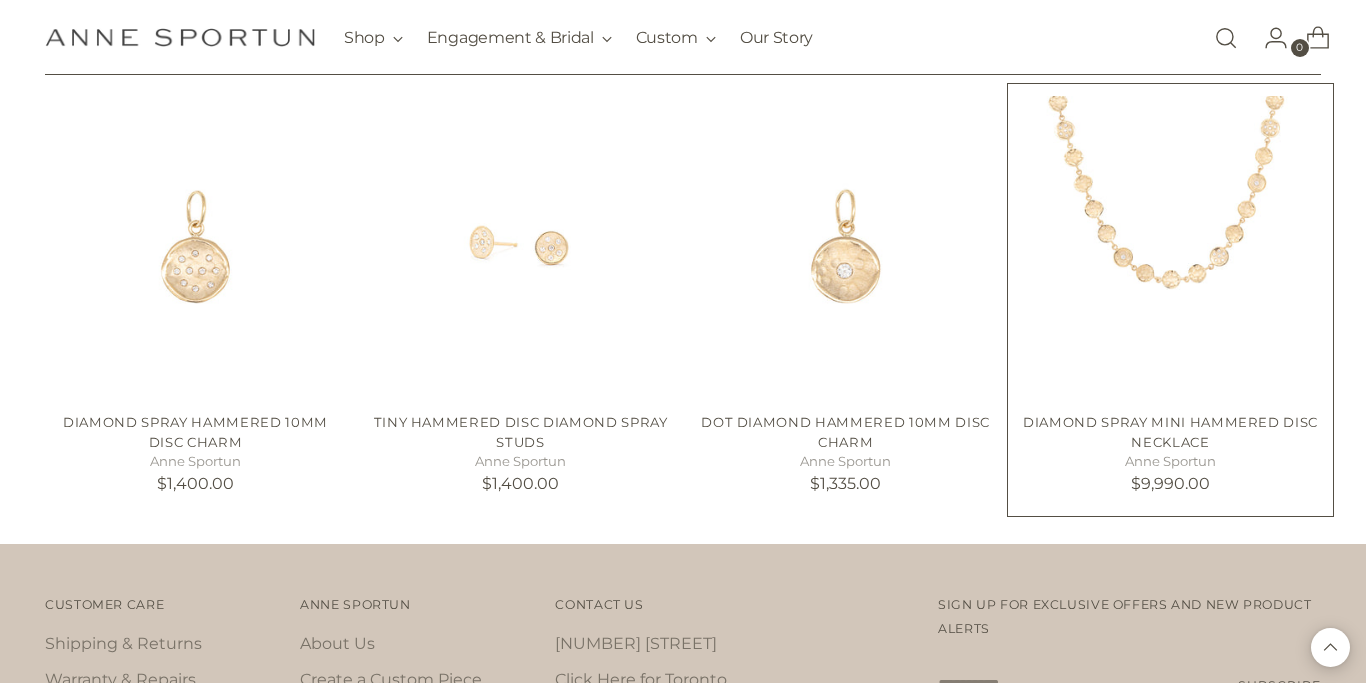 click at bounding box center (0, 0) 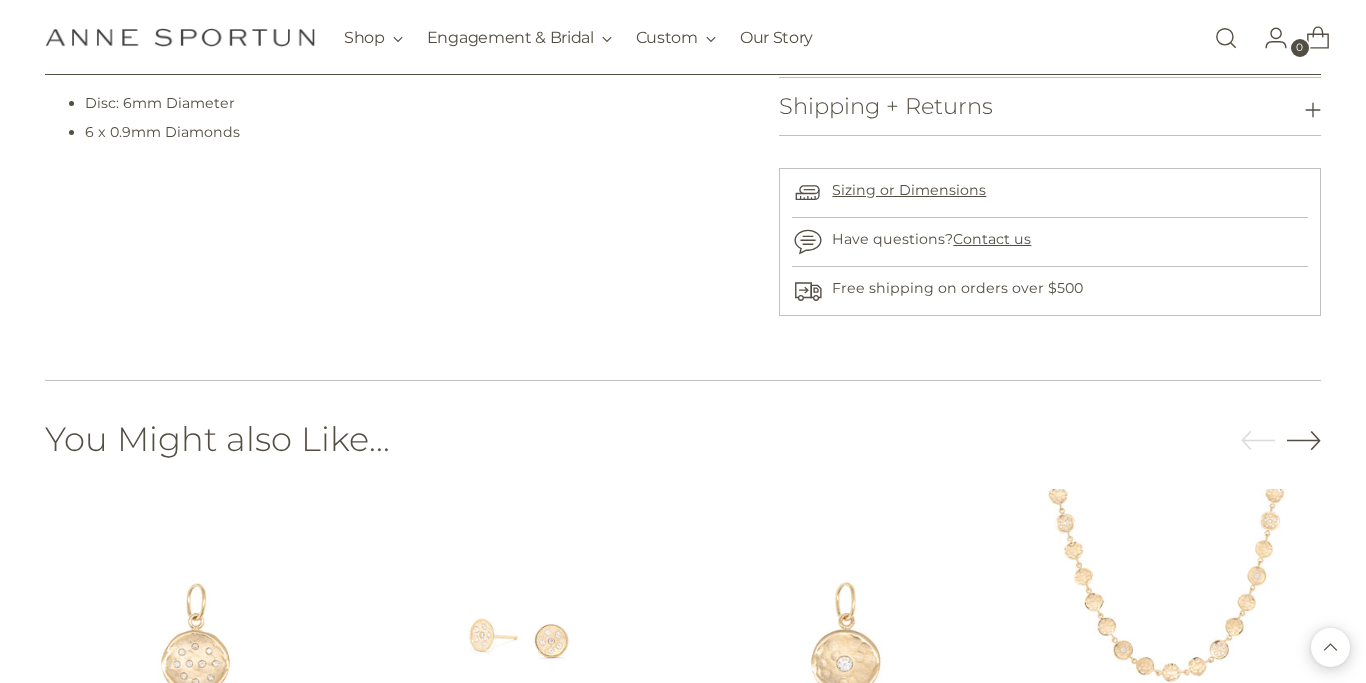 scroll, scrollTop: 724, scrollLeft: 0, axis: vertical 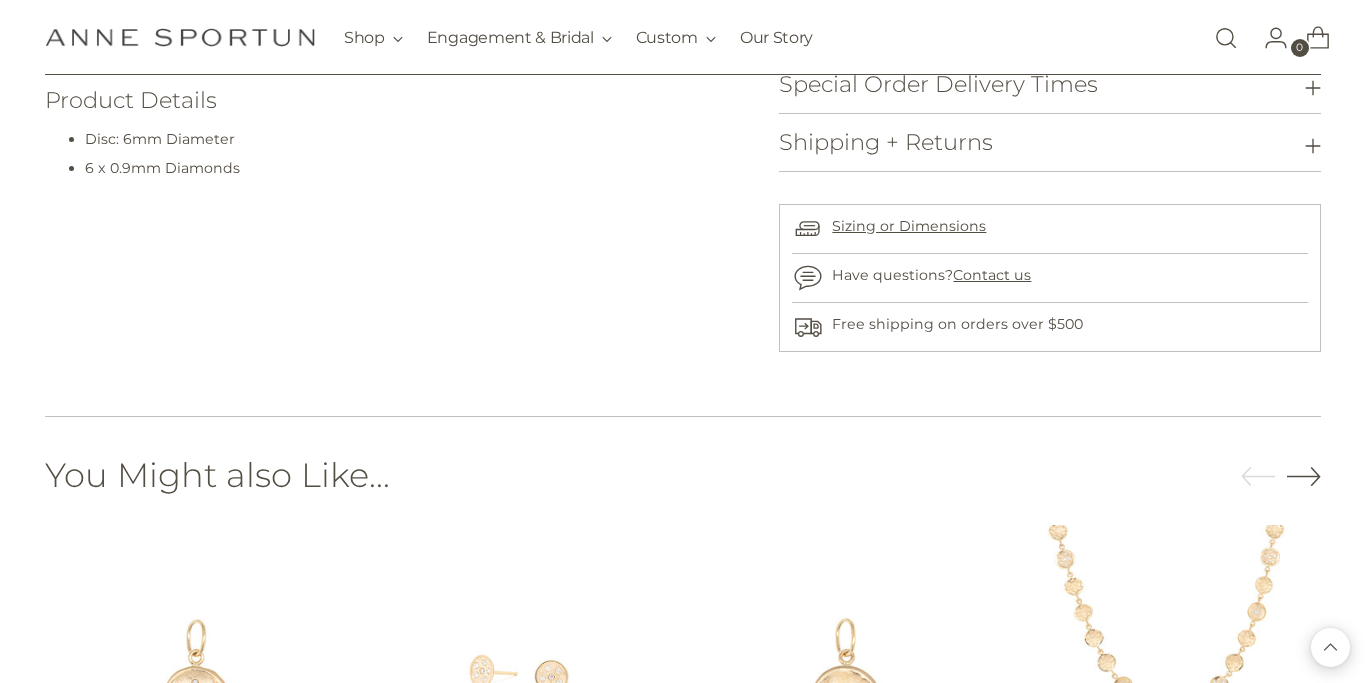click 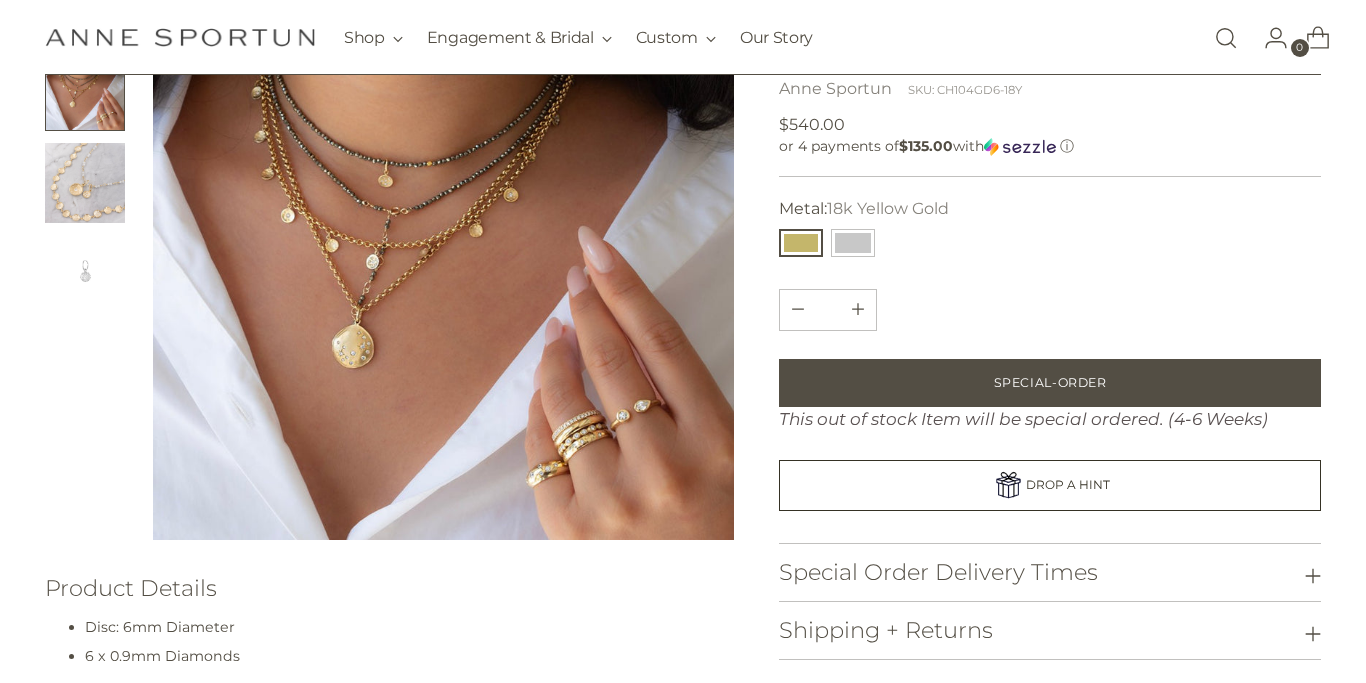 scroll, scrollTop: 255, scrollLeft: 0, axis: vertical 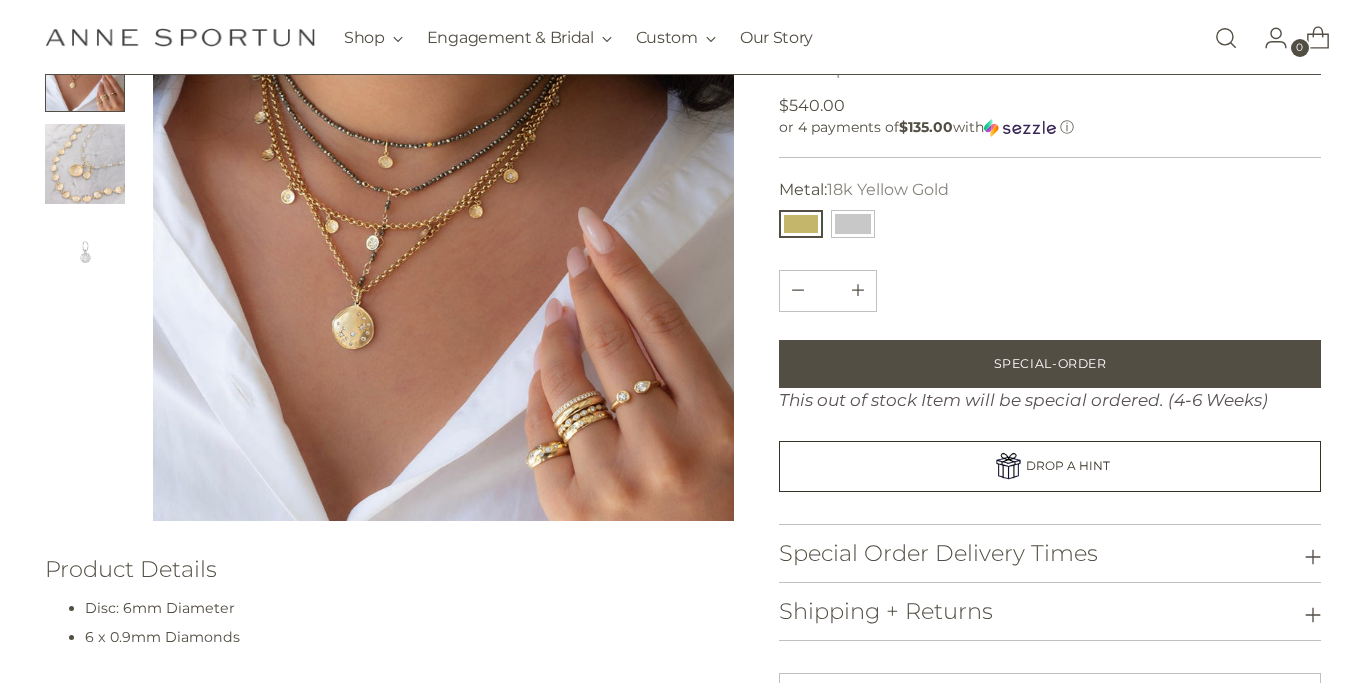 click at bounding box center [443, 230] 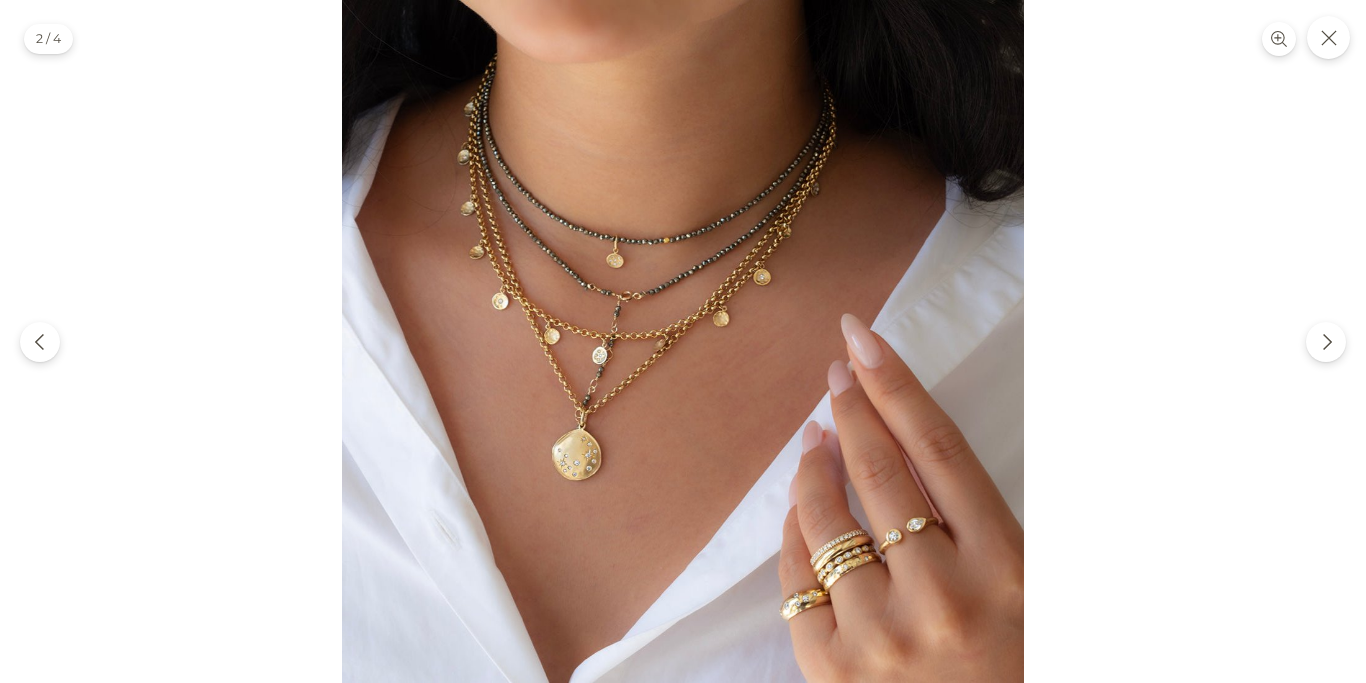 click at bounding box center [683, 341] 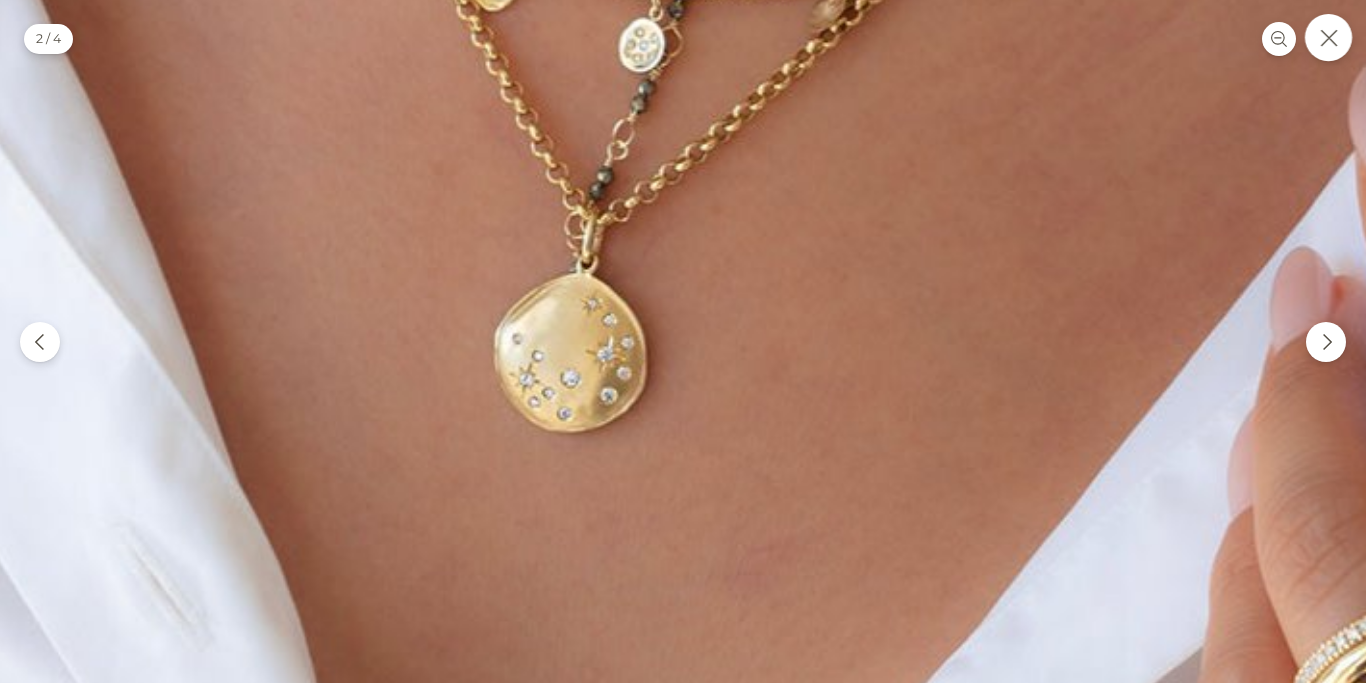click 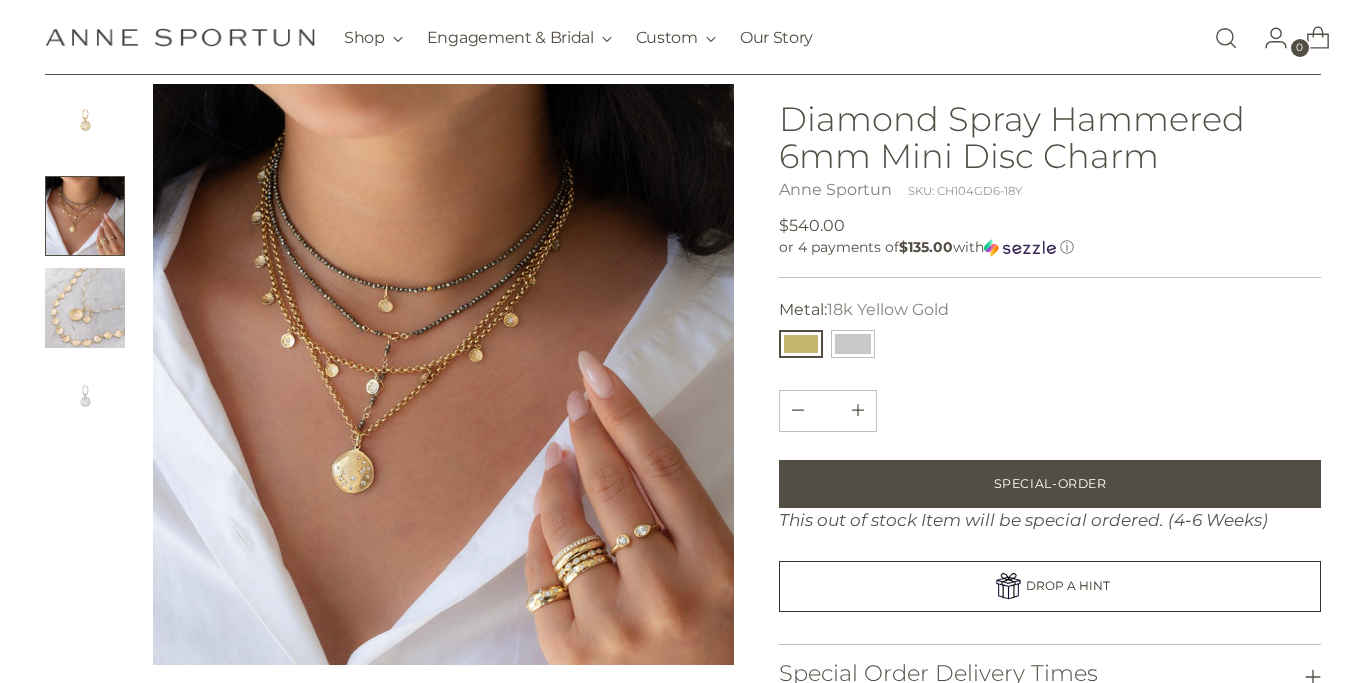 scroll, scrollTop: 0, scrollLeft: 0, axis: both 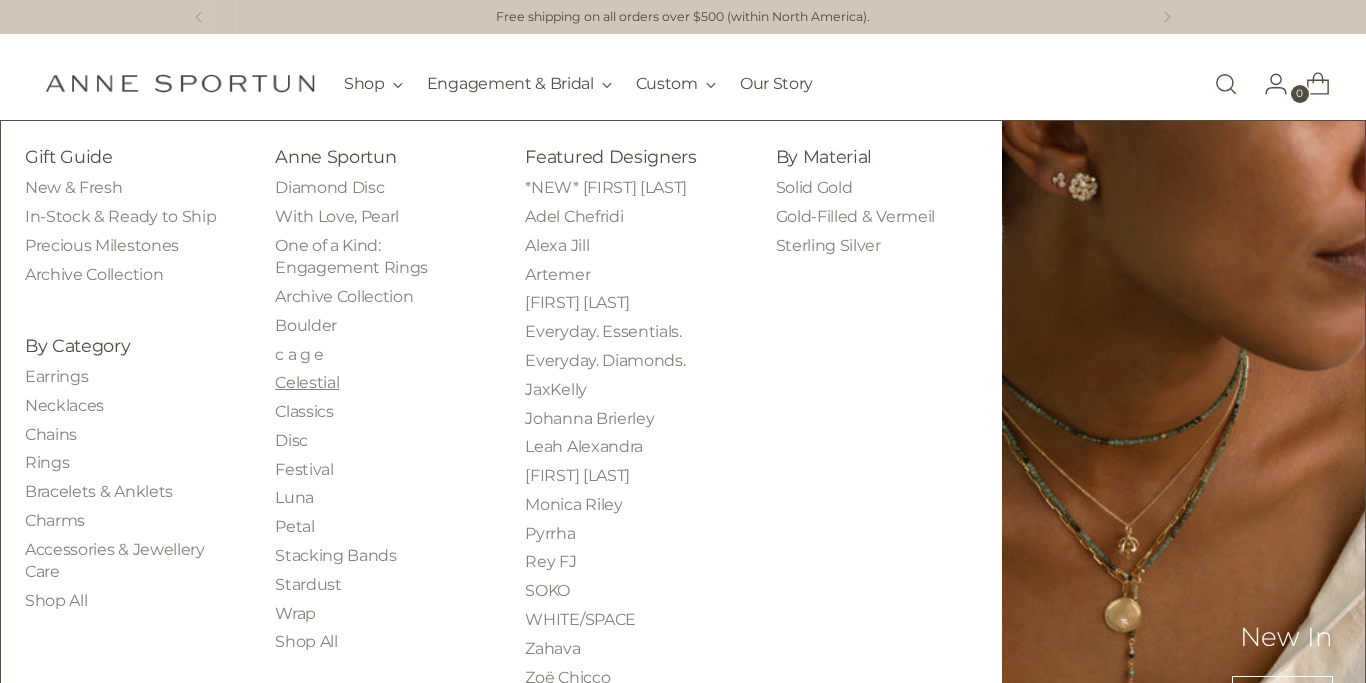 click on "Celestial" at bounding box center (307, 382) 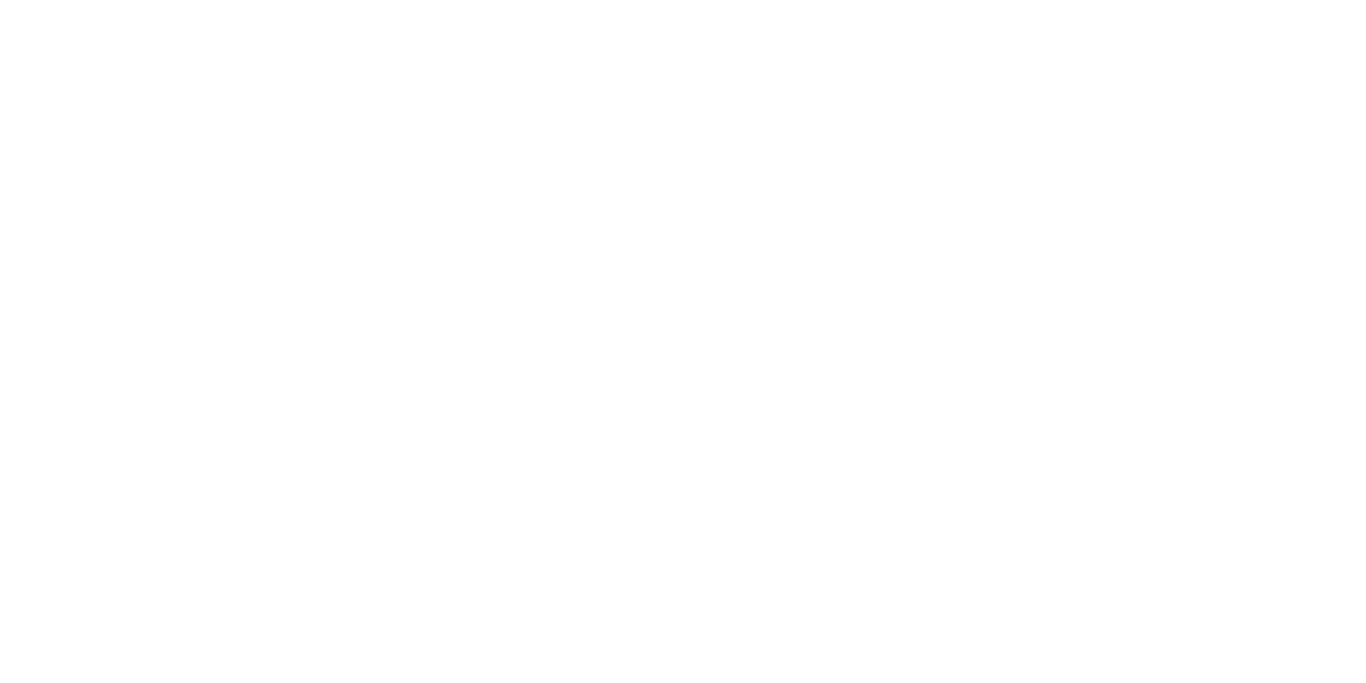 scroll, scrollTop: 0, scrollLeft: 0, axis: both 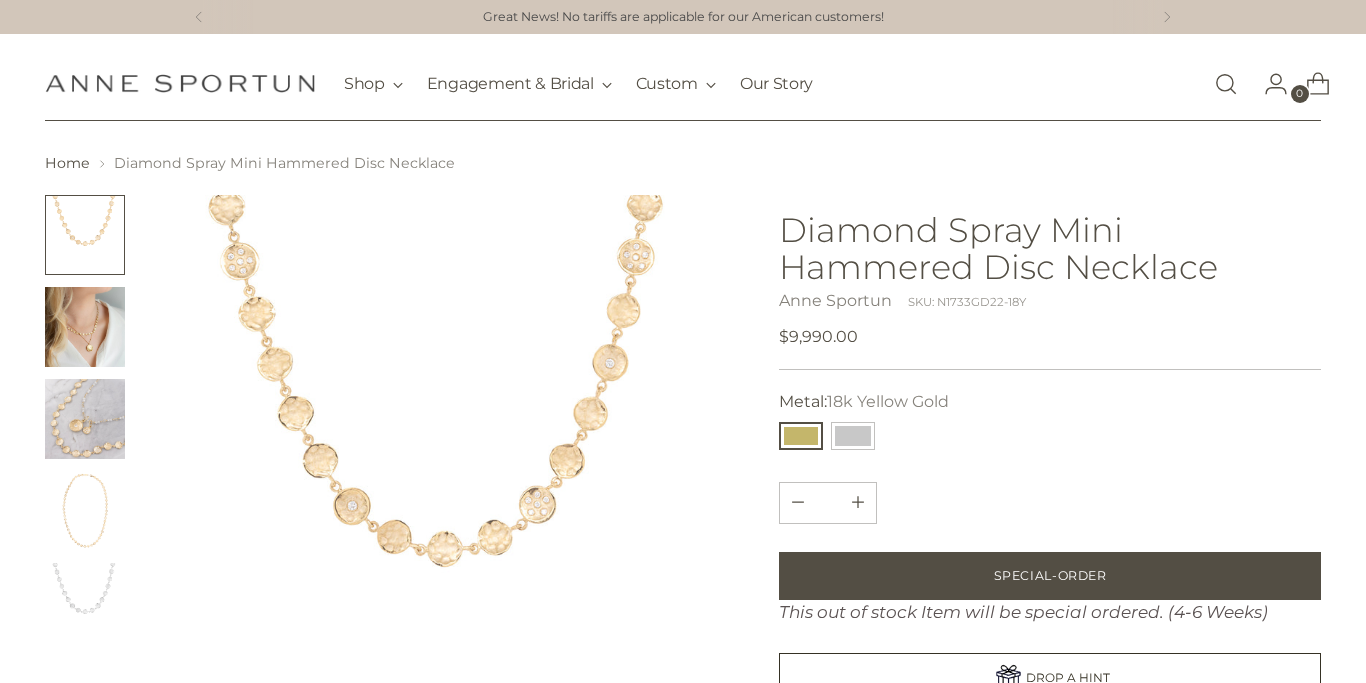 click at bounding box center (85, 327) 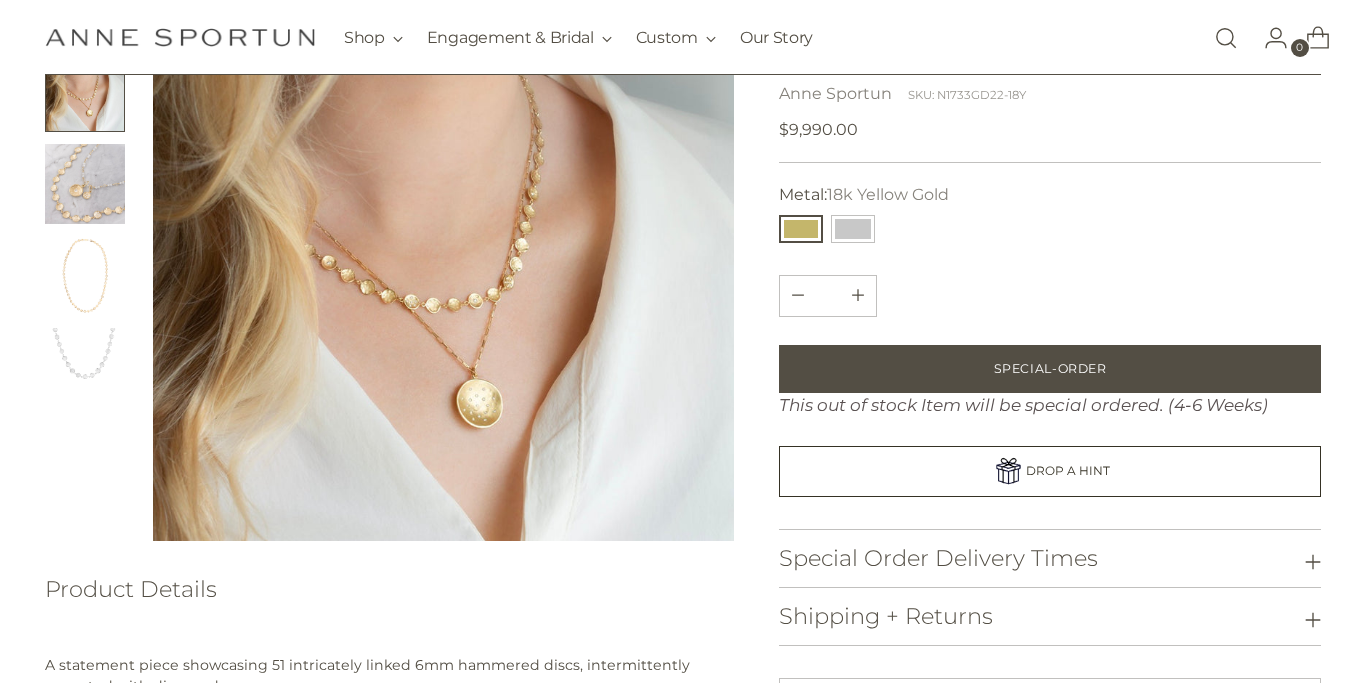 scroll, scrollTop: 238, scrollLeft: 0, axis: vertical 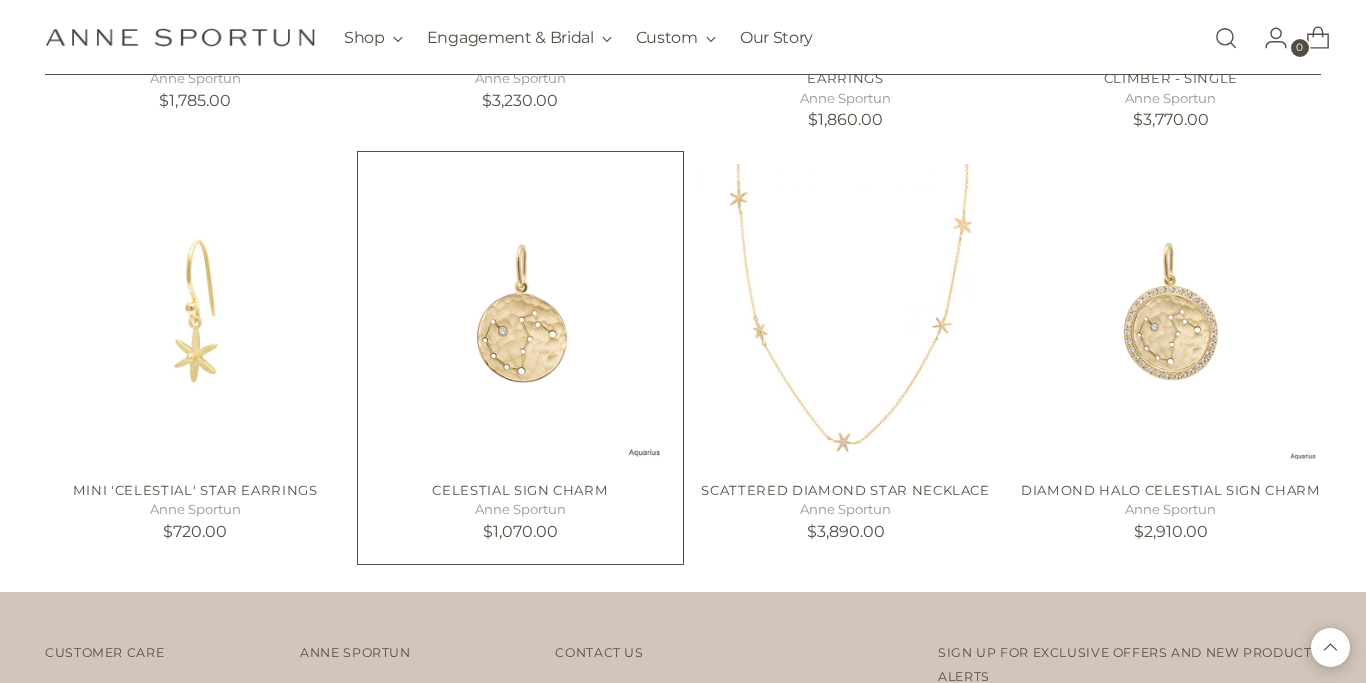 click at bounding box center (0, 0) 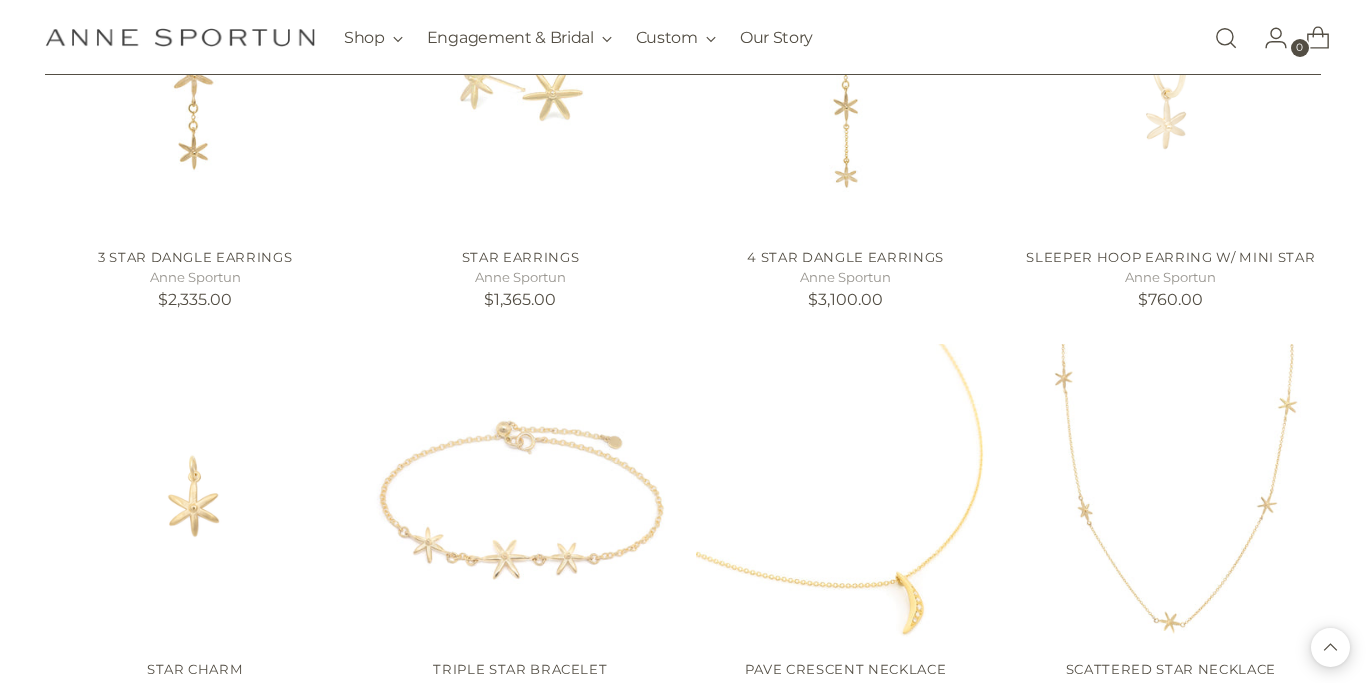 scroll, scrollTop: 0, scrollLeft: 0, axis: both 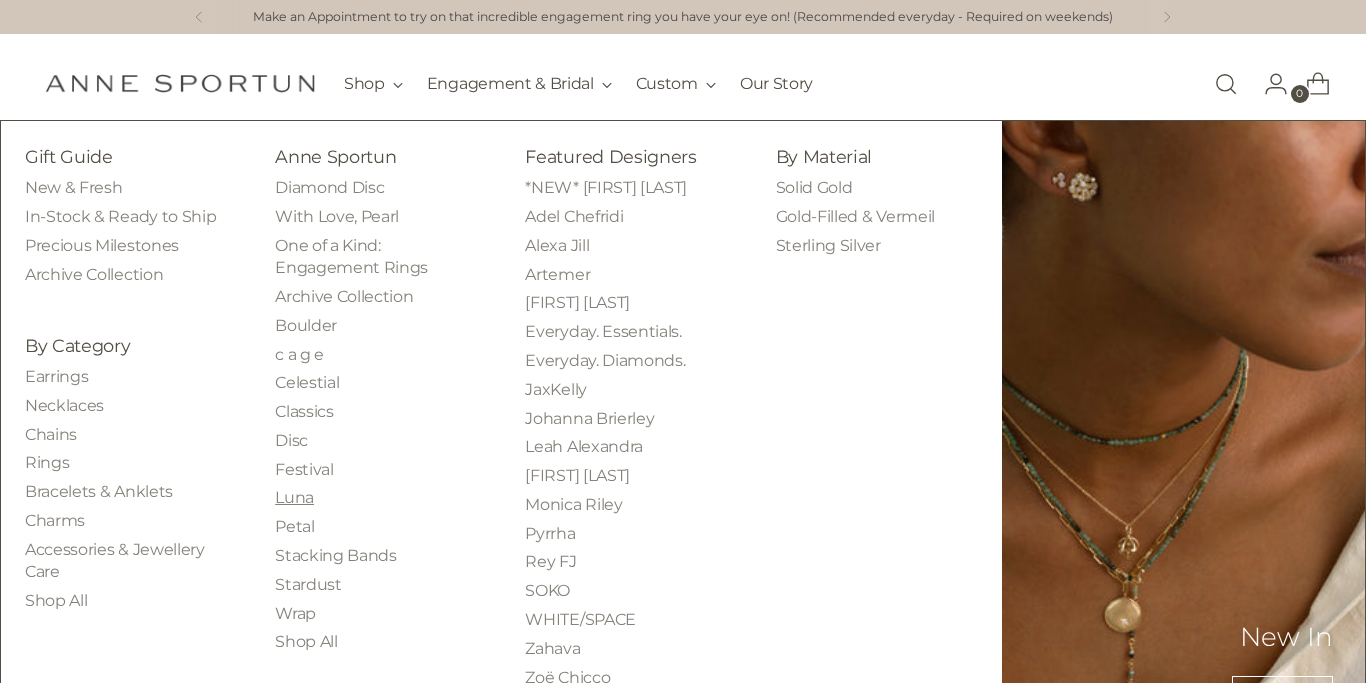 click on "Luna" at bounding box center [294, 497] 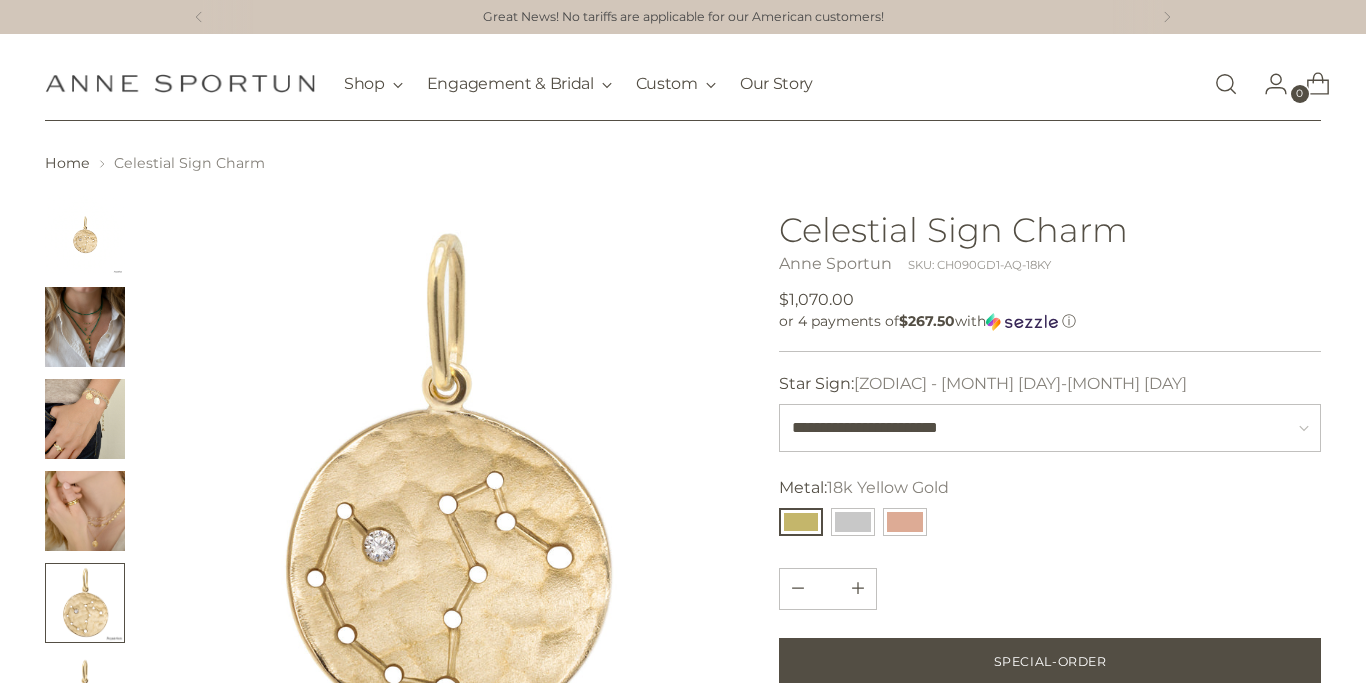 scroll, scrollTop: 32, scrollLeft: 0, axis: vertical 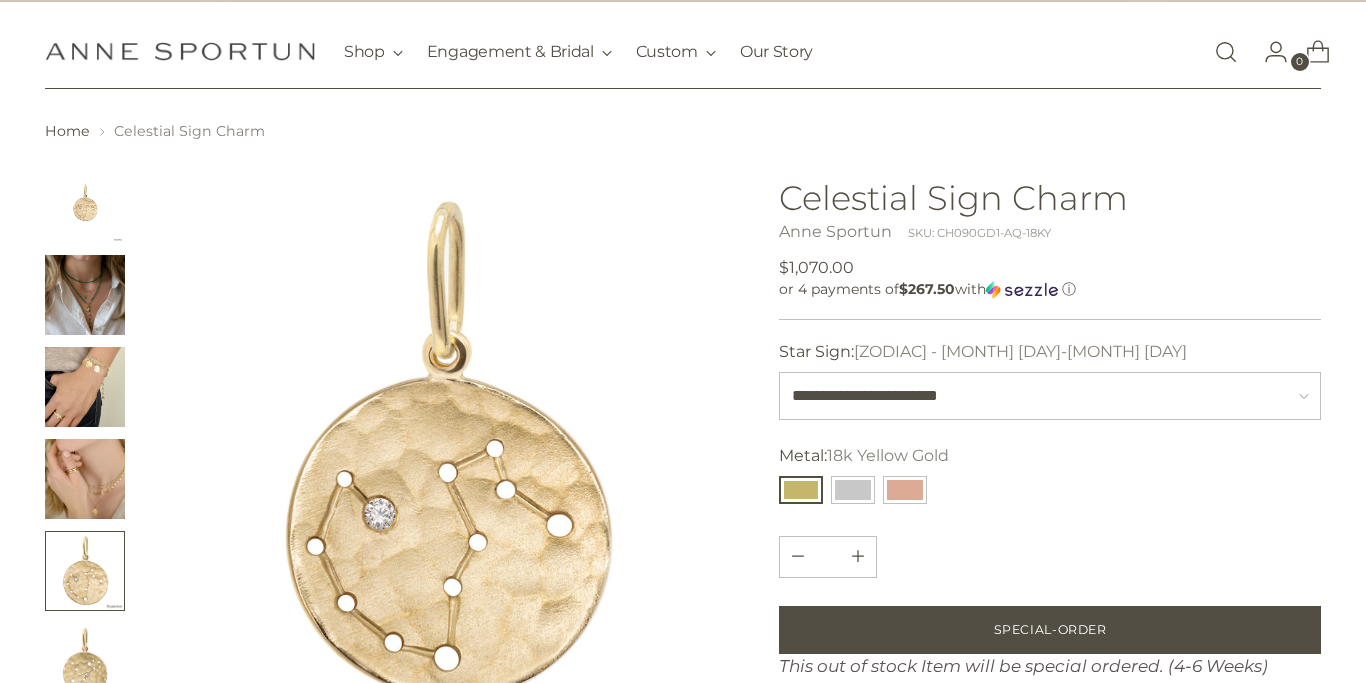click at bounding box center [85, 295] 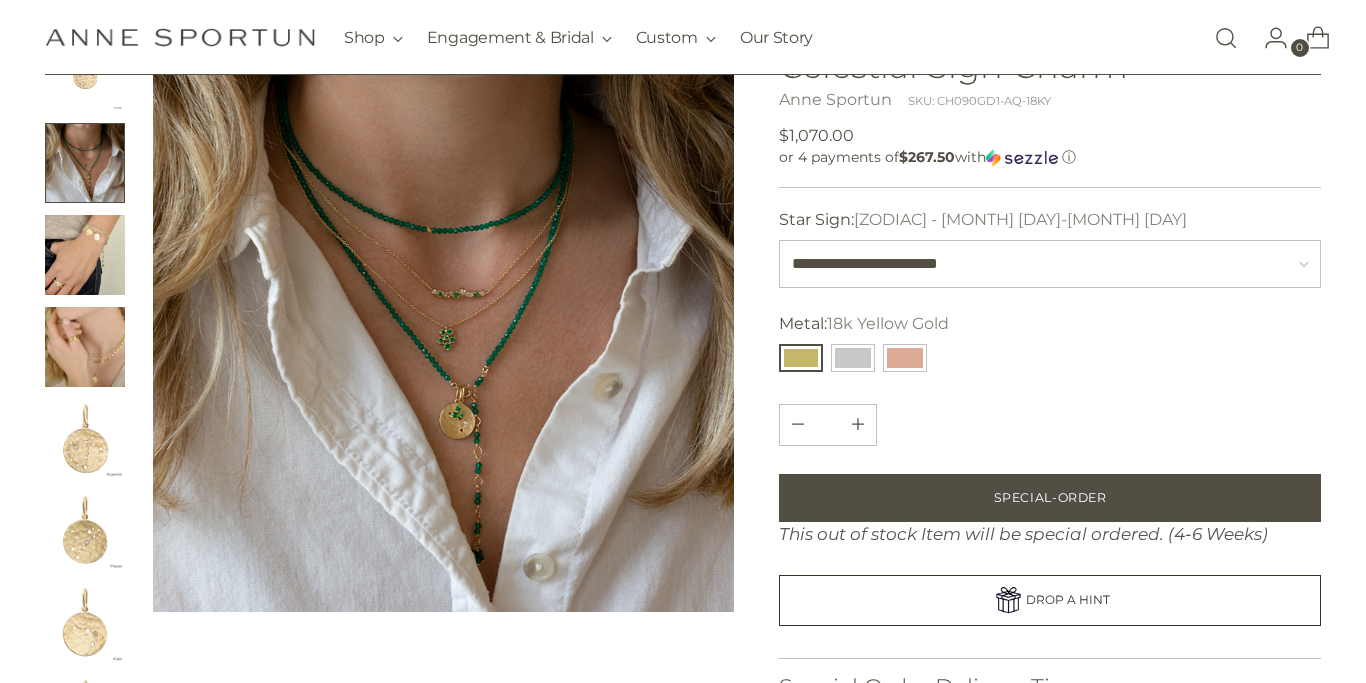 scroll, scrollTop: 155, scrollLeft: 0, axis: vertical 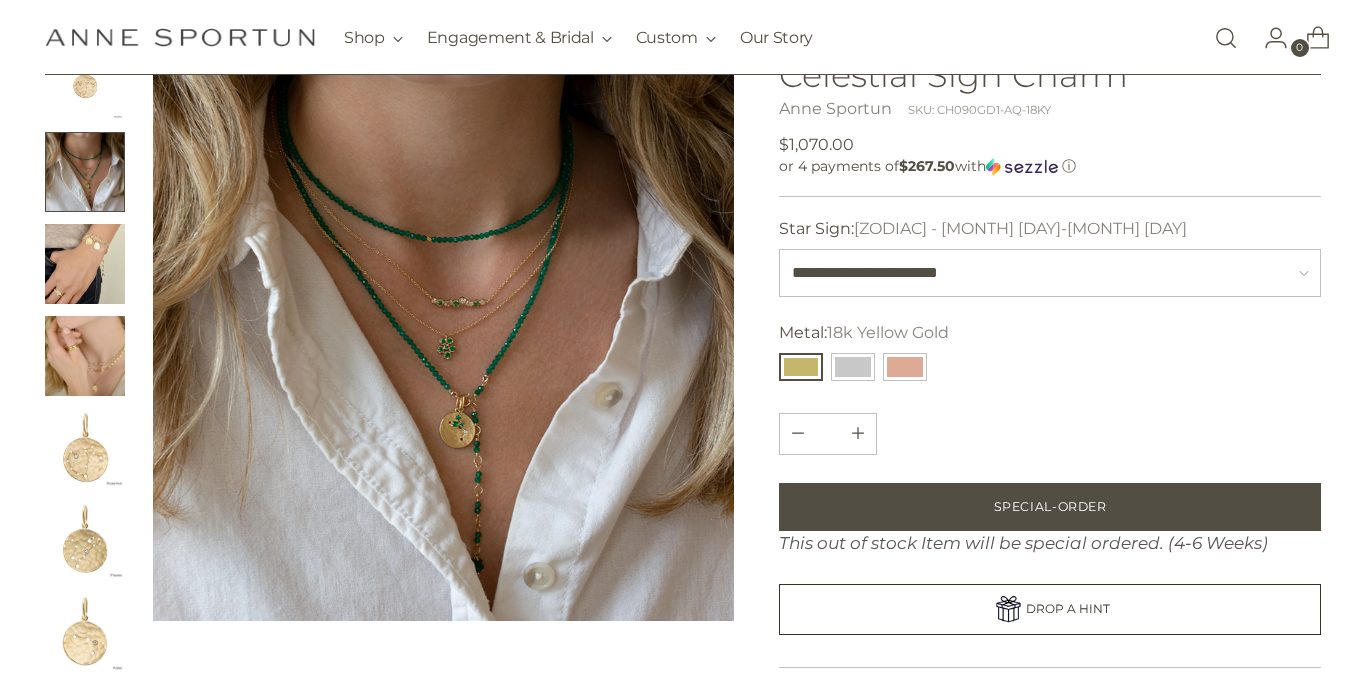 click at bounding box center (443, 330) 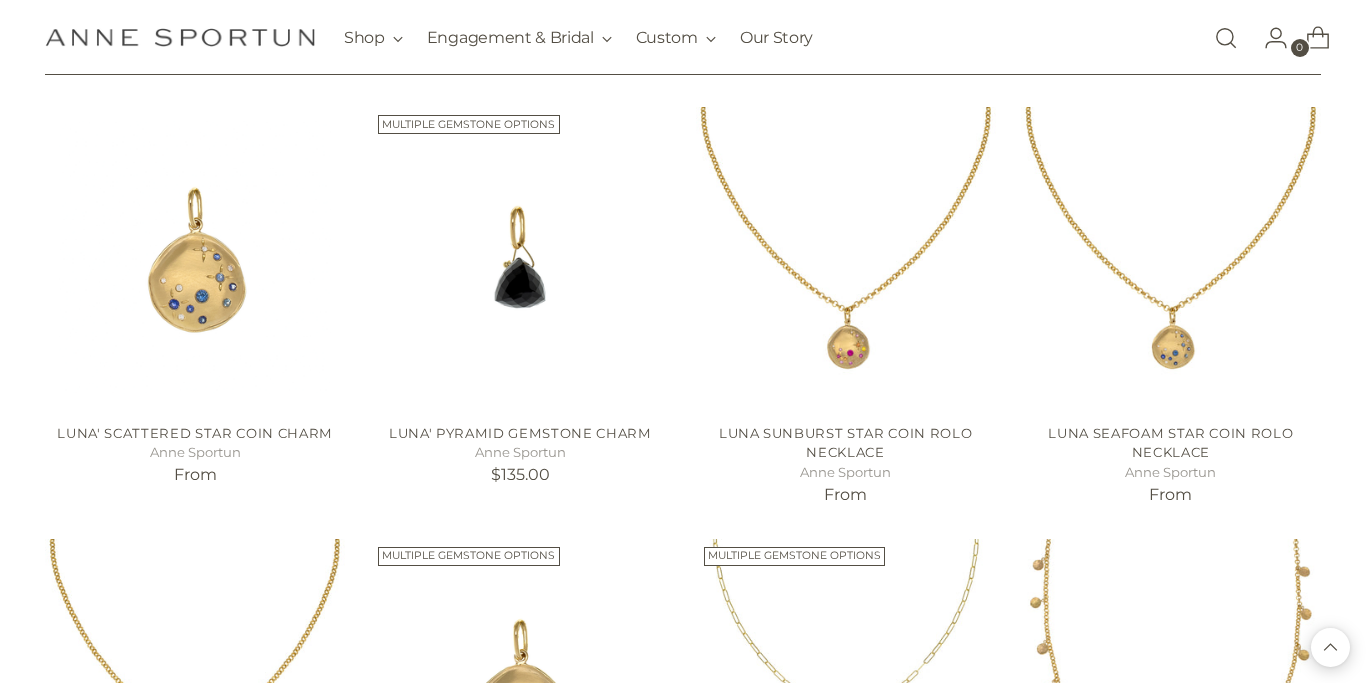 scroll, scrollTop: 1673, scrollLeft: 0, axis: vertical 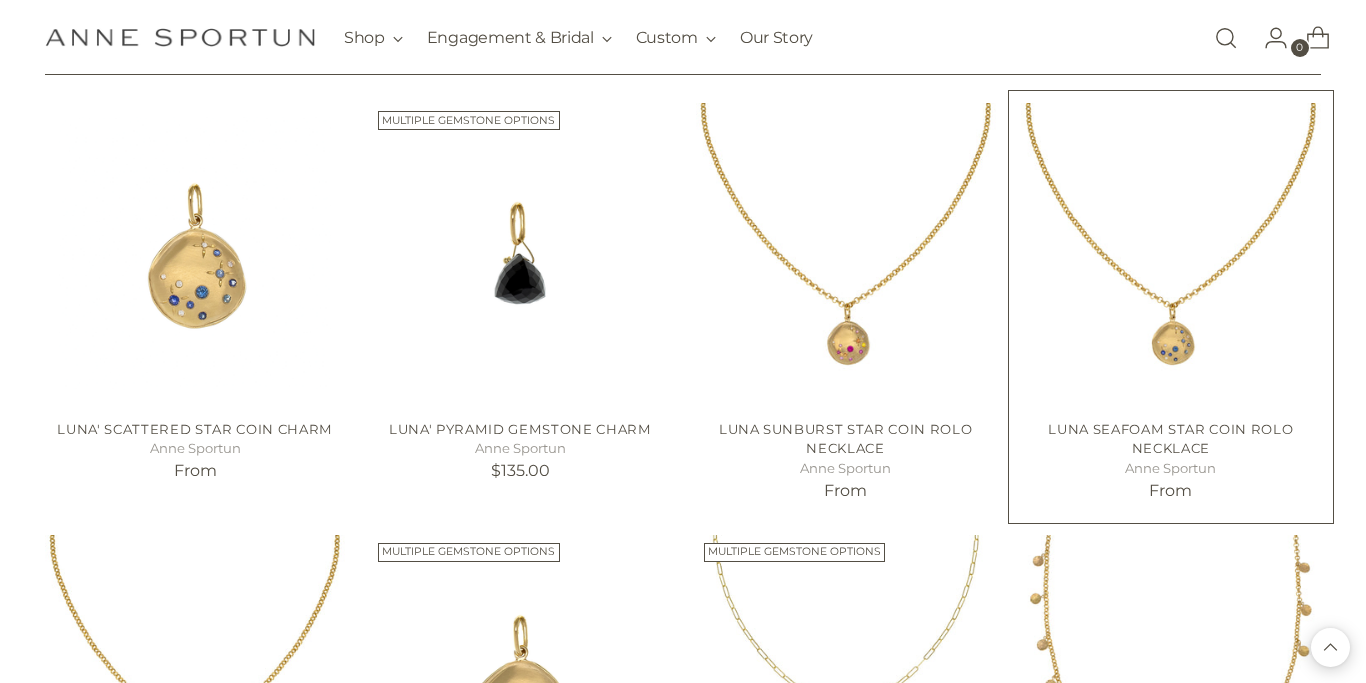 click at bounding box center [0, 0] 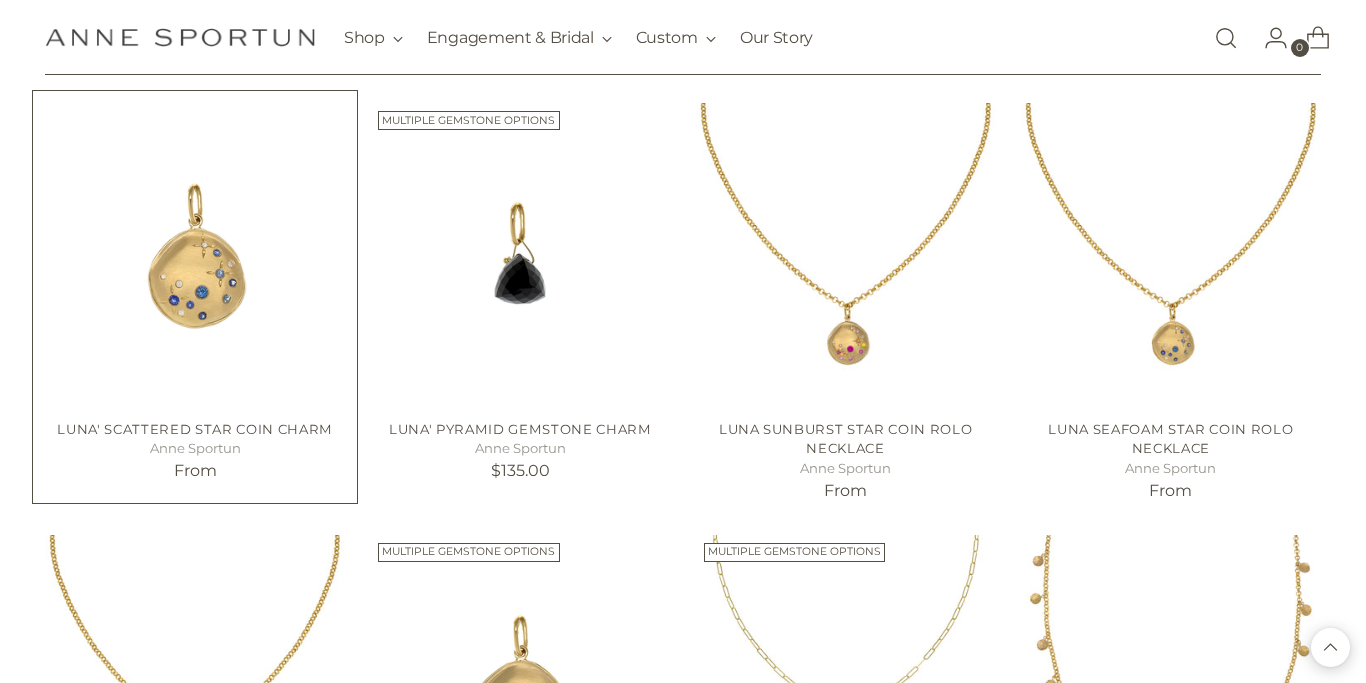 click at bounding box center (0, 0) 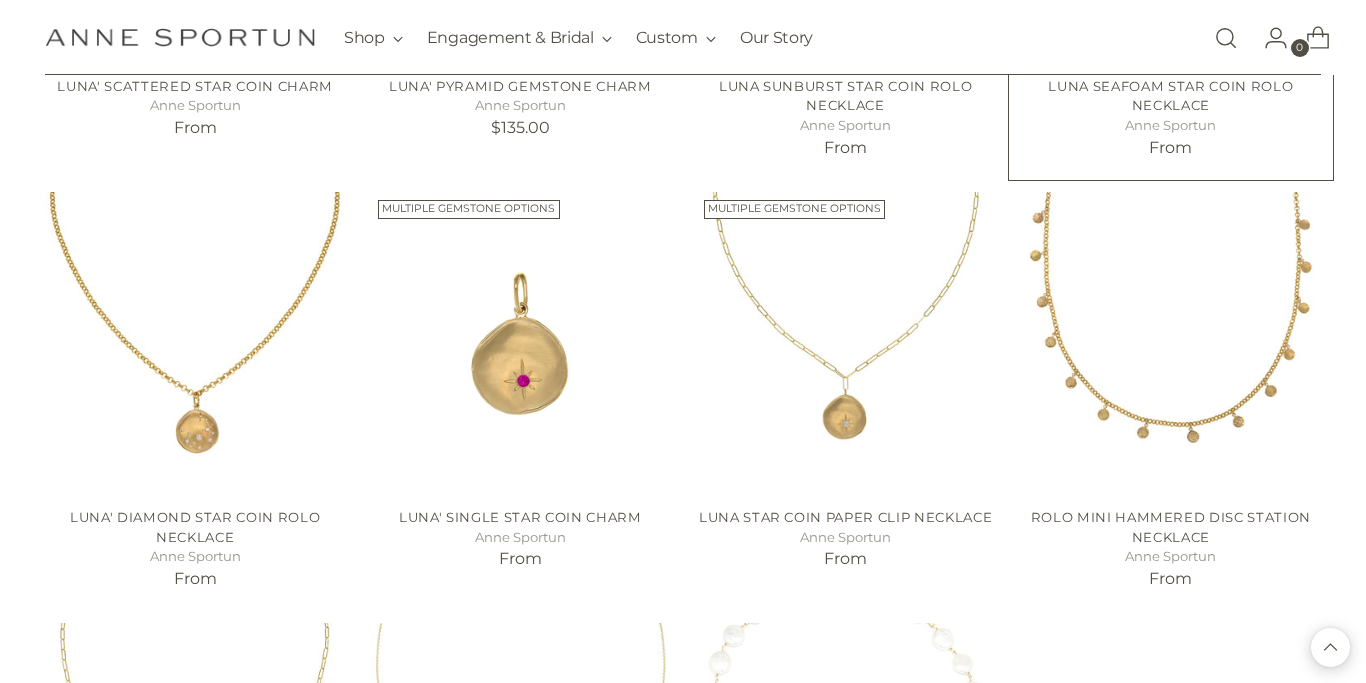 scroll, scrollTop: 2032, scrollLeft: 0, axis: vertical 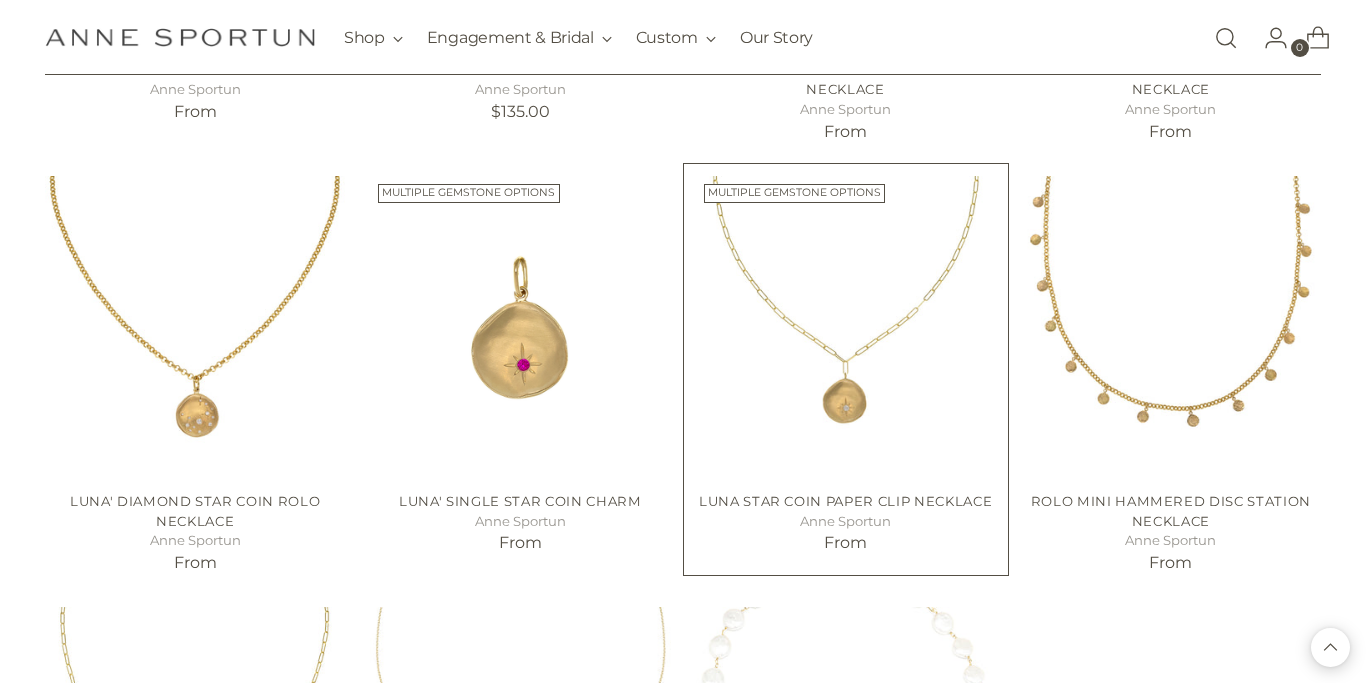 click at bounding box center [0, 0] 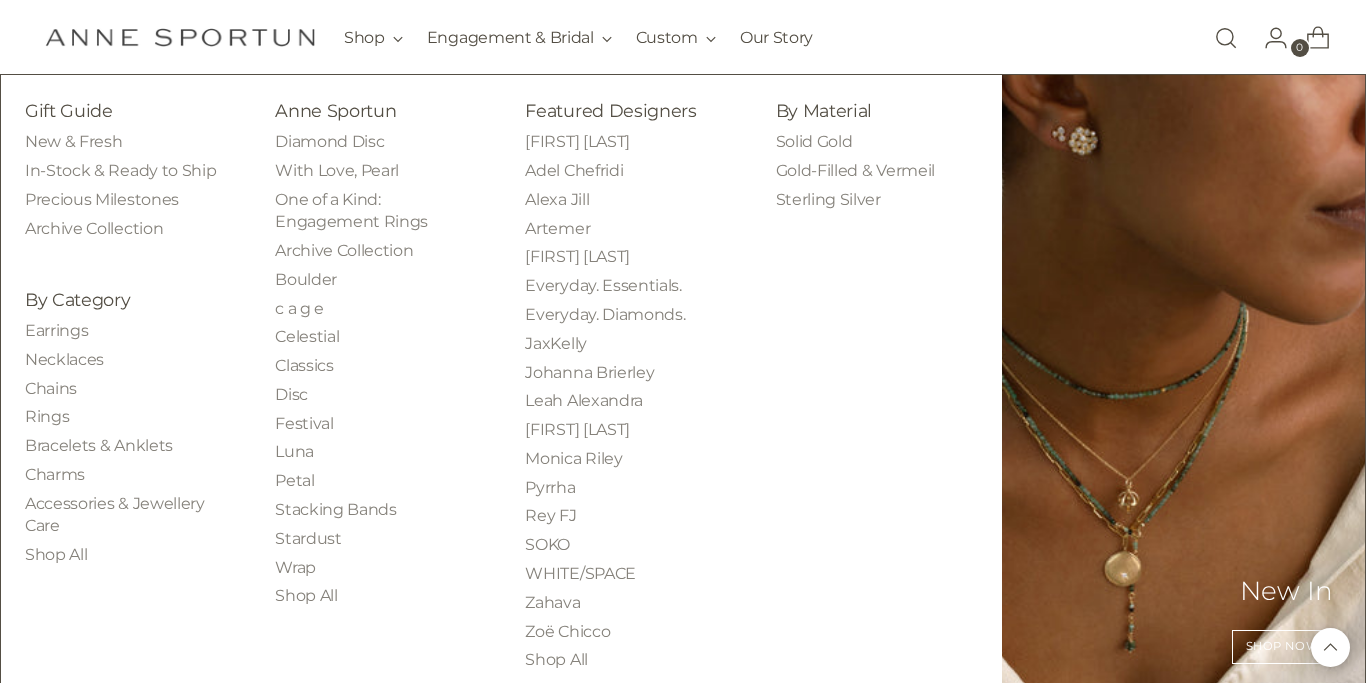 scroll, scrollTop: 2148, scrollLeft: 0, axis: vertical 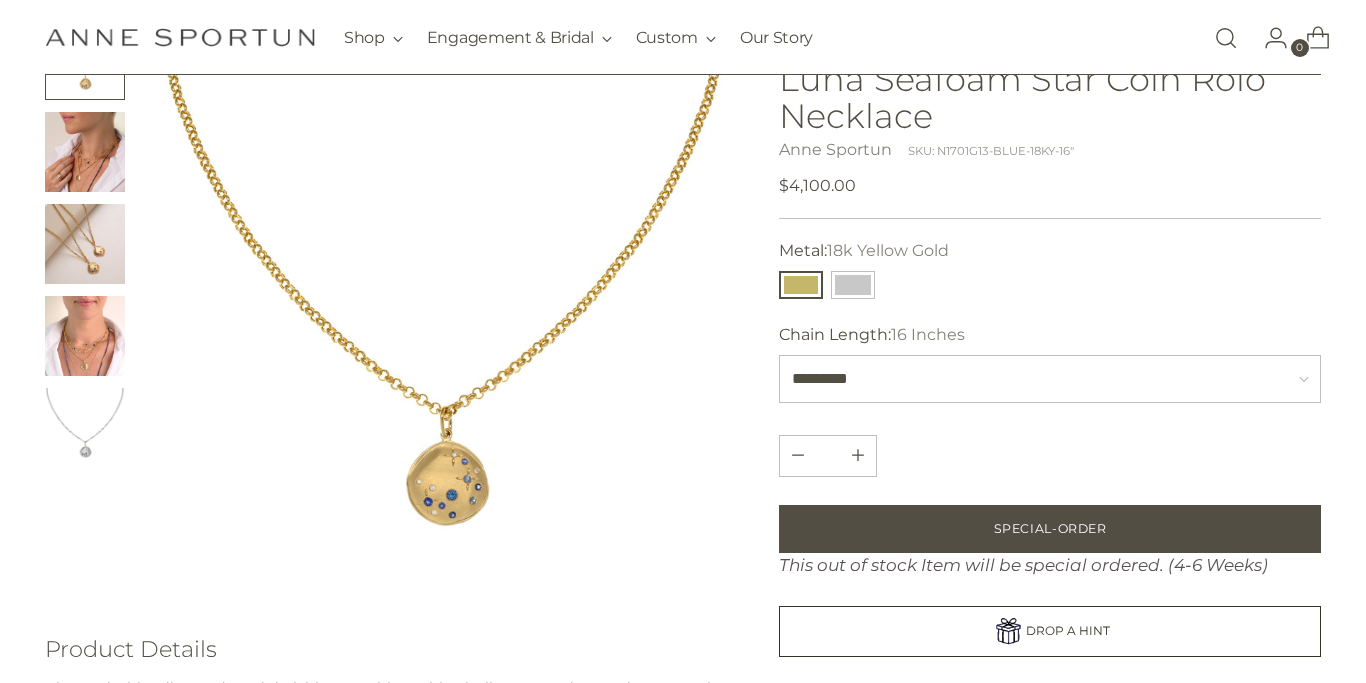 click at bounding box center (85, 336) 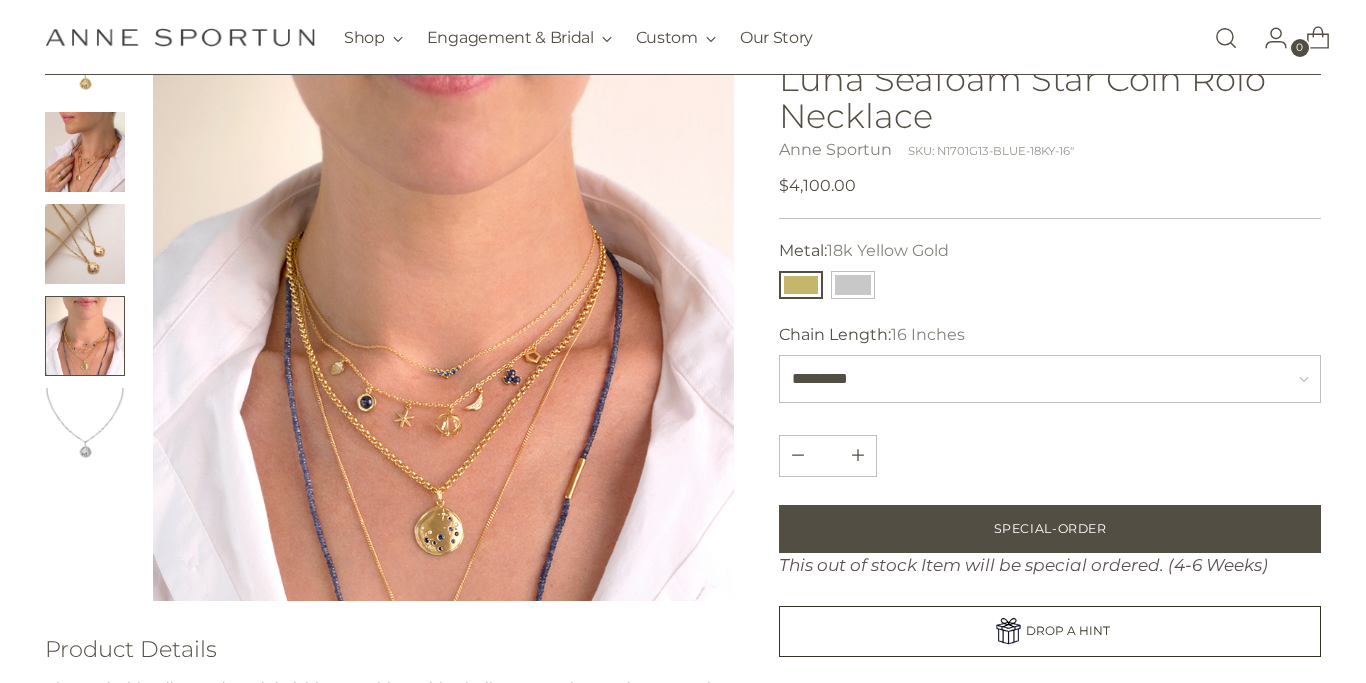 click at bounding box center (443, 310) 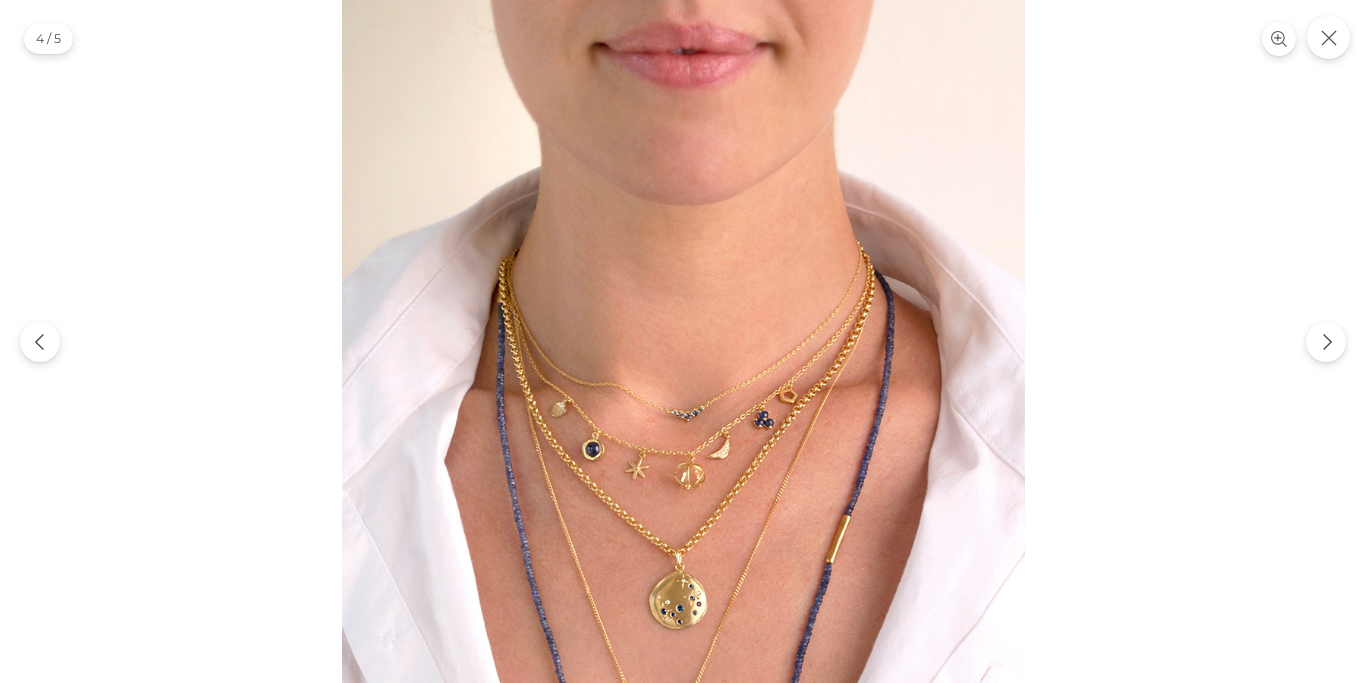 click at bounding box center (683, 341) 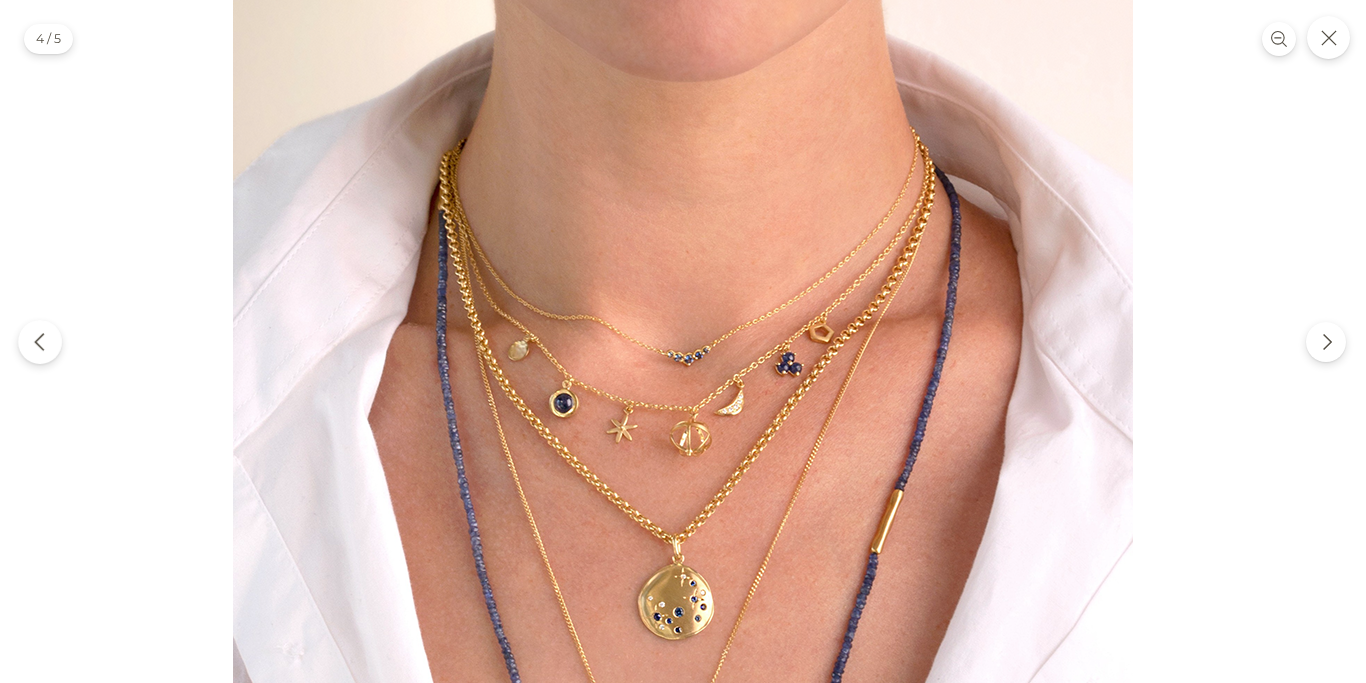 click 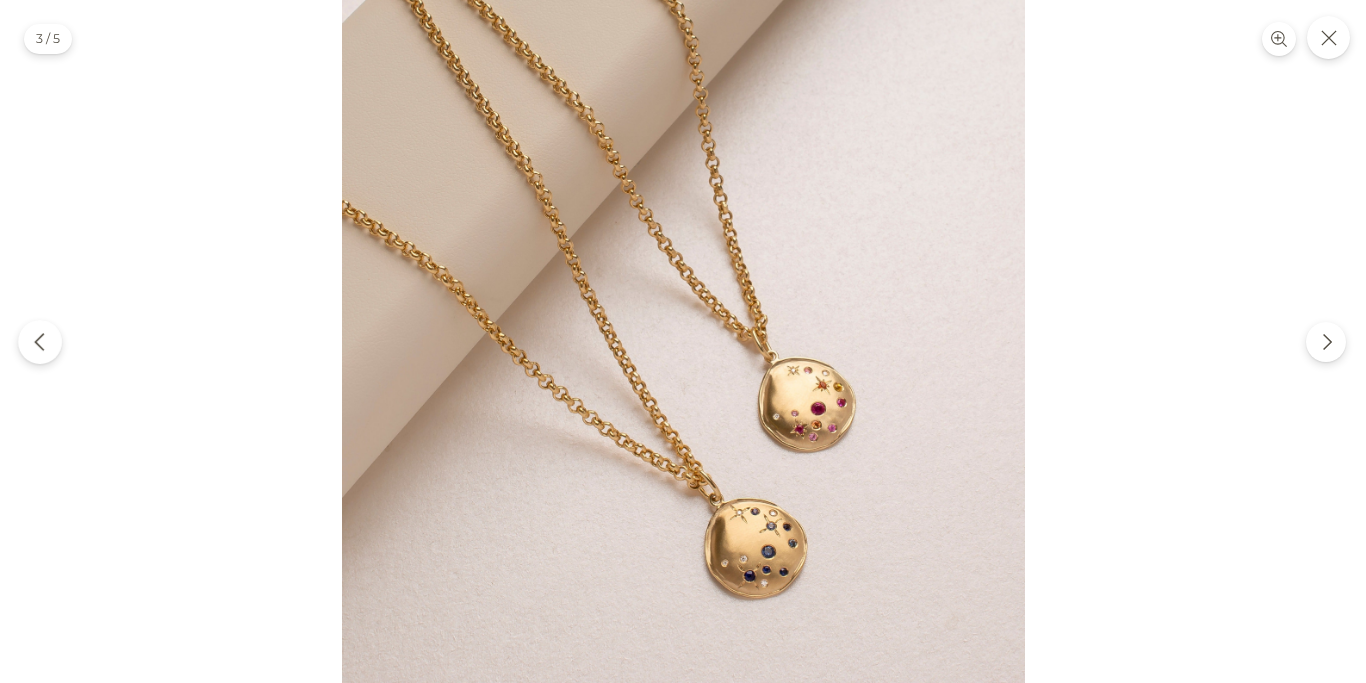 click 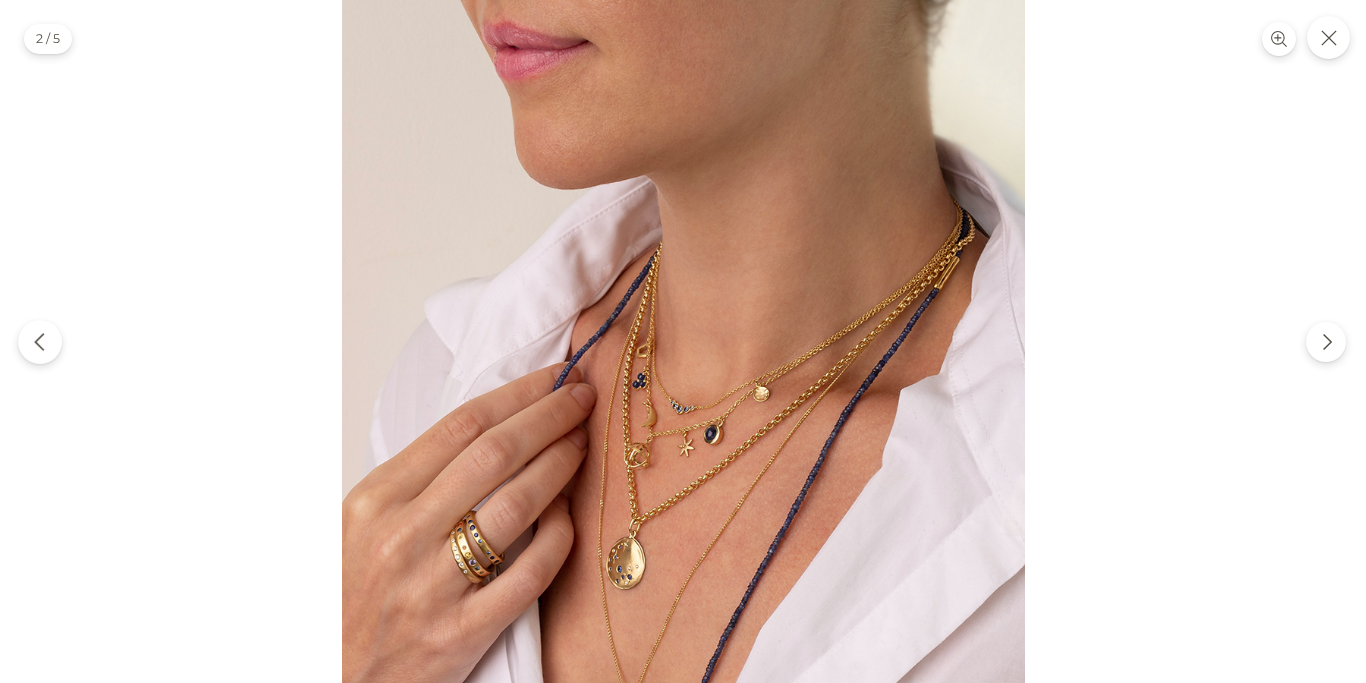 click 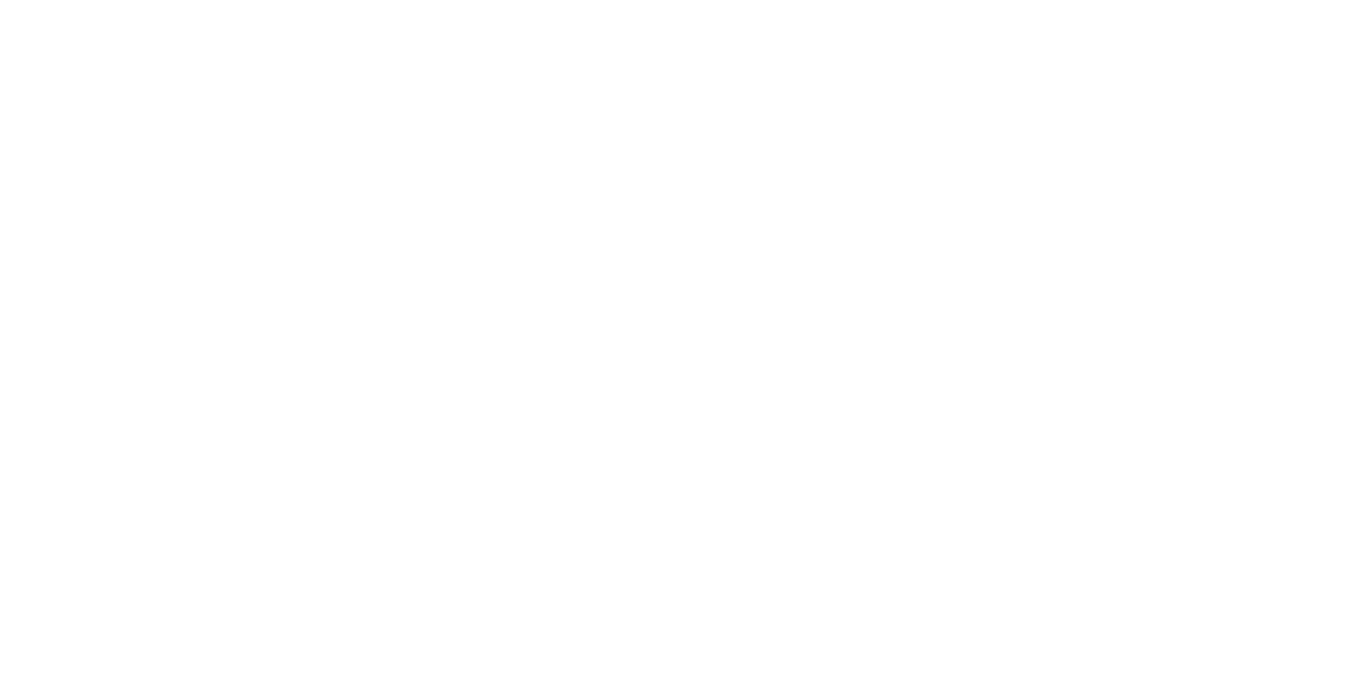 scroll, scrollTop: 0, scrollLeft: 0, axis: both 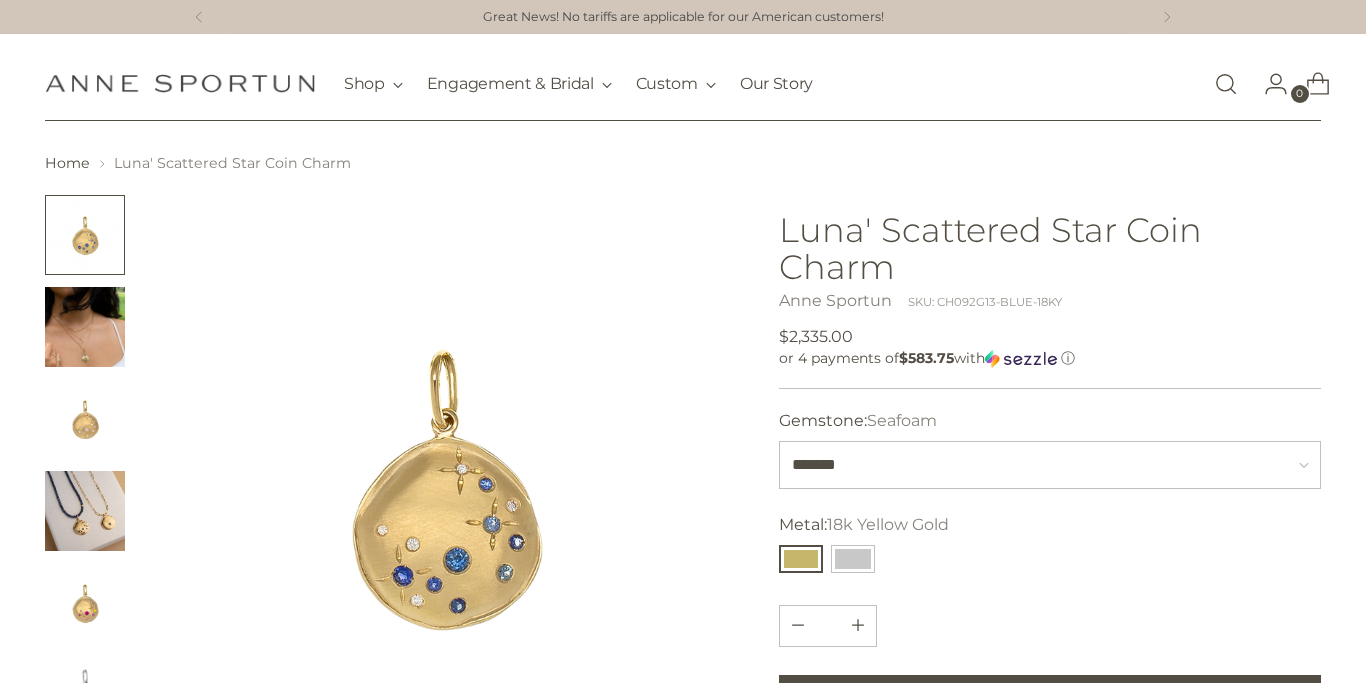 click at bounding box center (85, 327) 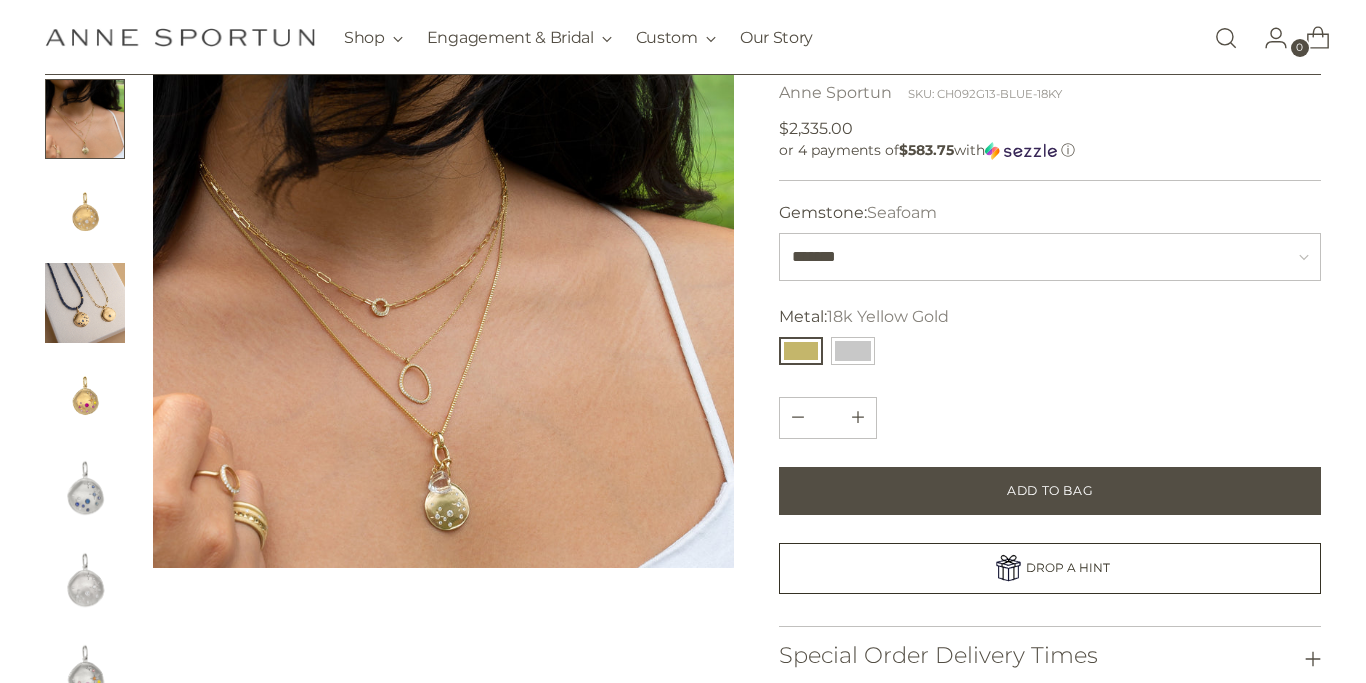 scroll, scrollTop: 214, scrollLeft: 0, axis: vertical 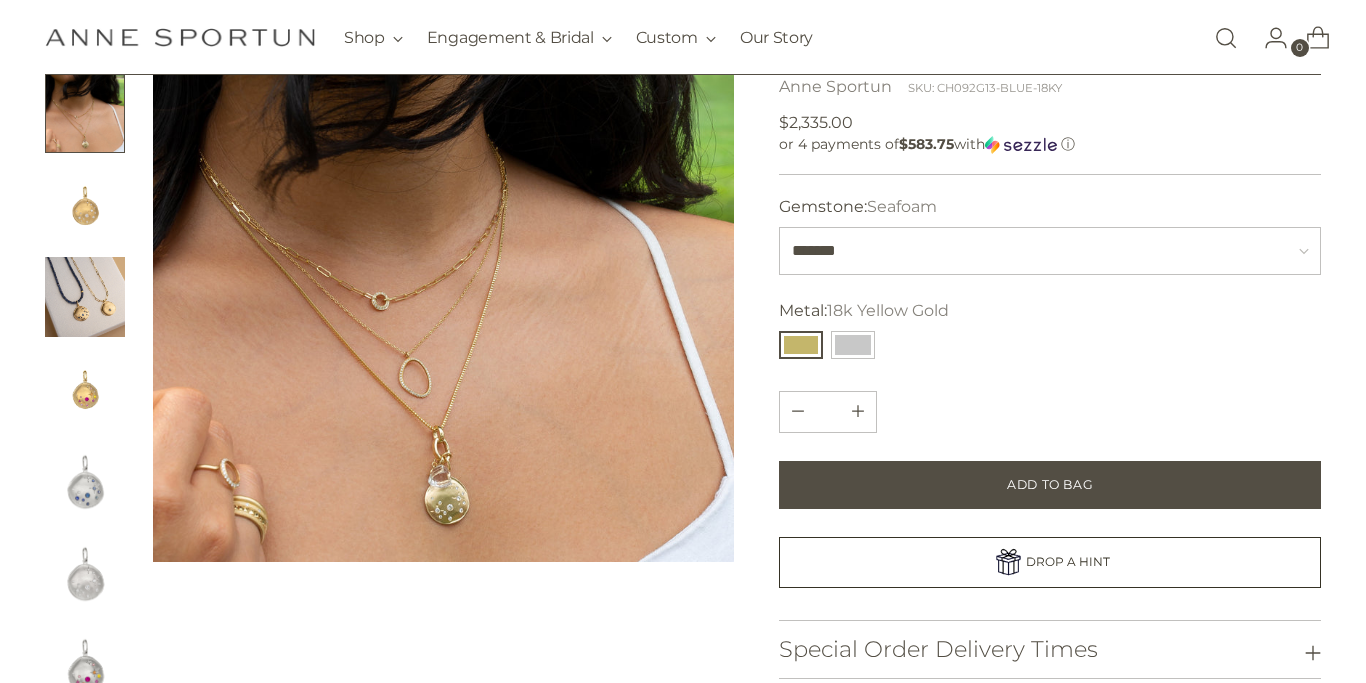 click at bounding box center [85, 297] 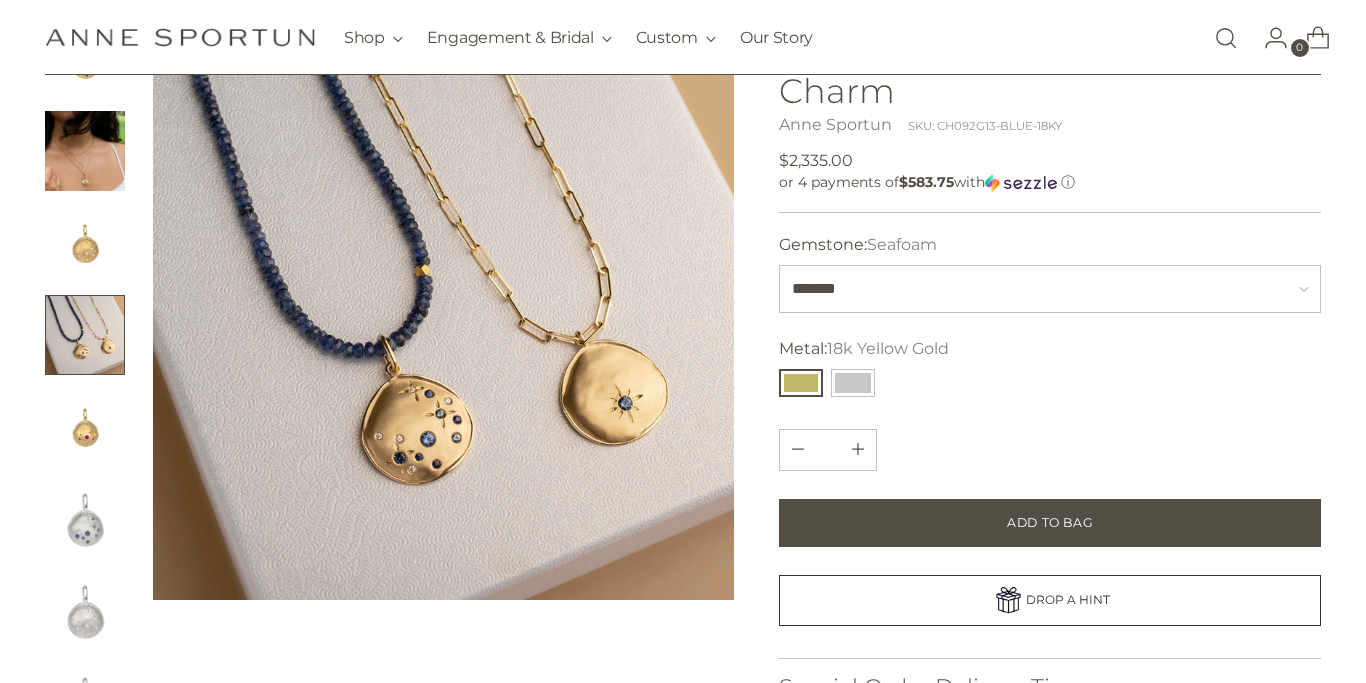 scroll, scrollTop: 175, scrollLeft: 0, axis: vertical 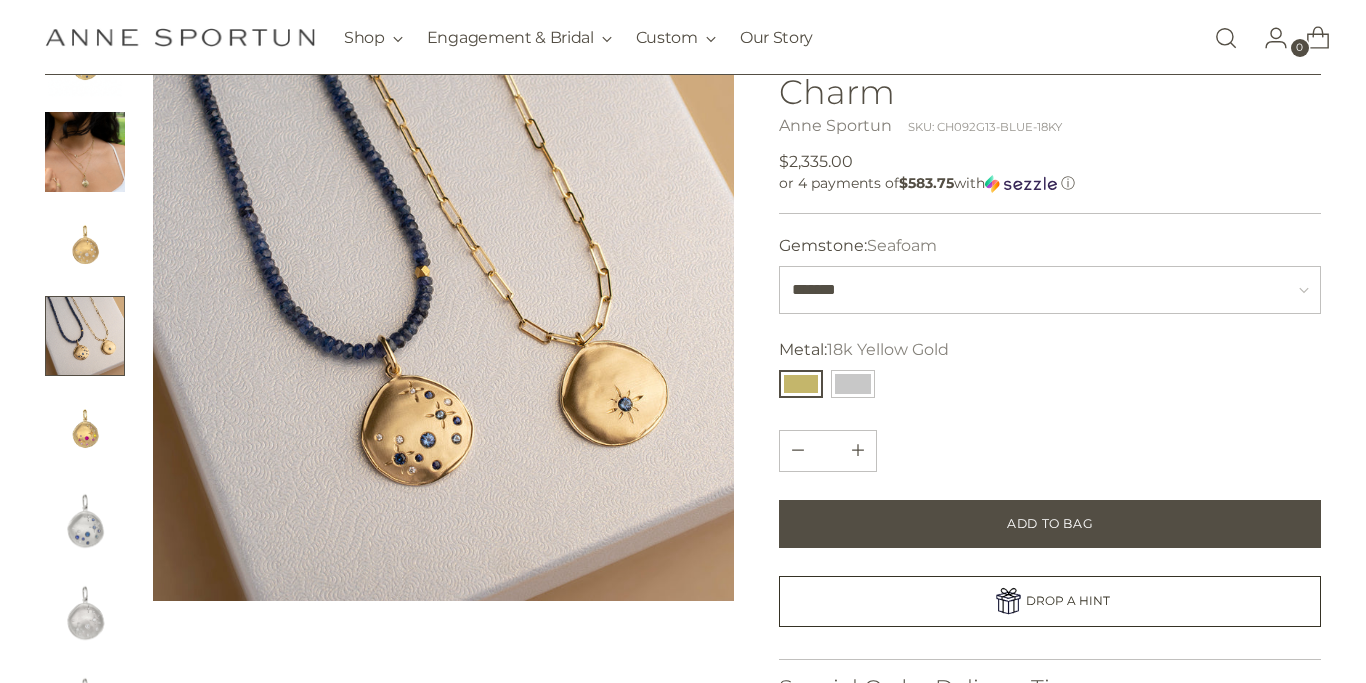 click at bounding box center [443, 310] 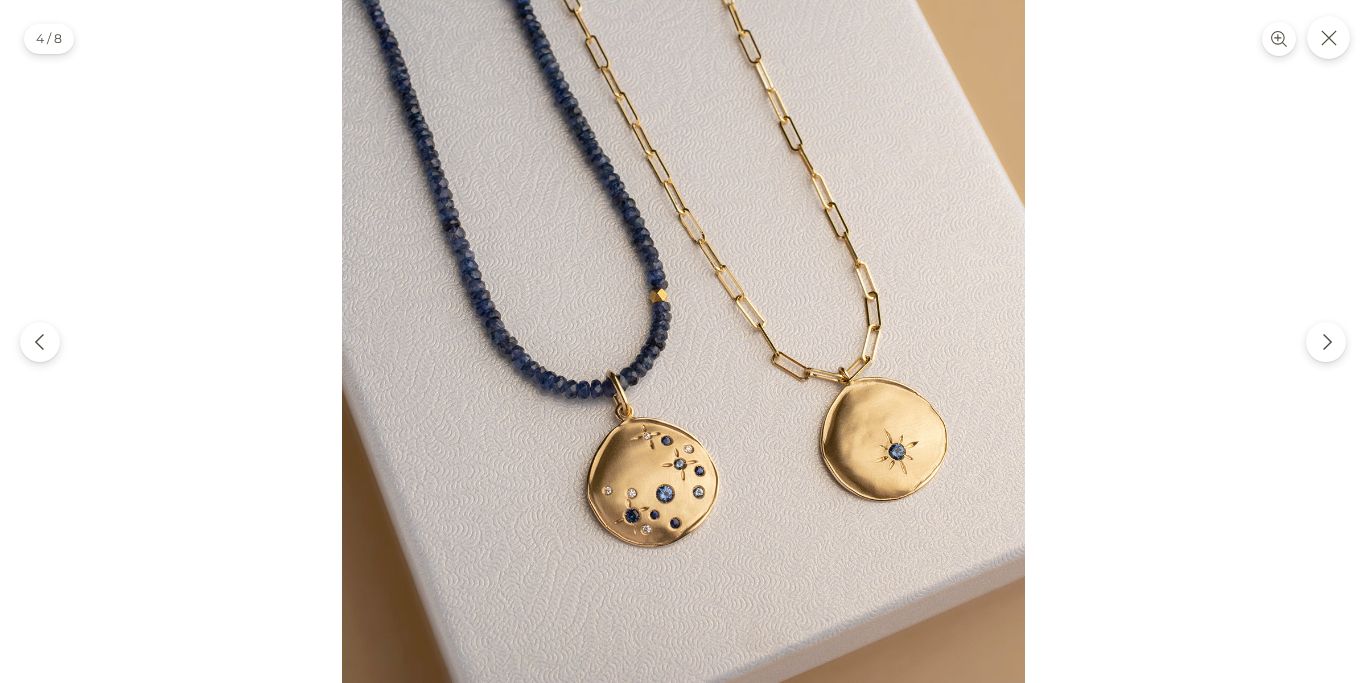 click at bounding box center [683, 341] 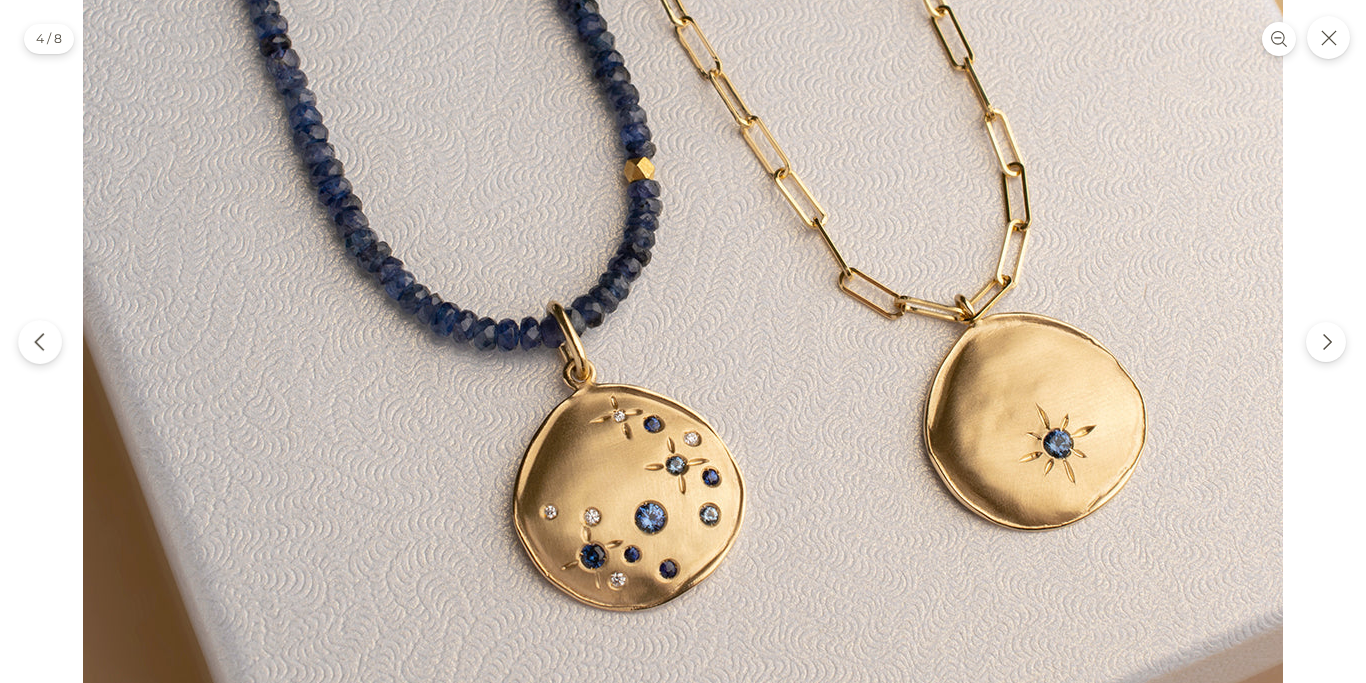 click 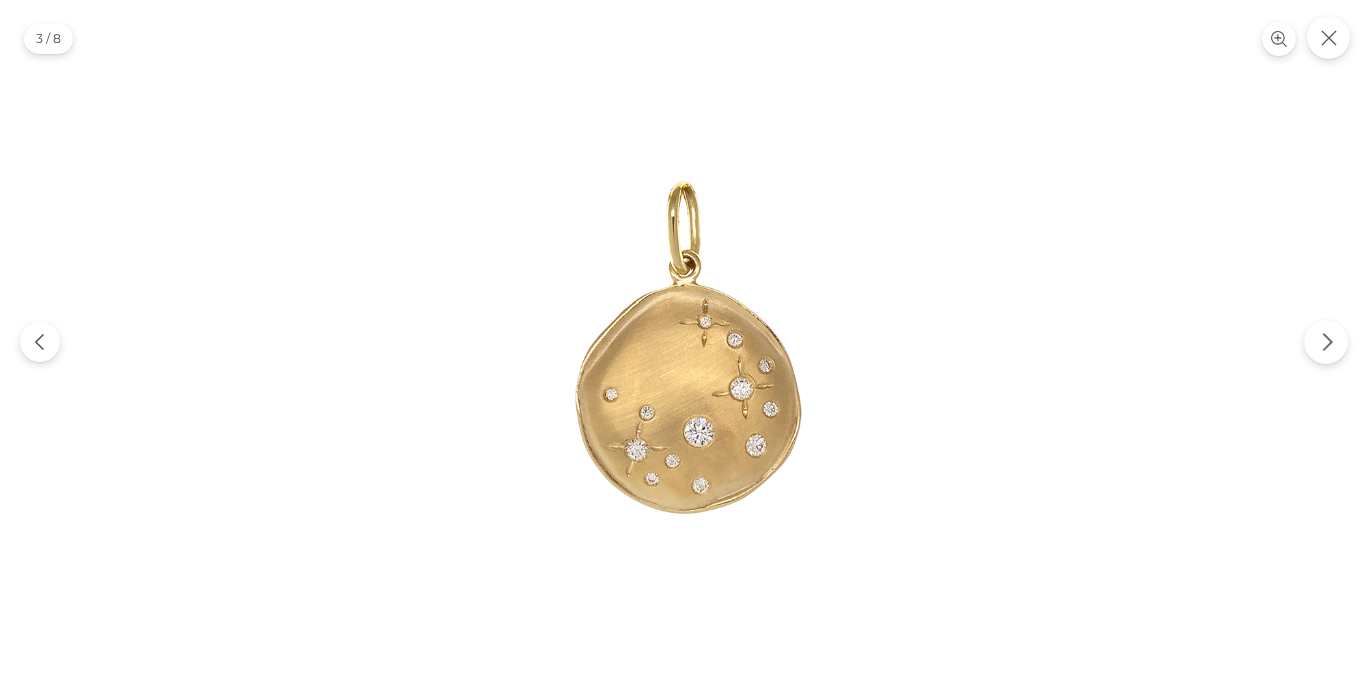 click at bounding box center [1326, 342] 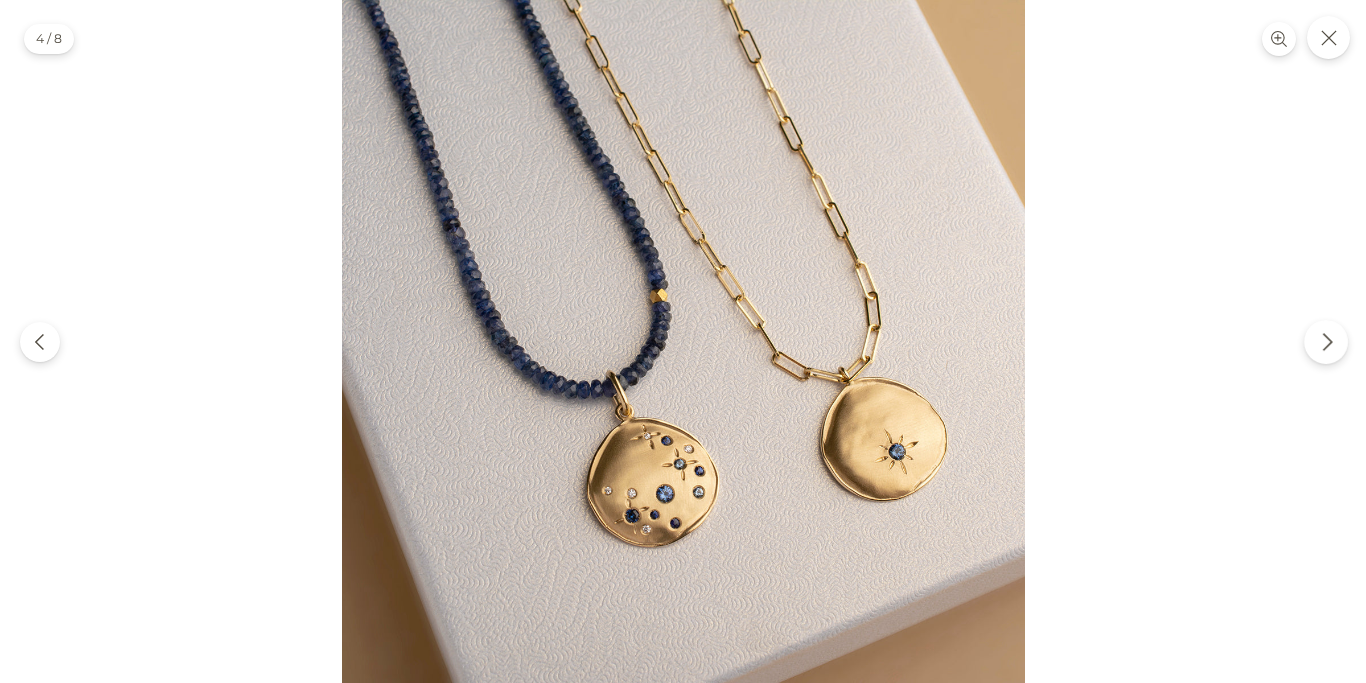 click at bounding box center [1326, 342] 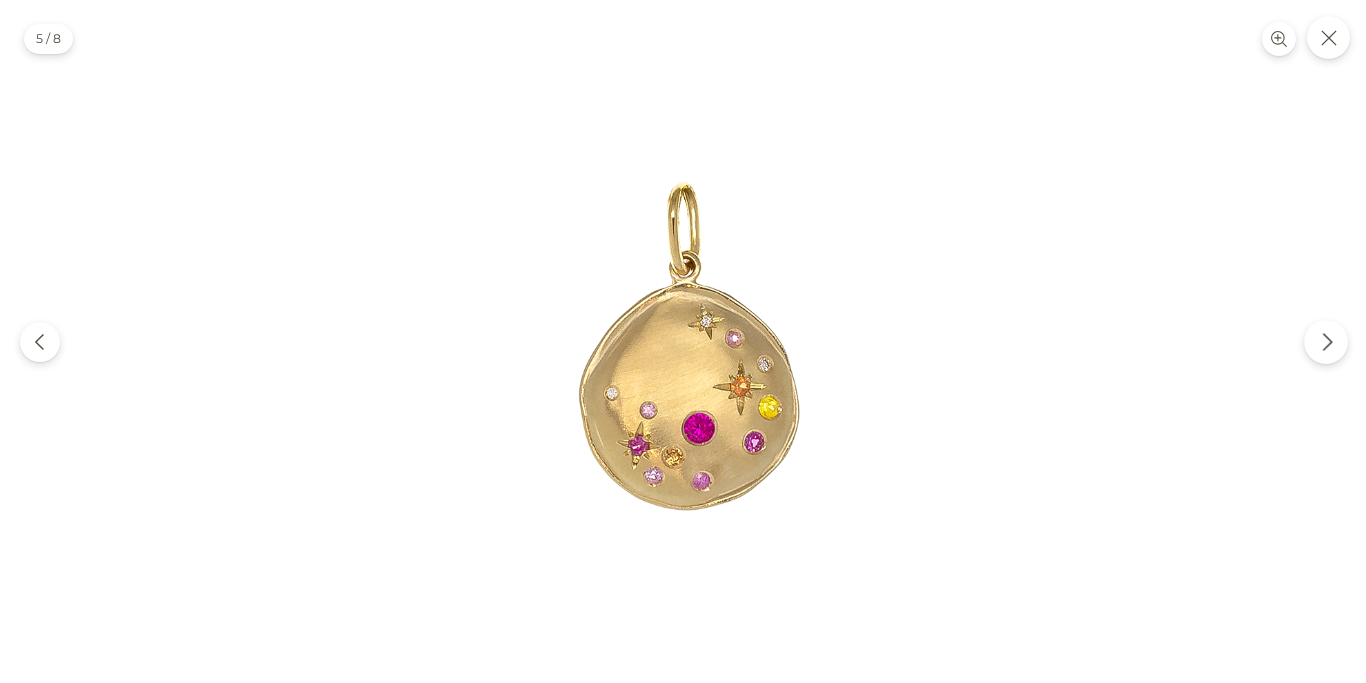 click at bounding box center (1326, 342) 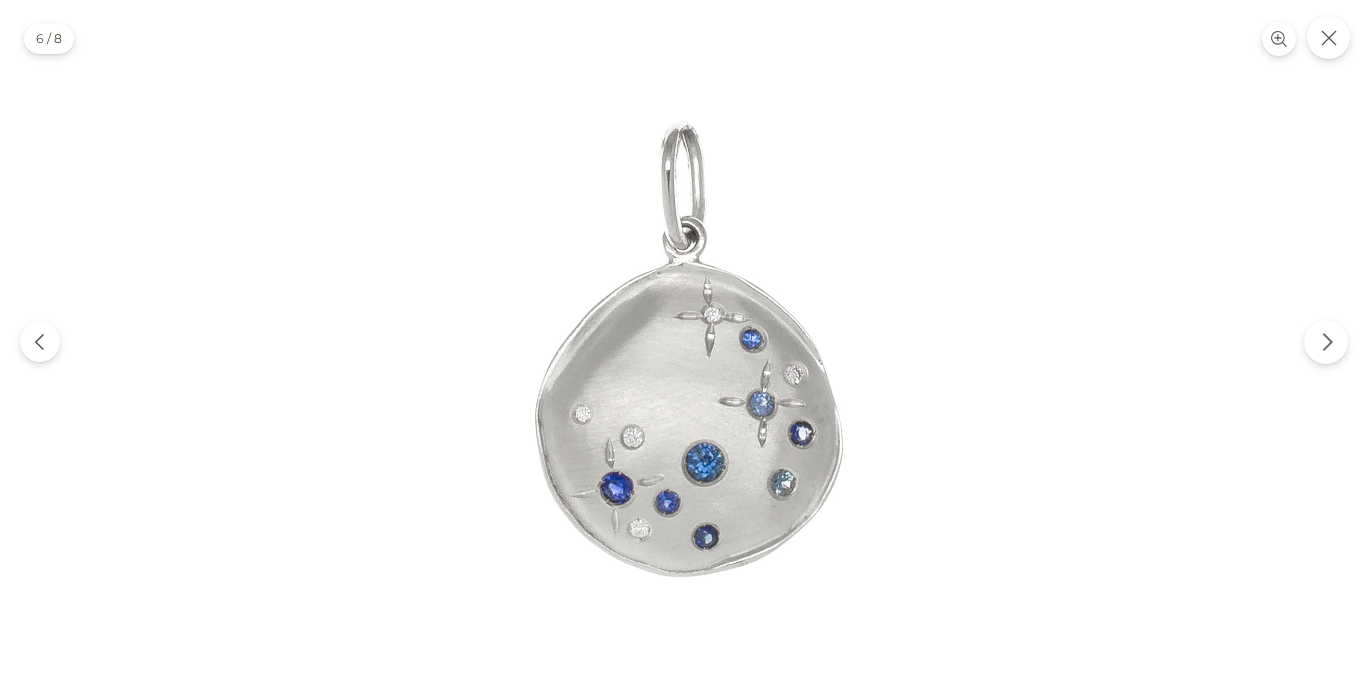 click at bounding box center [1326, 342] 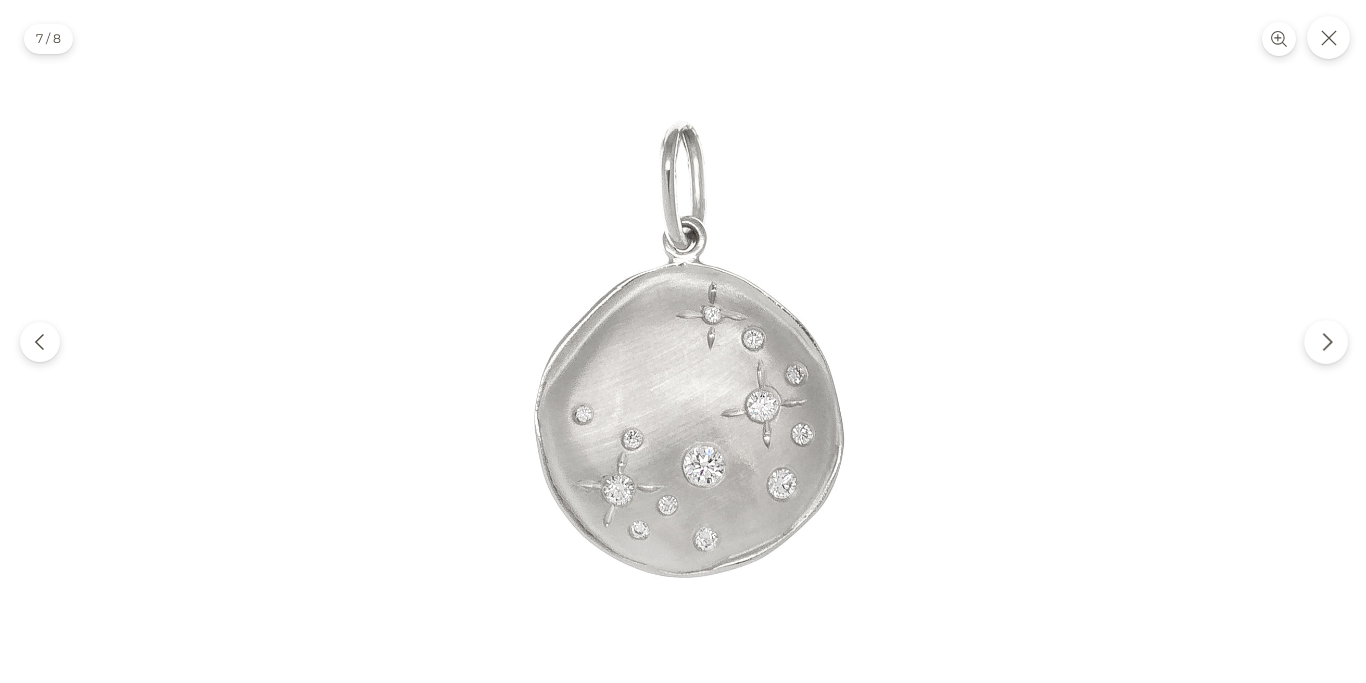 click at bounding box center (1326, 342) 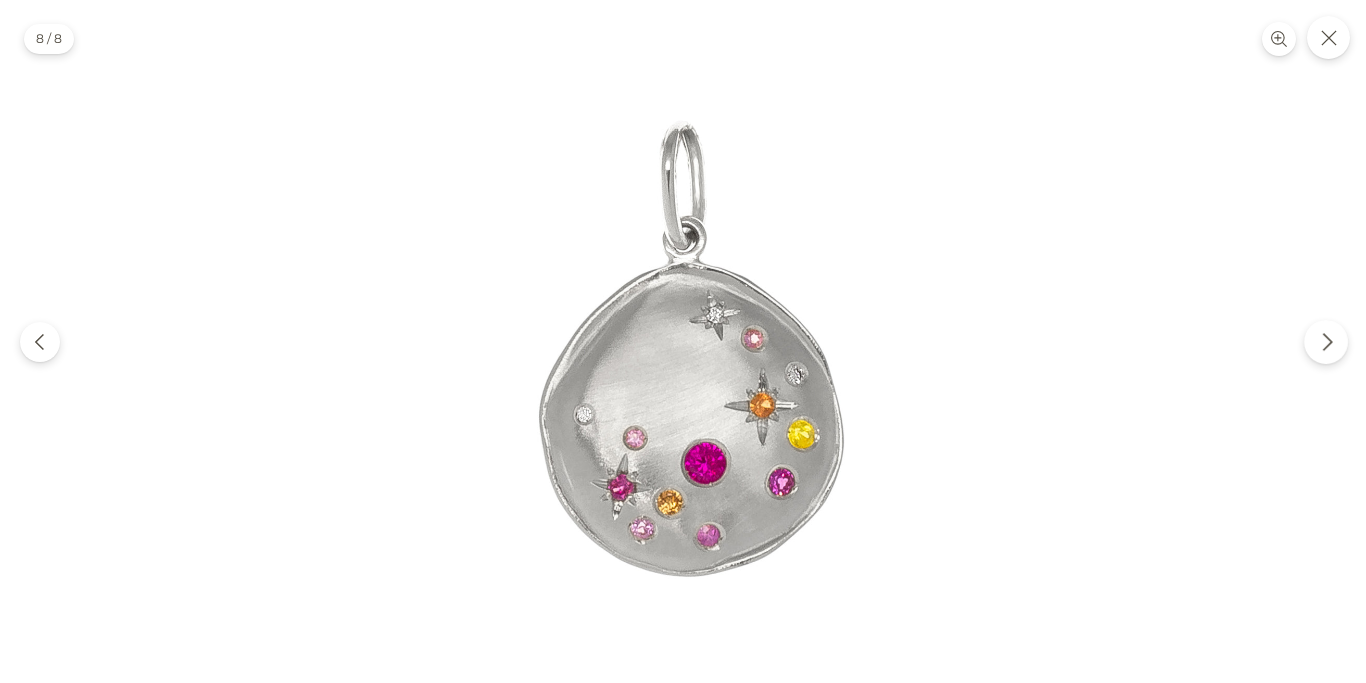 click at bounding box center [1326, 342] 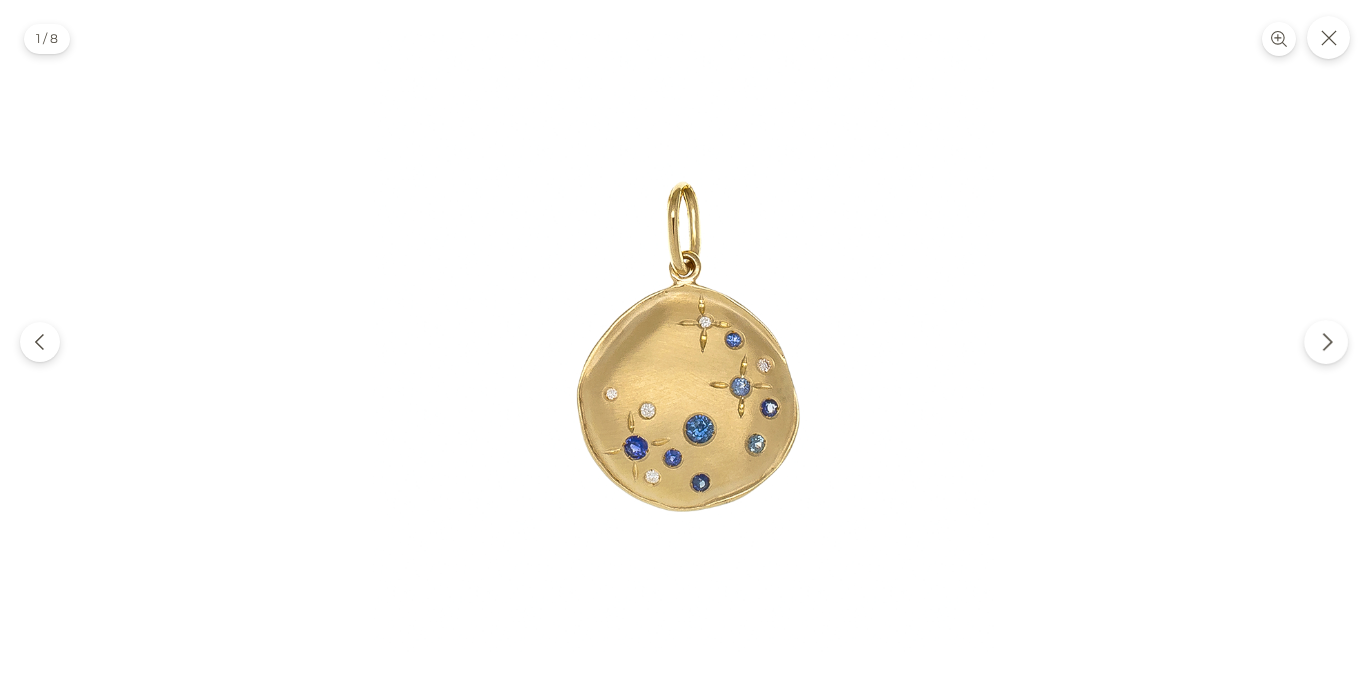 click at bounding box center [1326, 342] 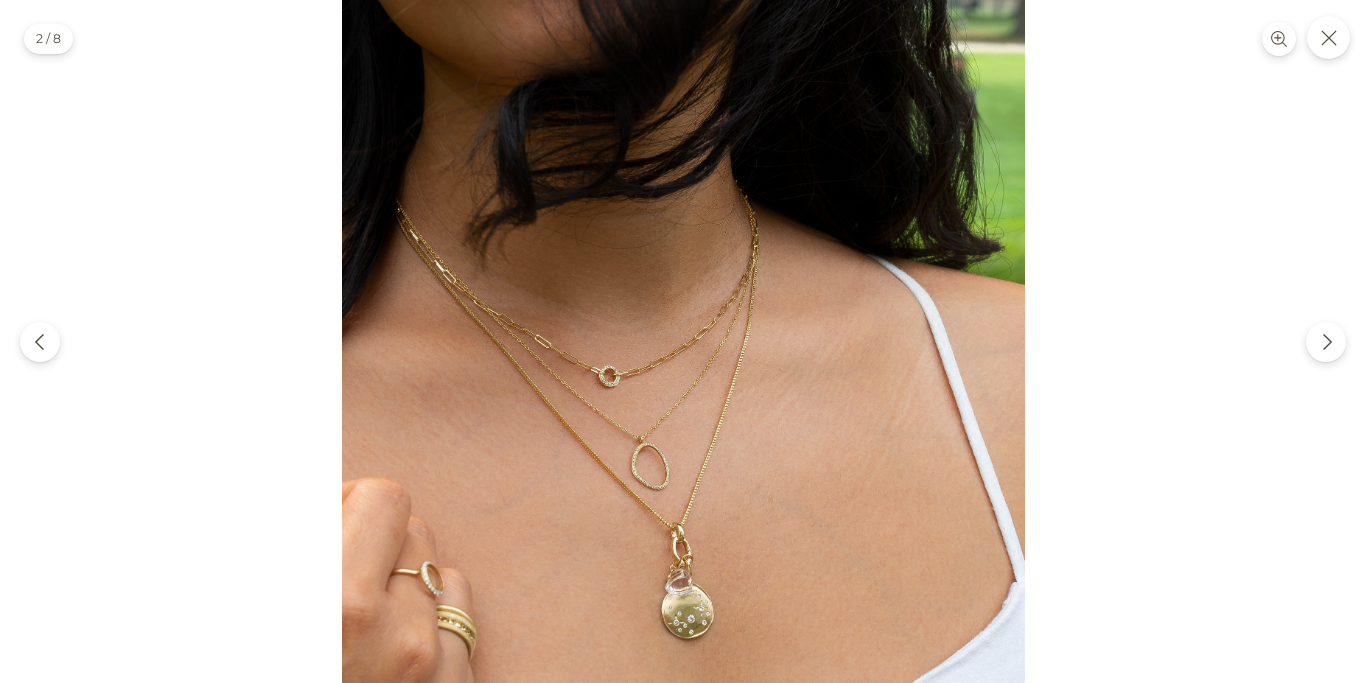 click at bounding box center [683, 341] 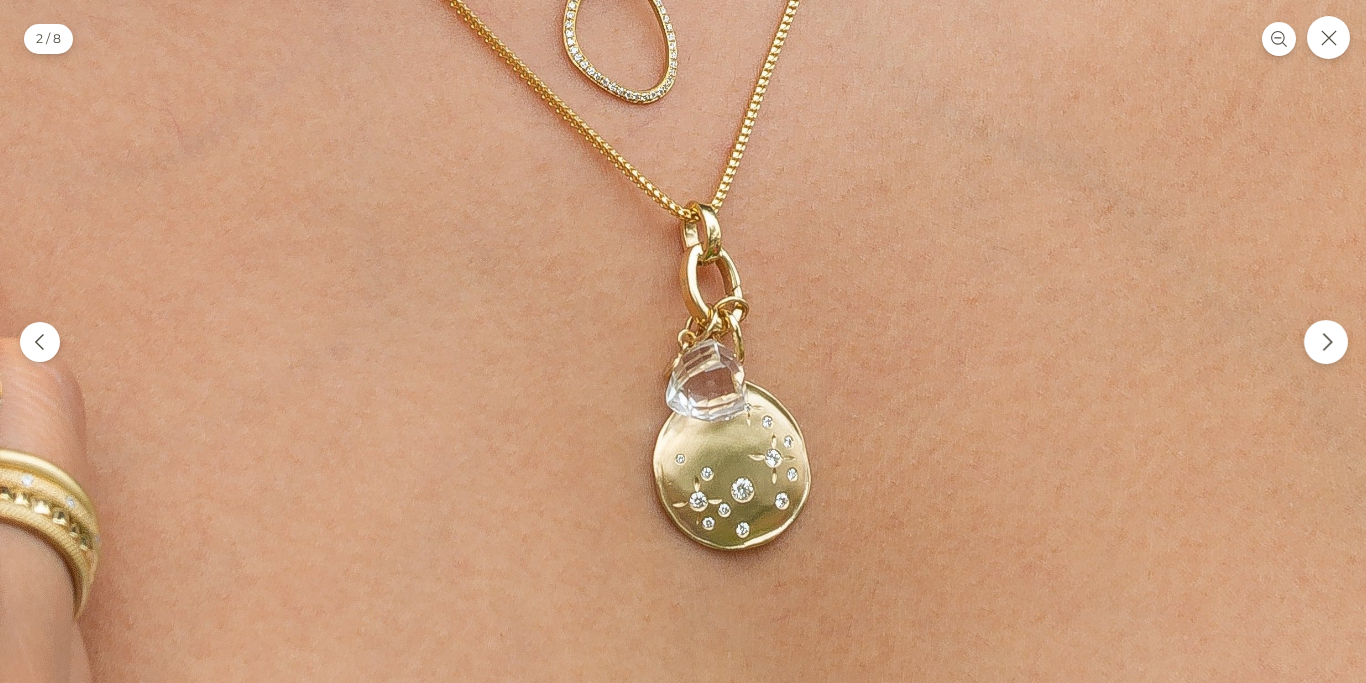 click 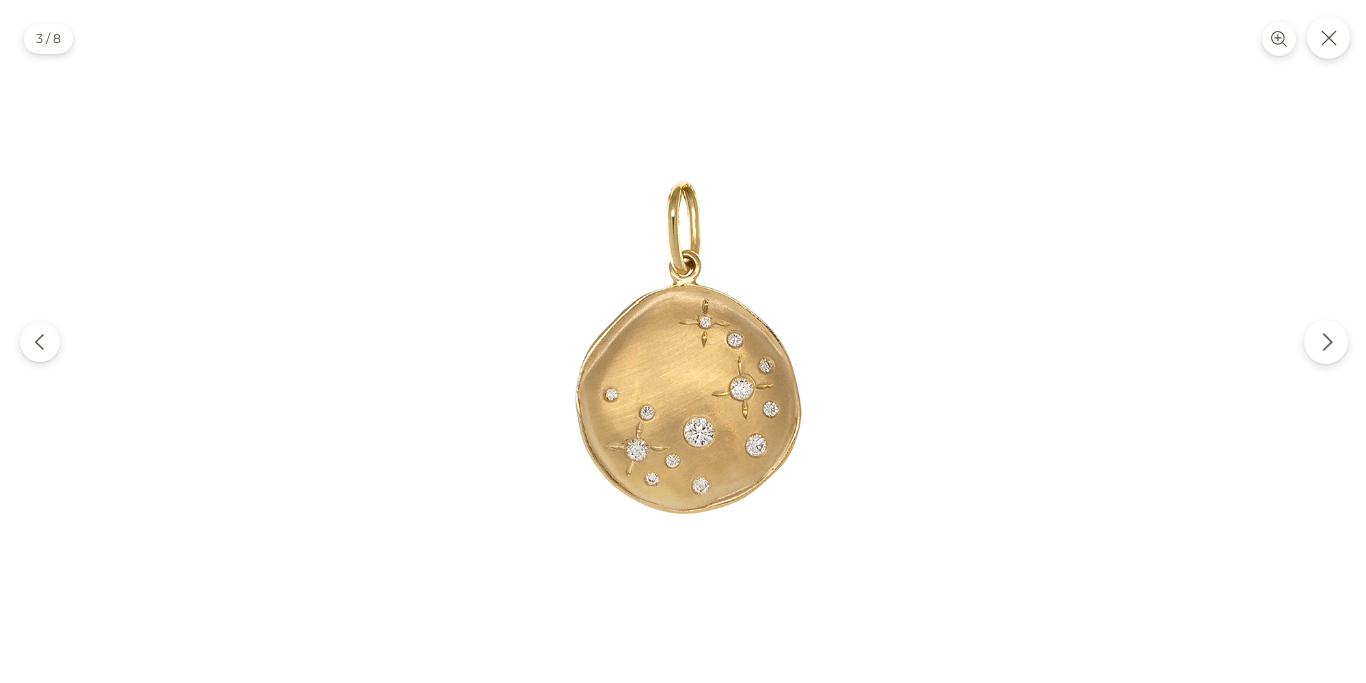 click 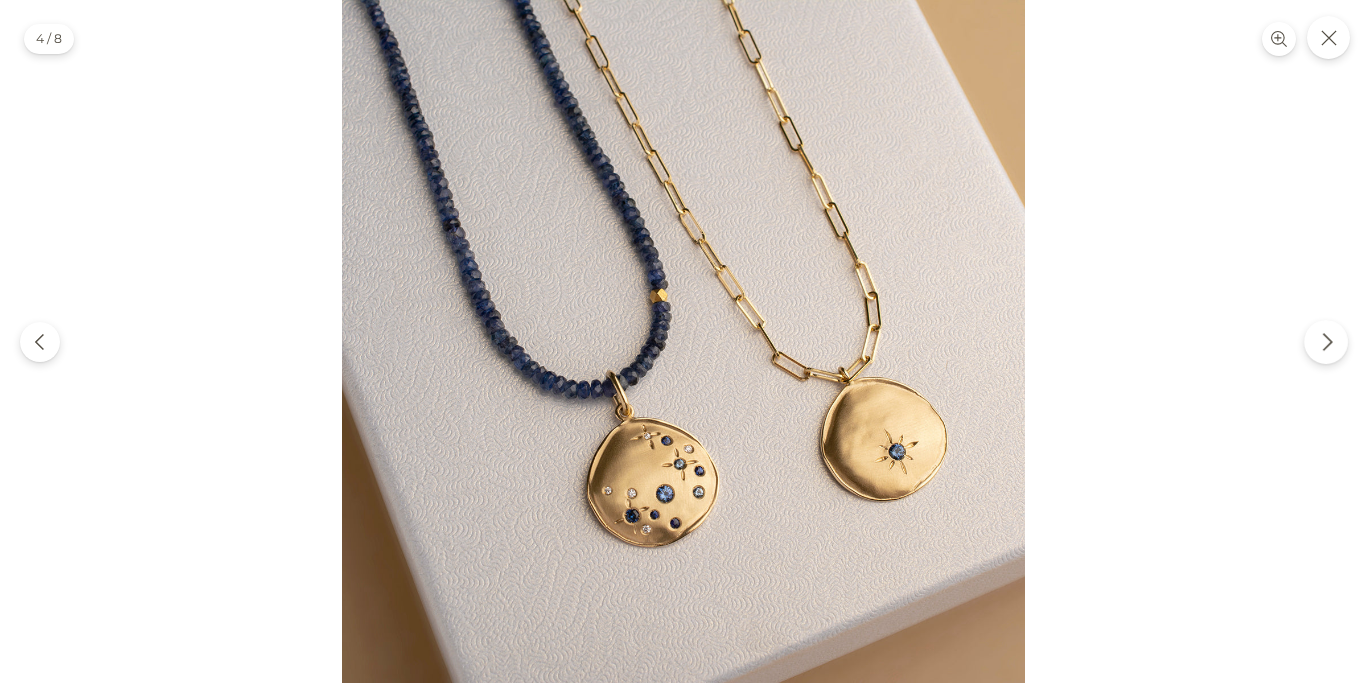 click 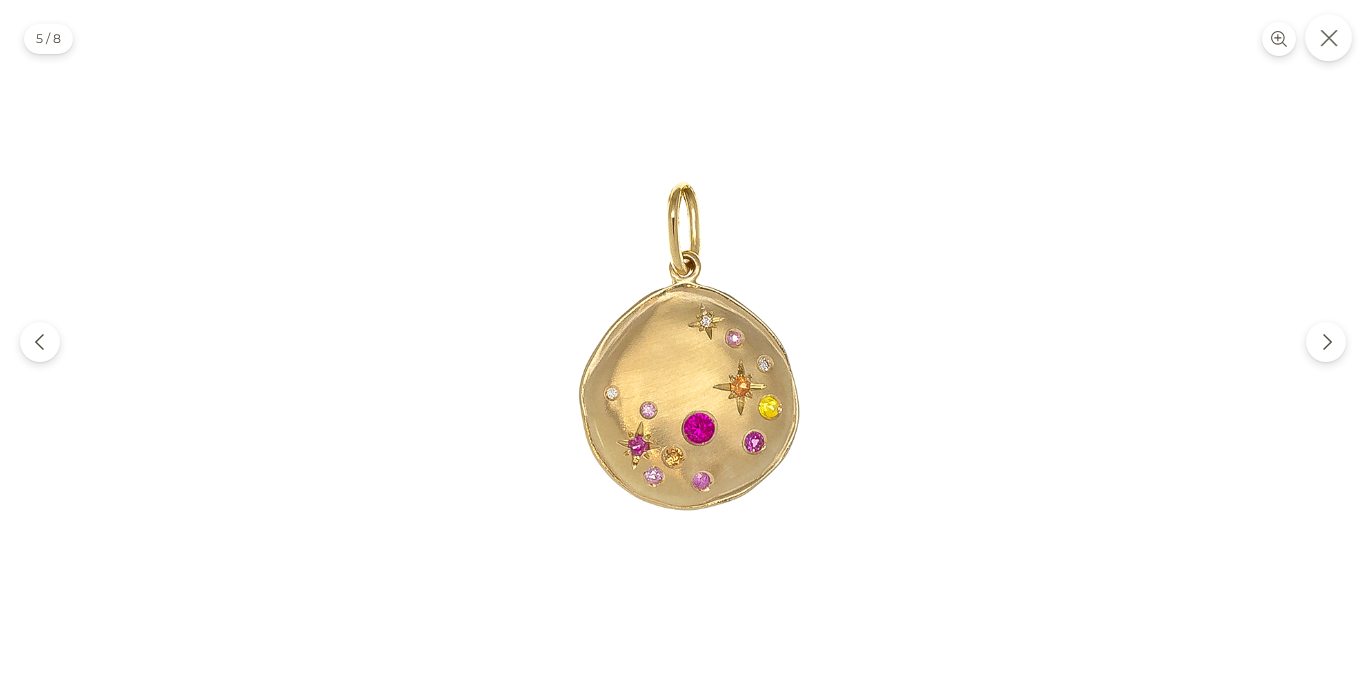 click 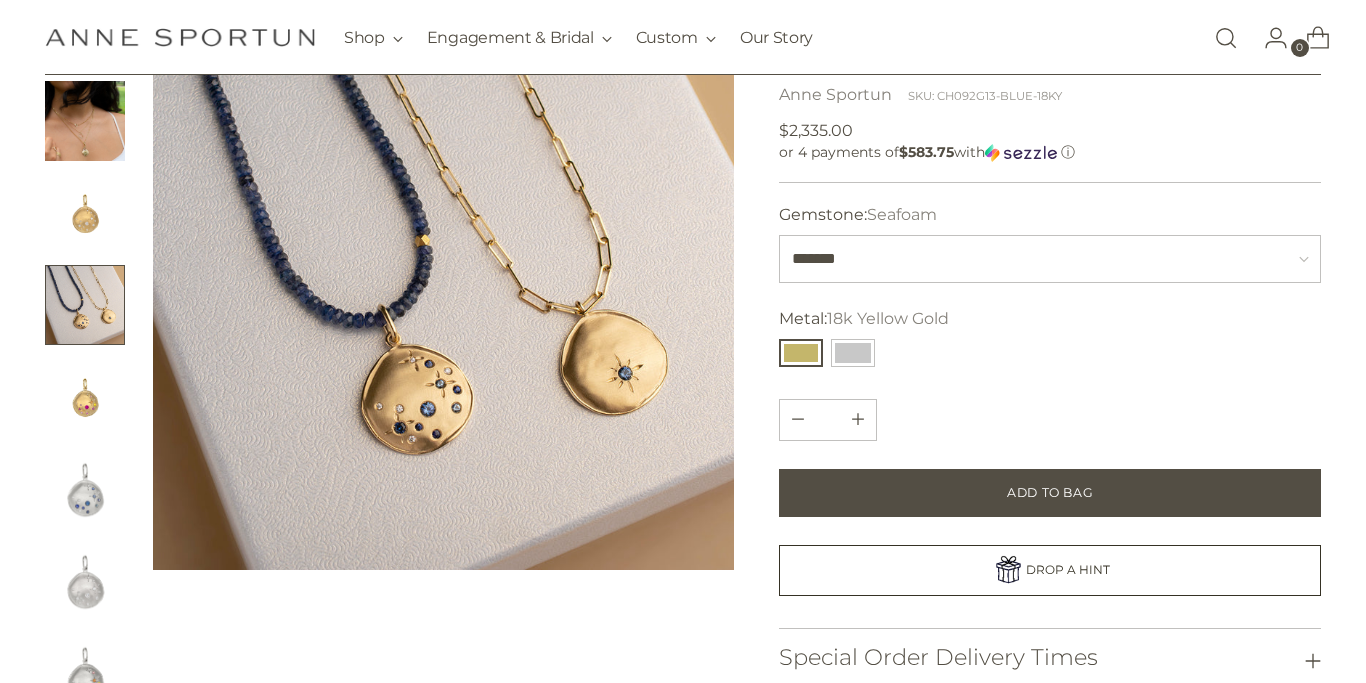 scroll, scrollTop: 213, scrollLeft: 0, axis: vertical 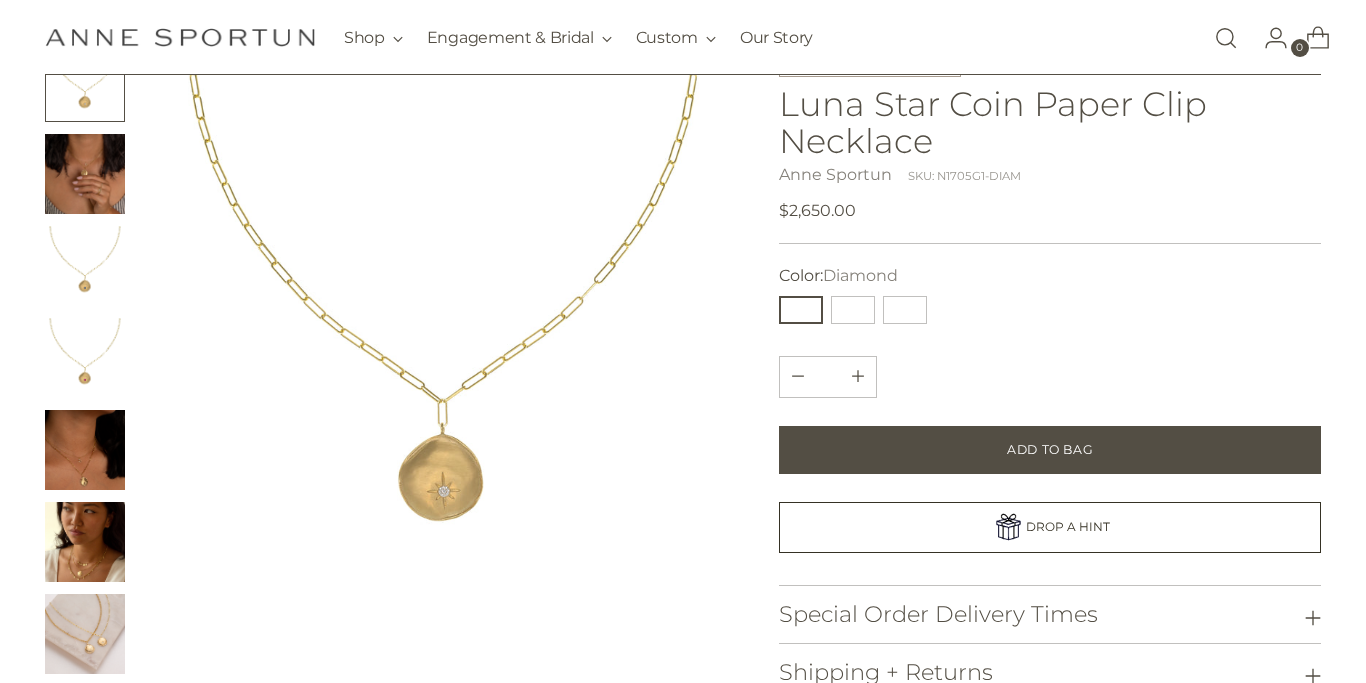 click at bounding box center [85, 542] 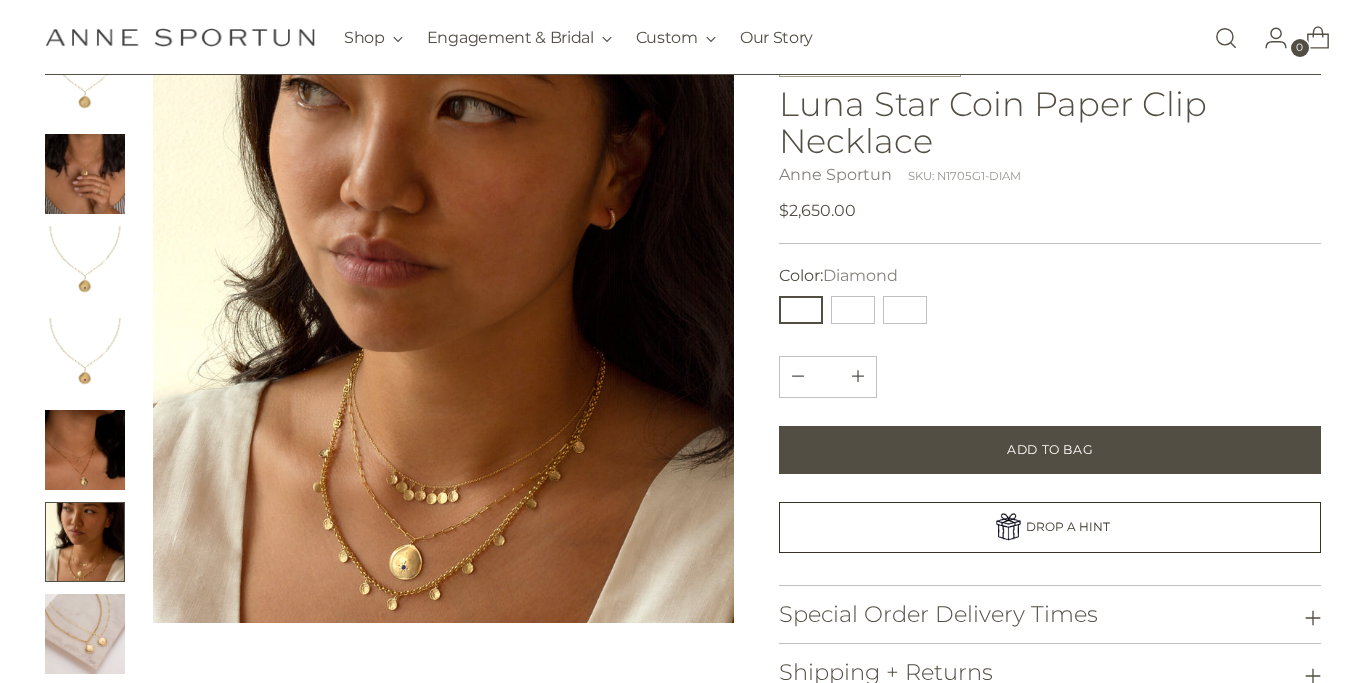 click at bounding box center (443, 332) 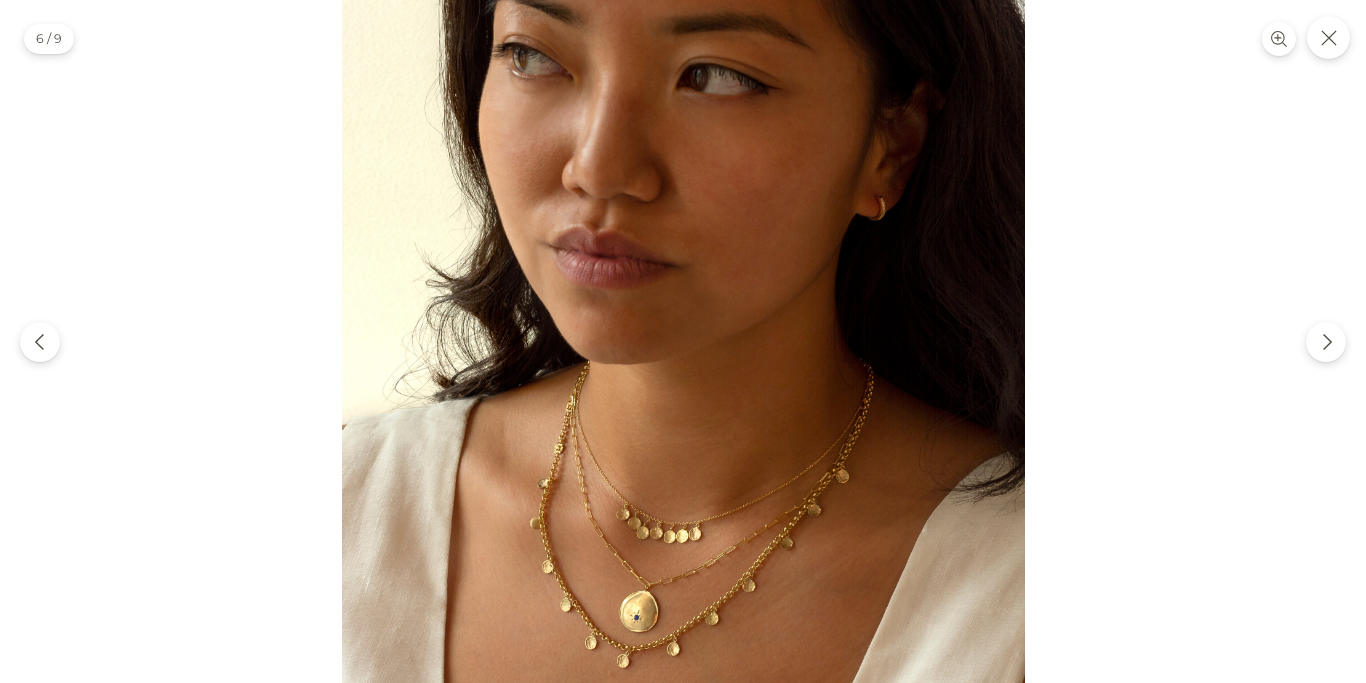 click at bounding box center (683, 341) 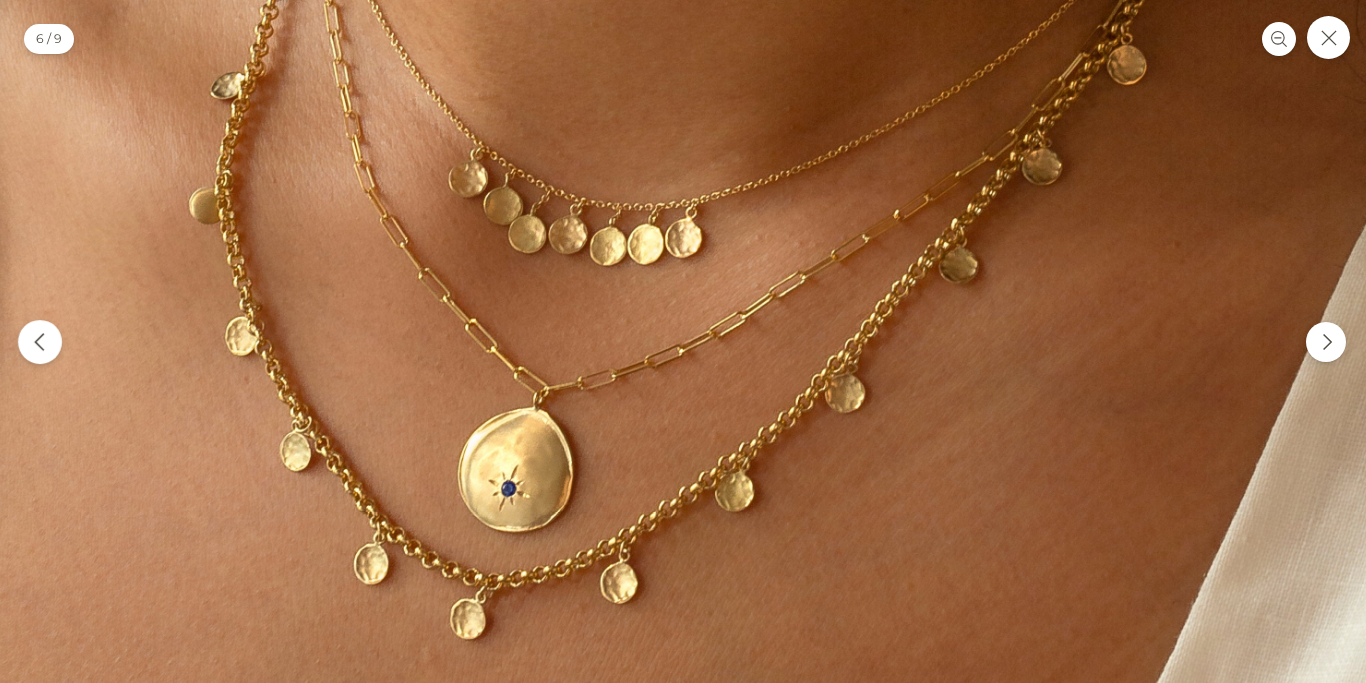click 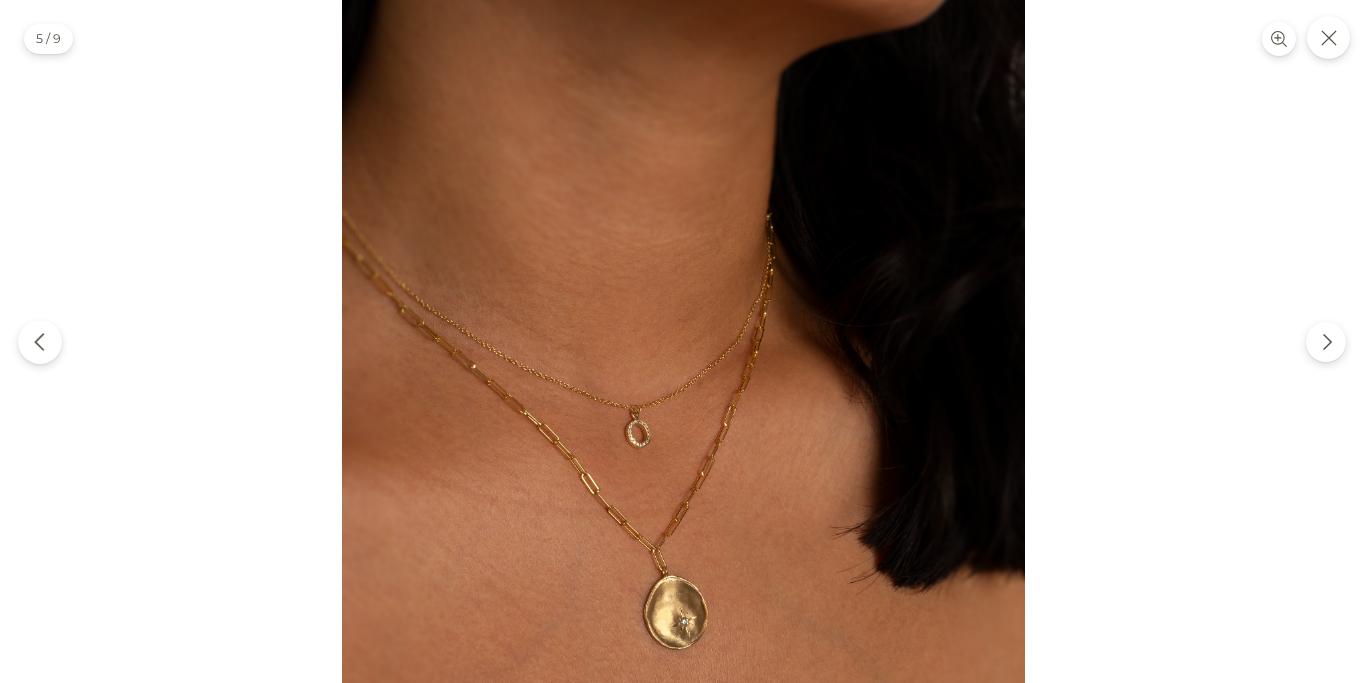 click 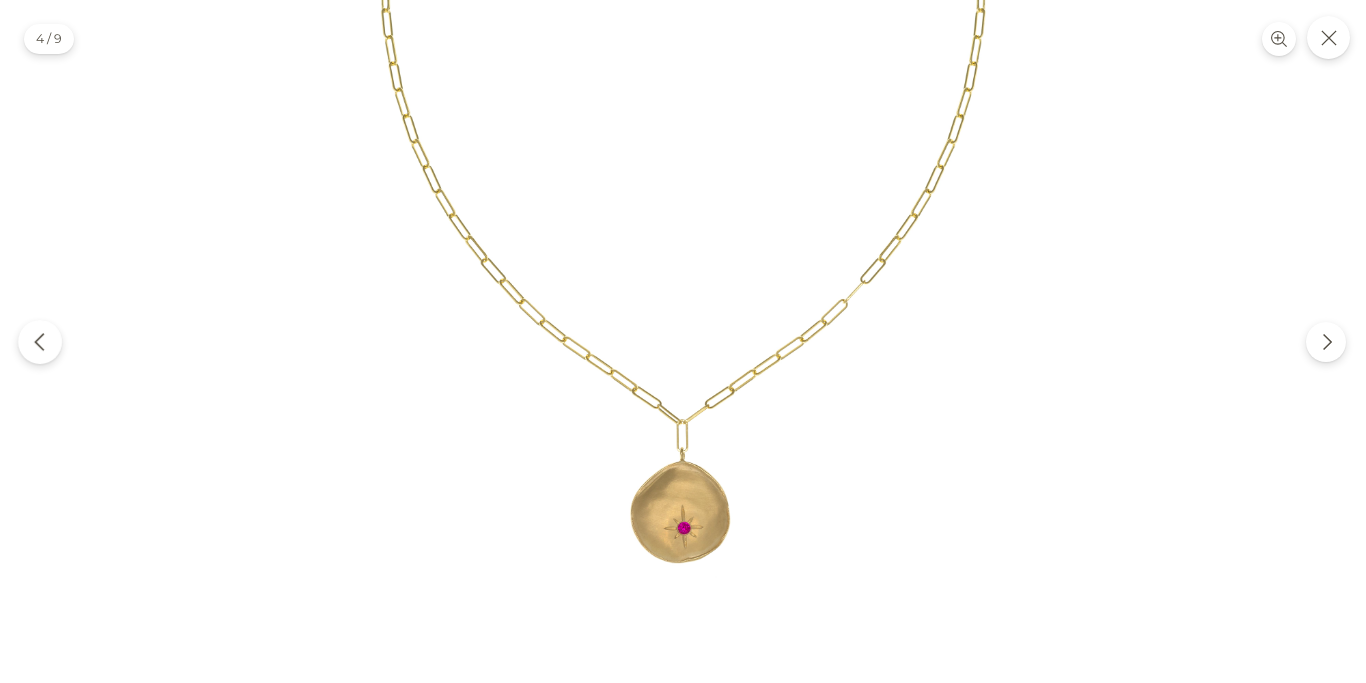 click 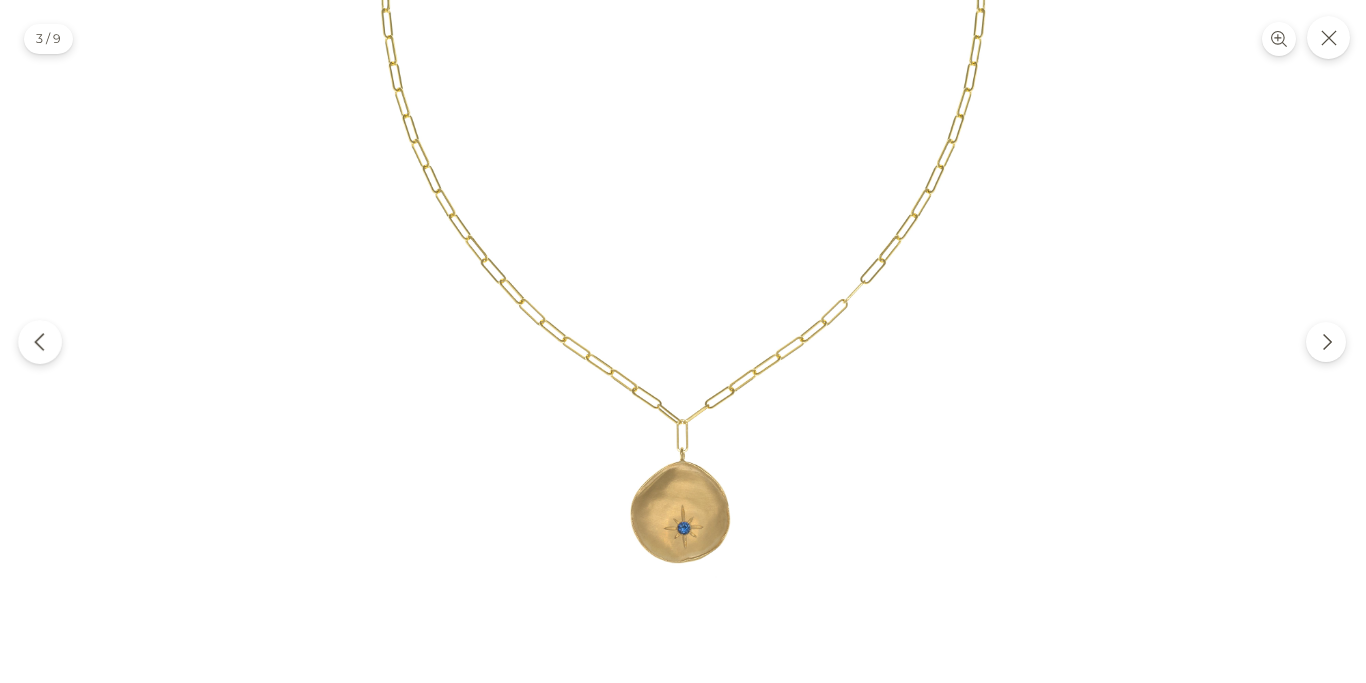 click 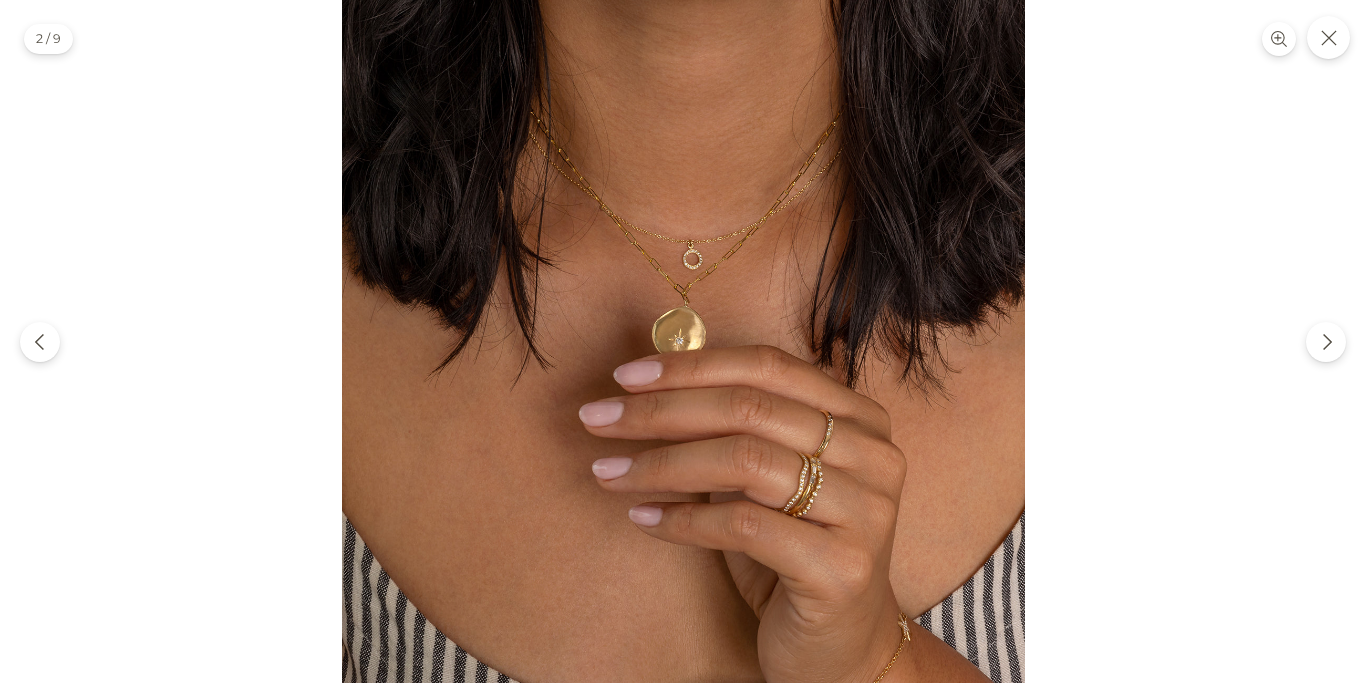 click at bounding box center (683, 341) 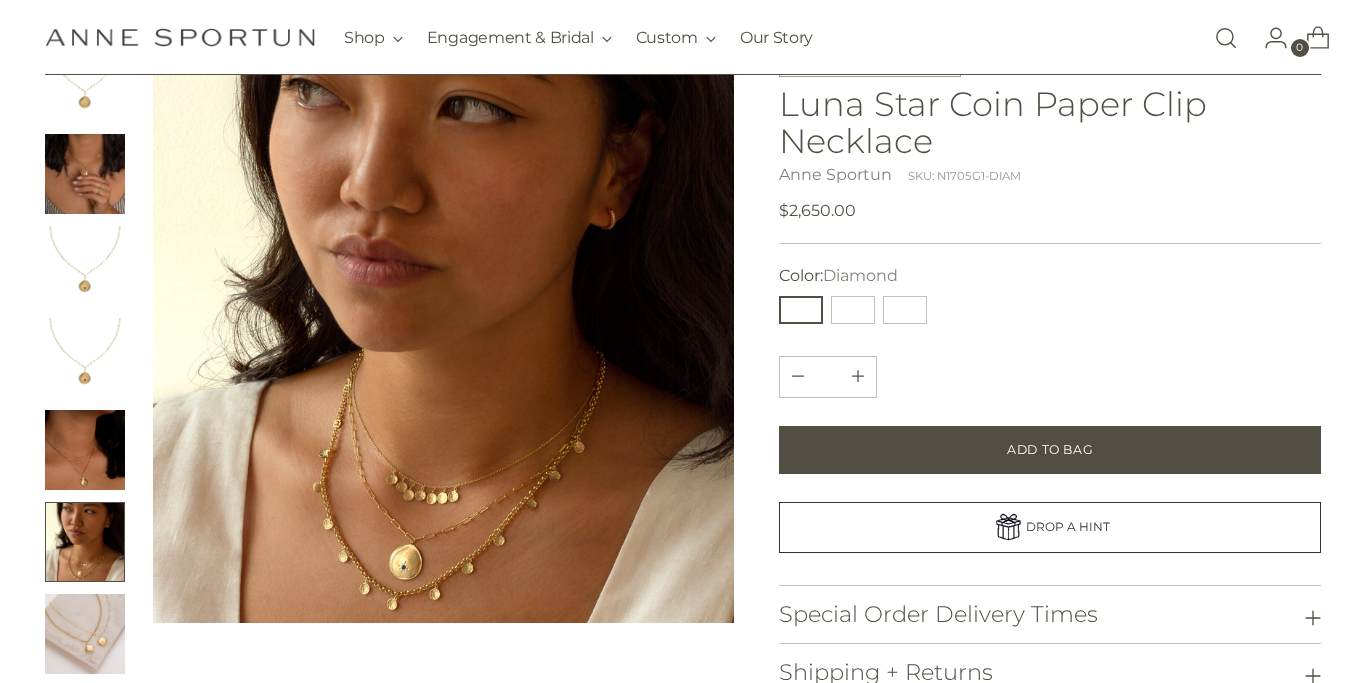 click at bounding box center [85, 174] 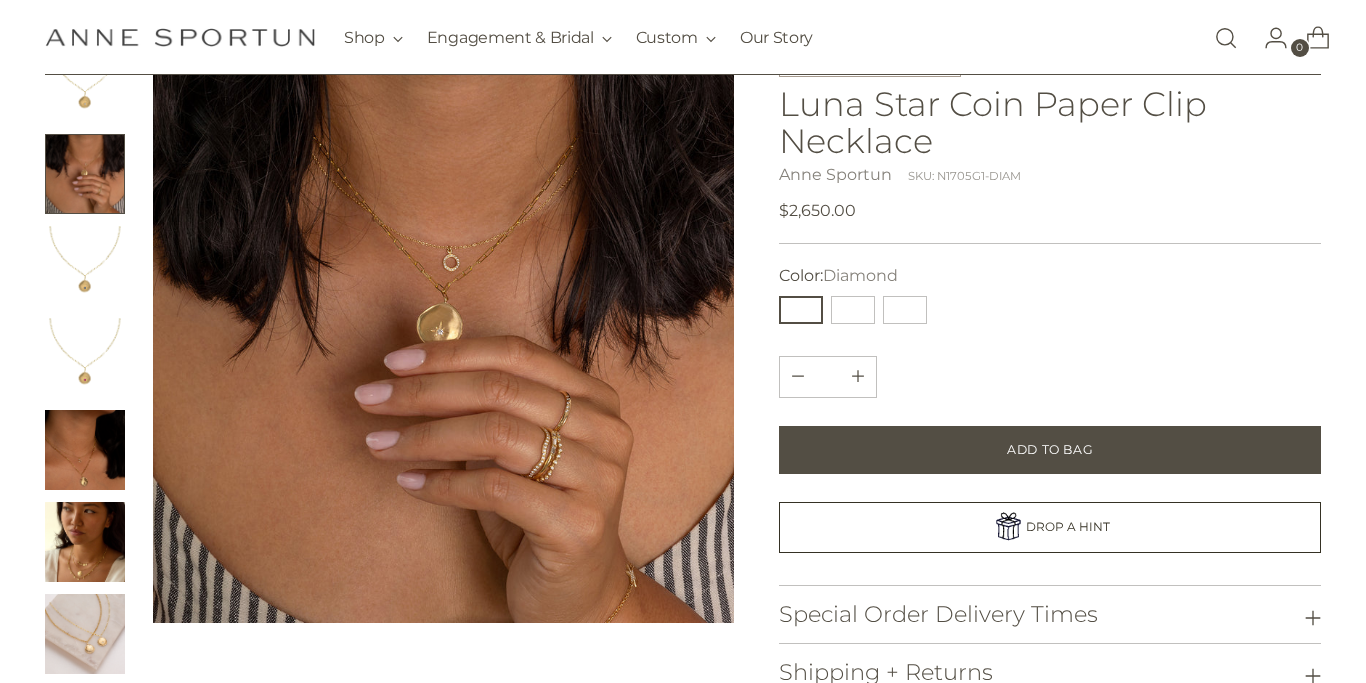 click at bounding box center (443, 332) 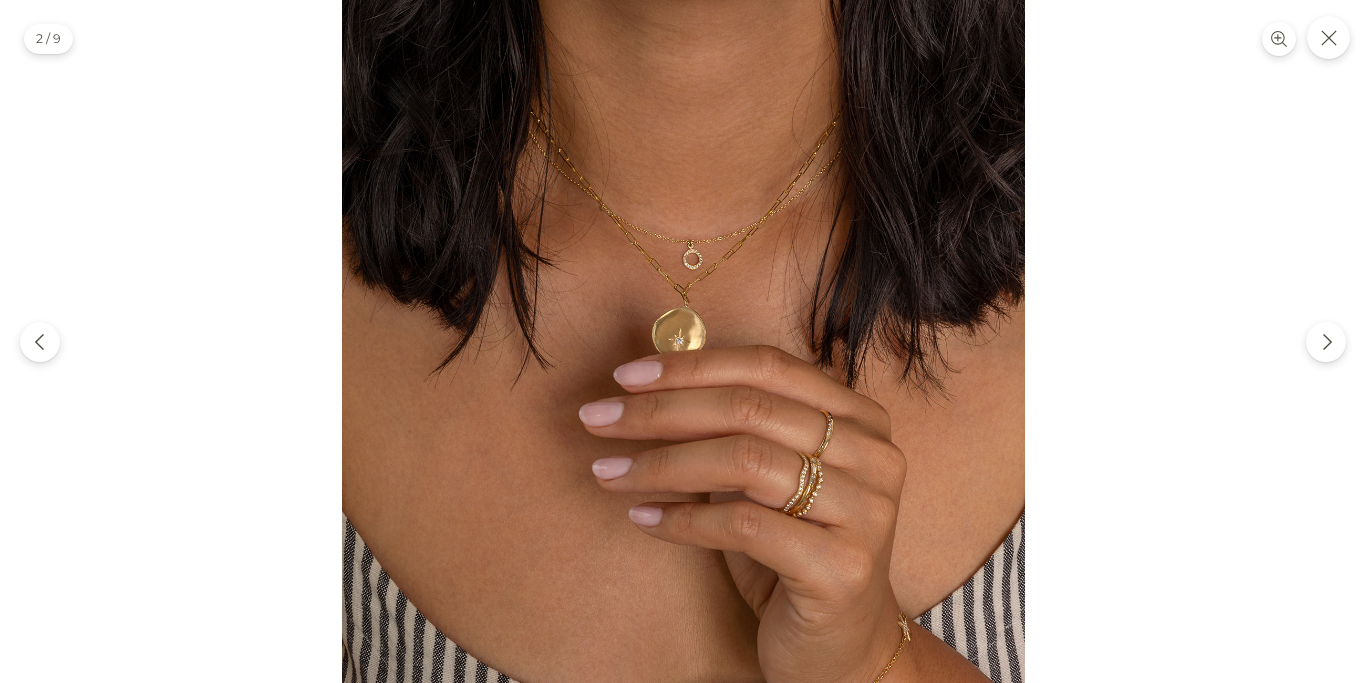 click at bounding box center (683, 341) 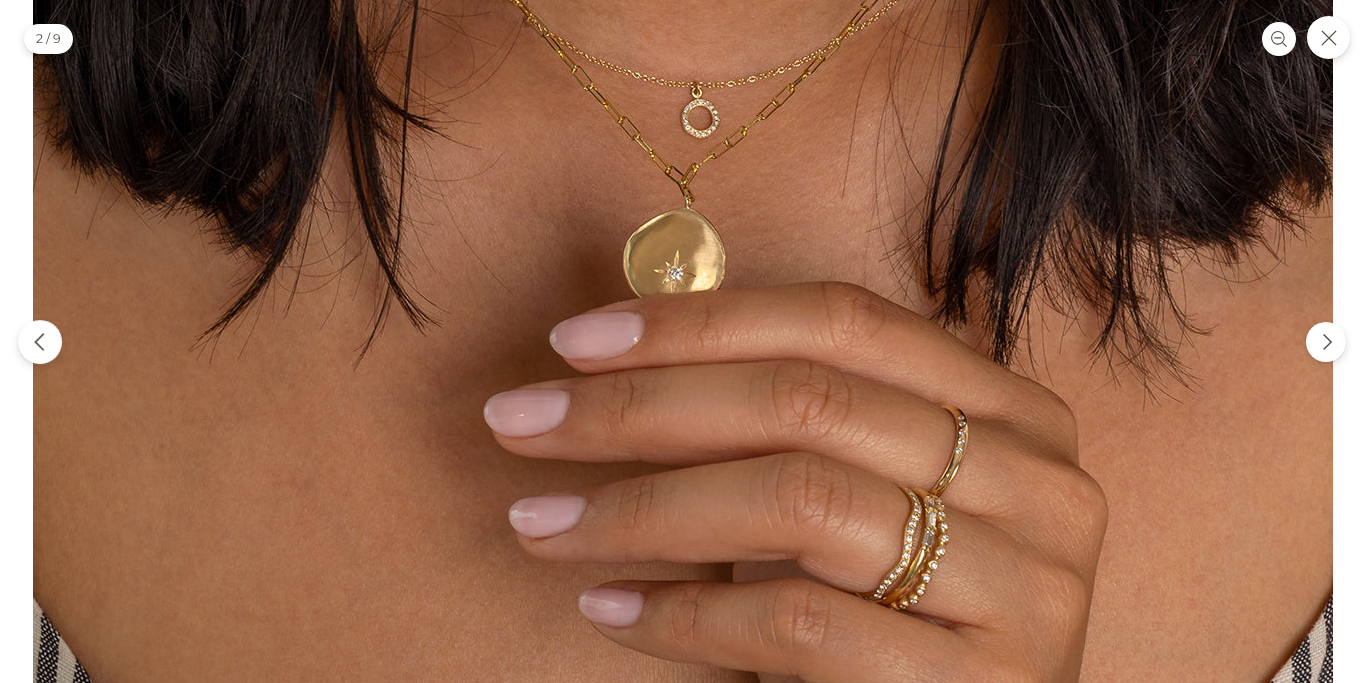 click 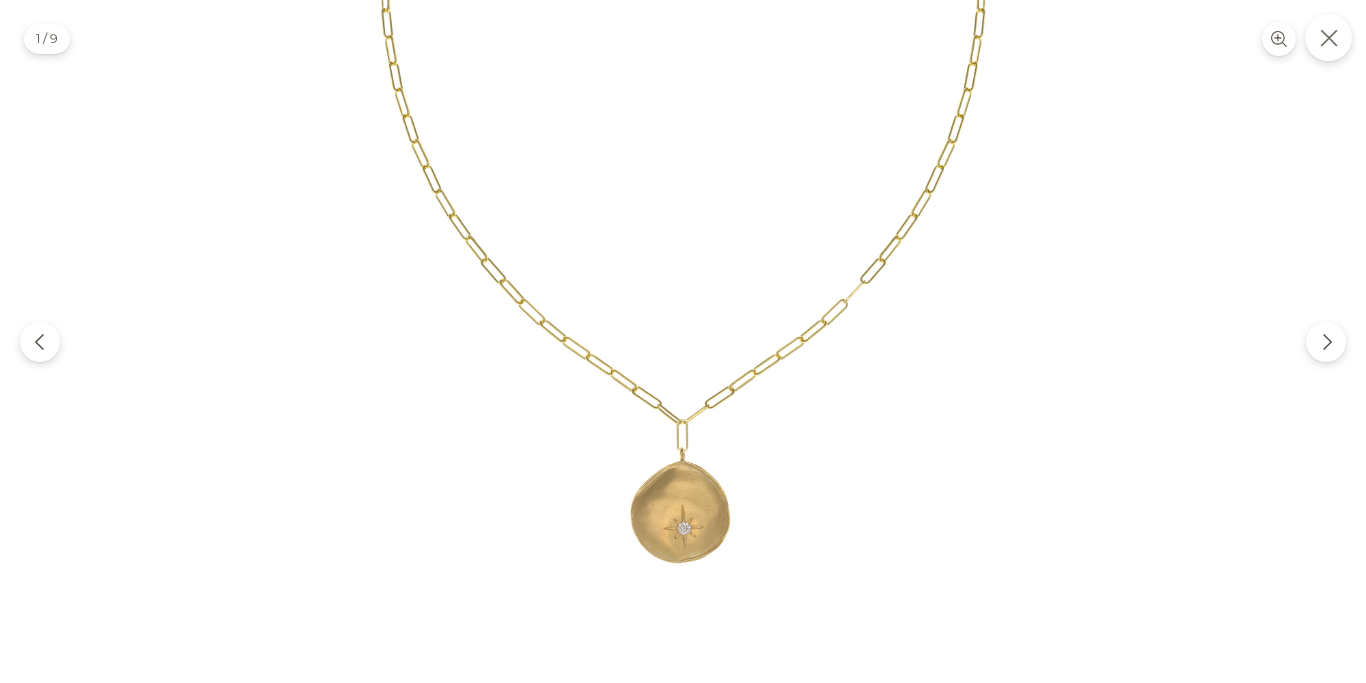 click 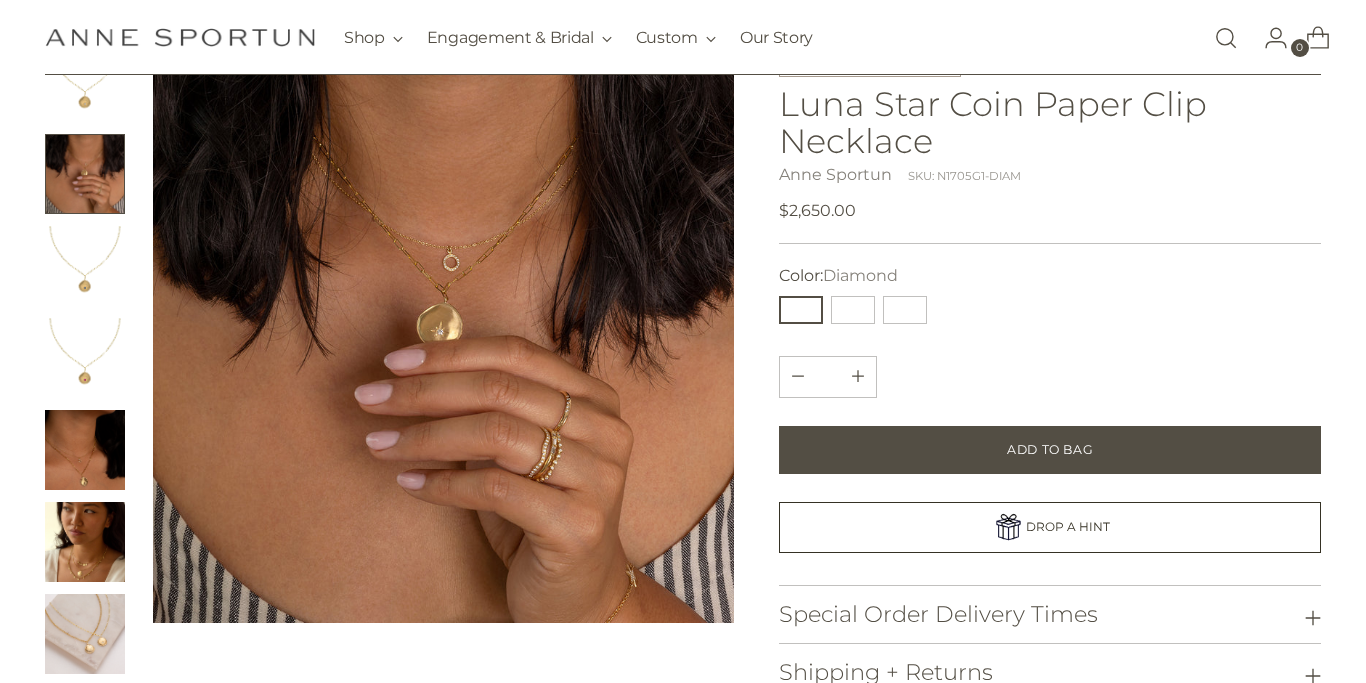 click at bounding box center (85, 634) 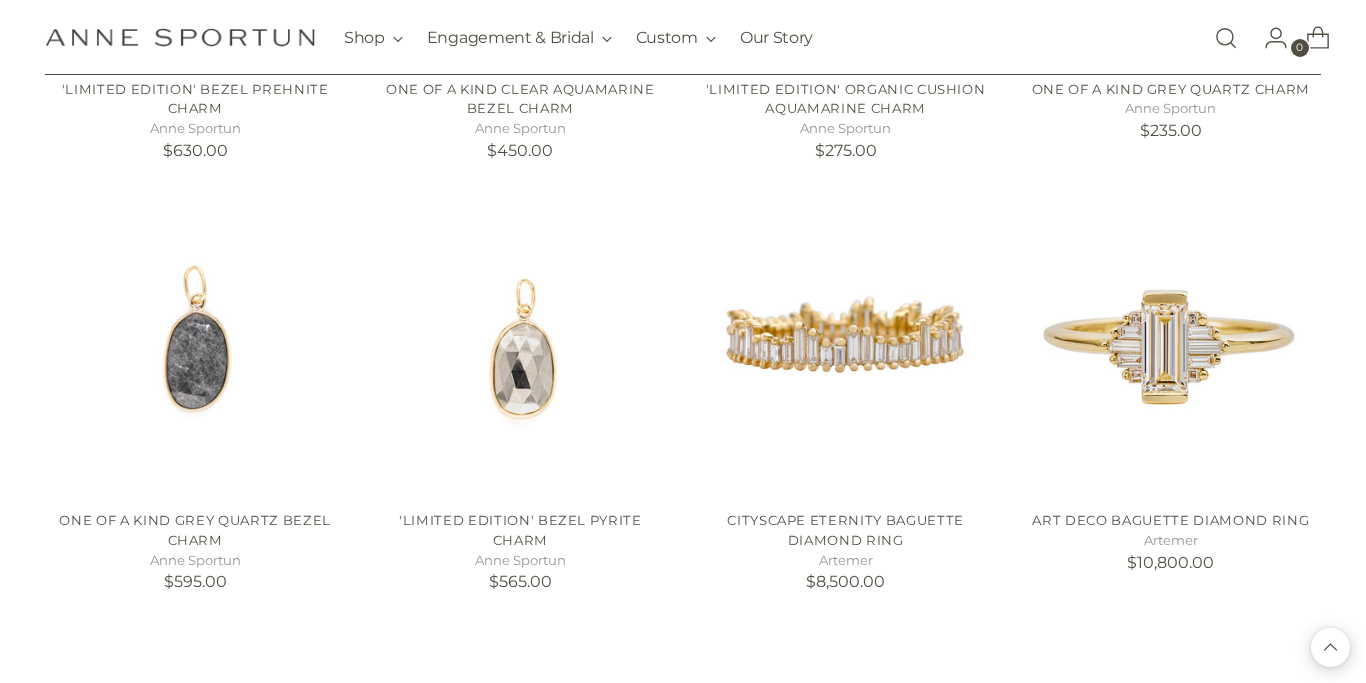 scroll, scrollTop: 1041, scrollLeft: 0, axis: vertical 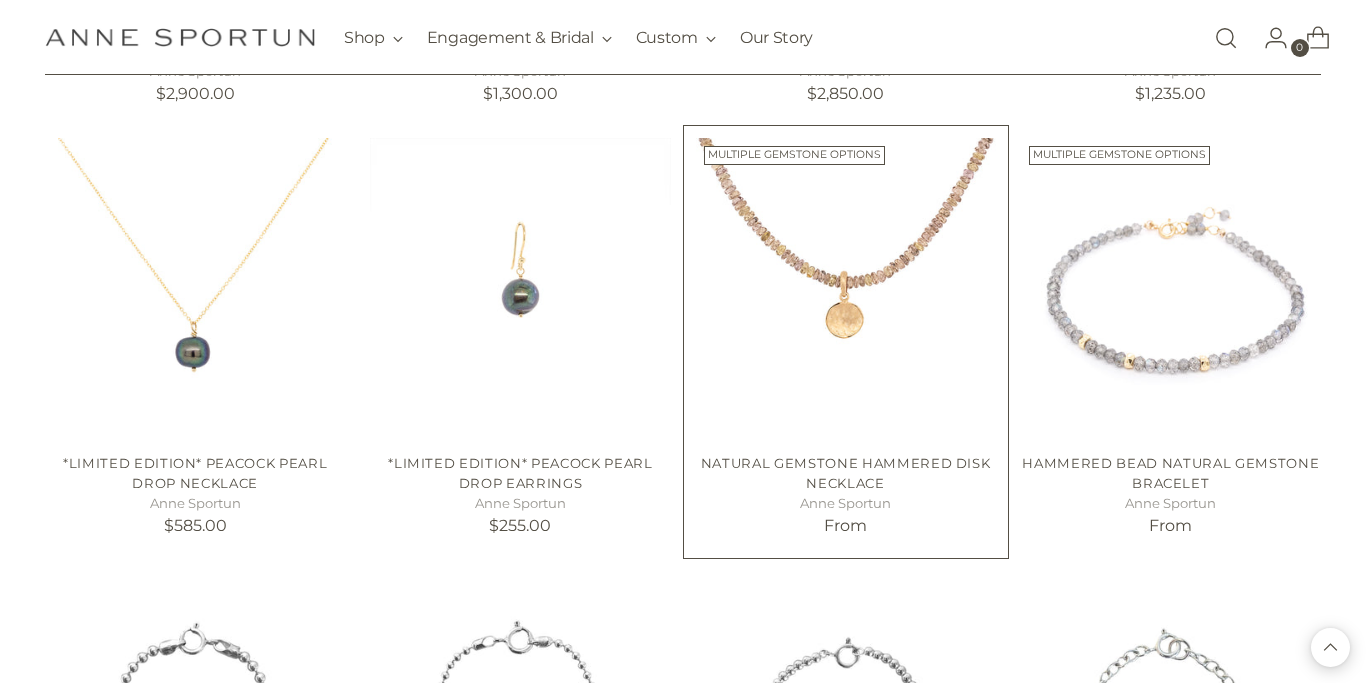 click at bounding box center (0, 0) 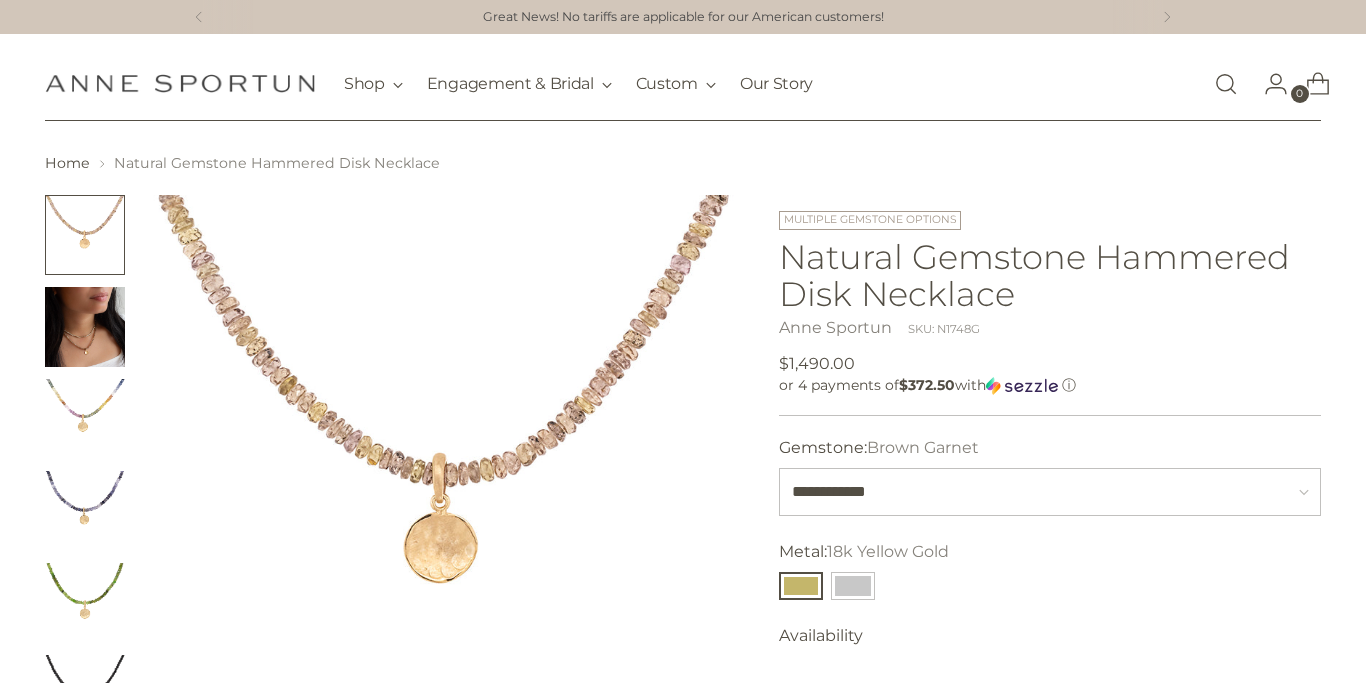 scroll, scrollTop: 0, scrollLeft: 0, axis: both 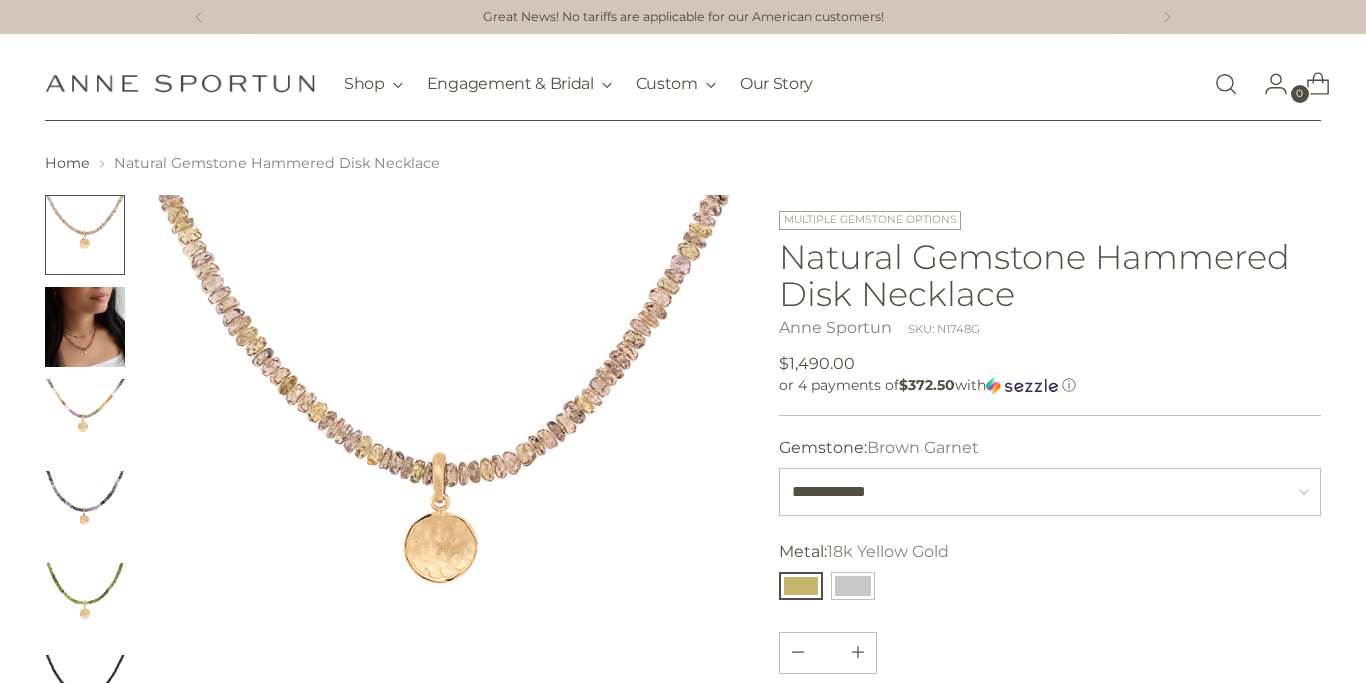 click at bounding box center (85, 327) 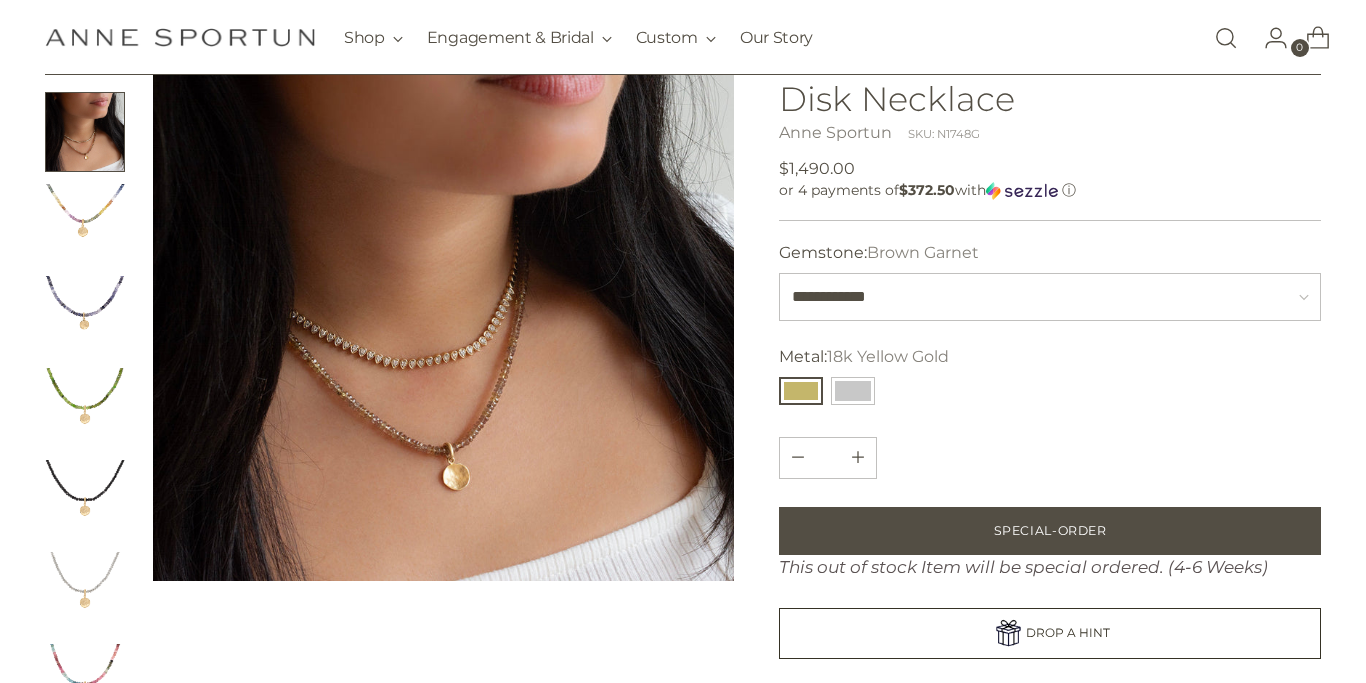 scroll, scrollTop: 194, scrollLeft: 0, axis: vertical 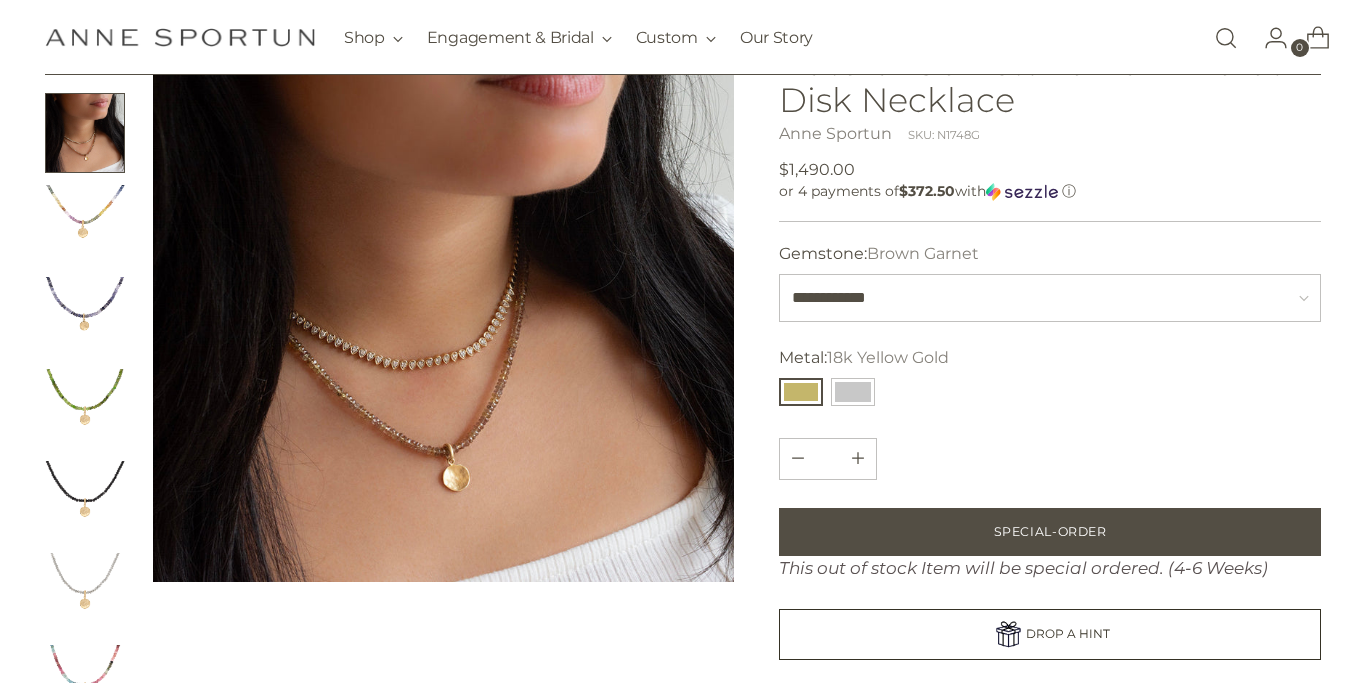 click at bounding box center (85, 133) 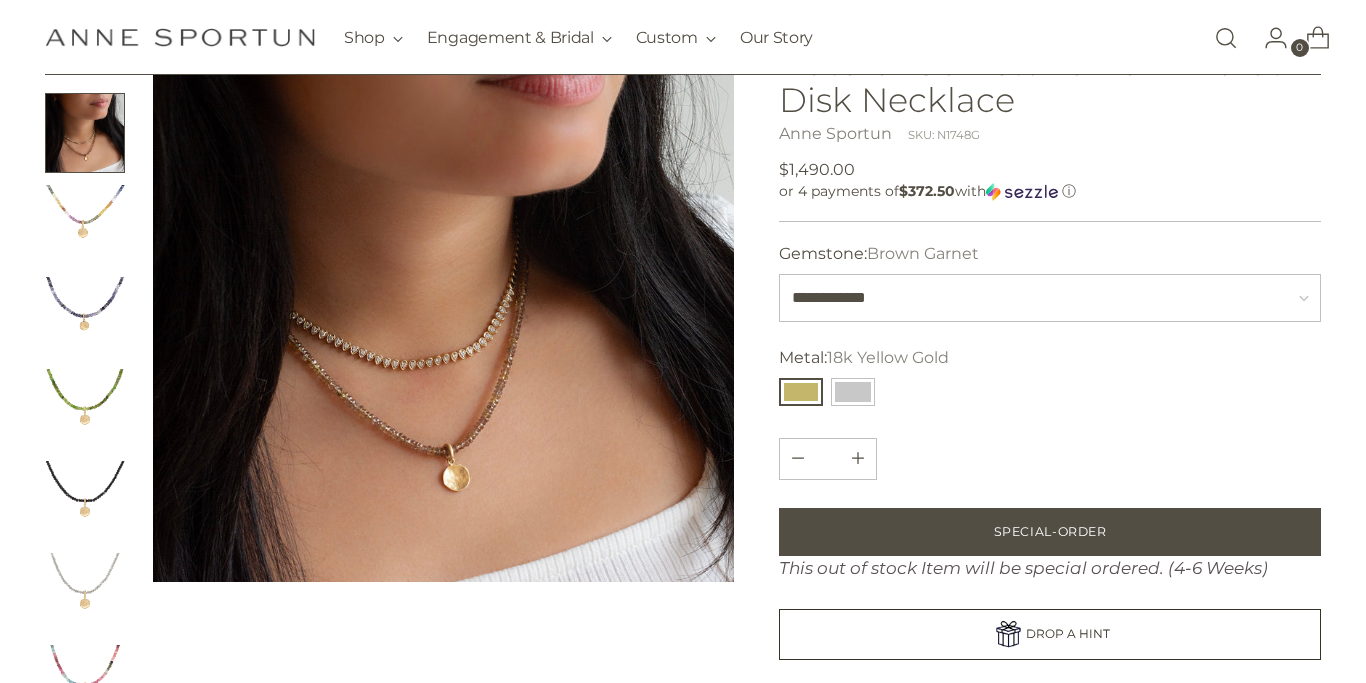 click at bounding box center (85, 225) 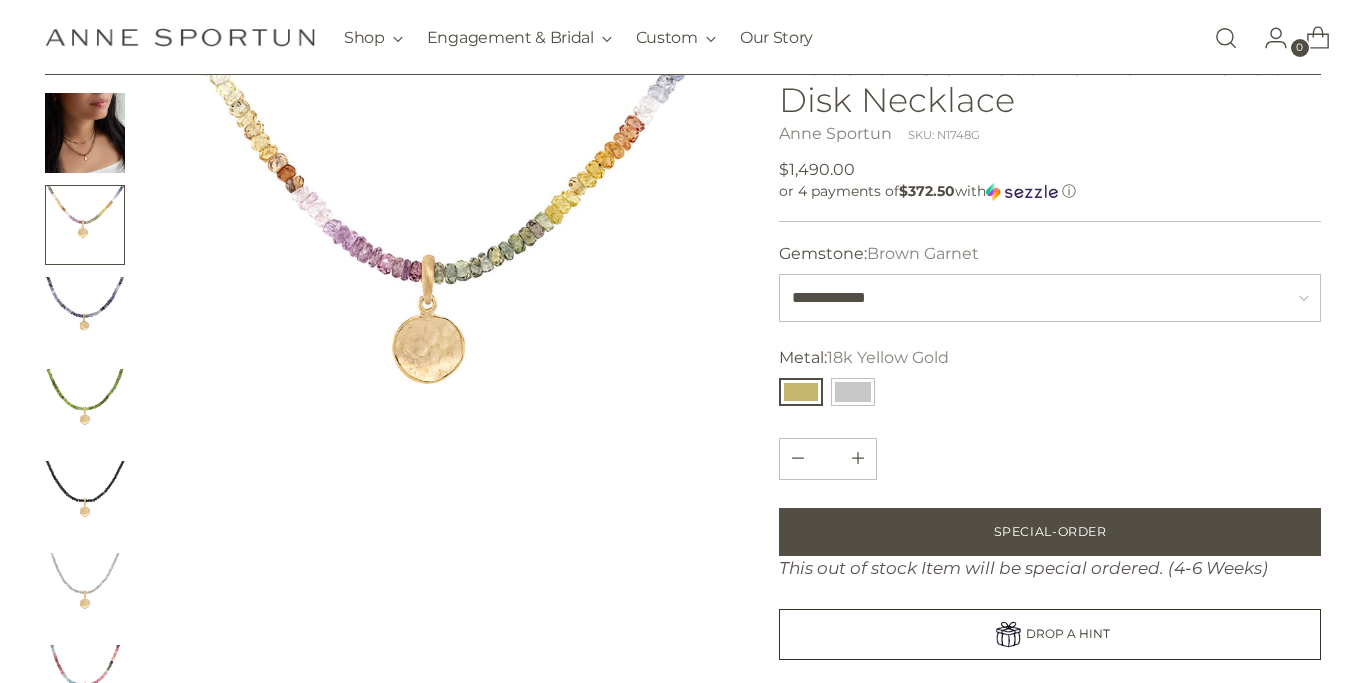click at bounding box center [85, 317] 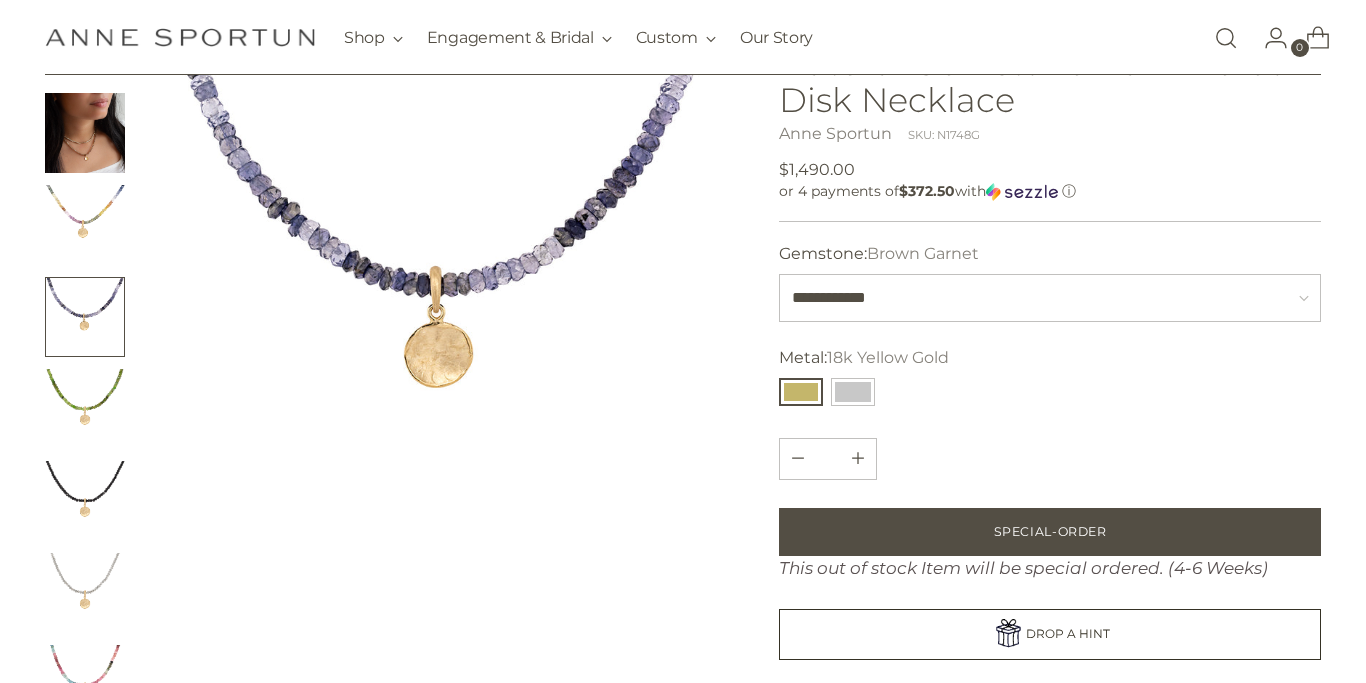 click at bounding box center (85, 409) 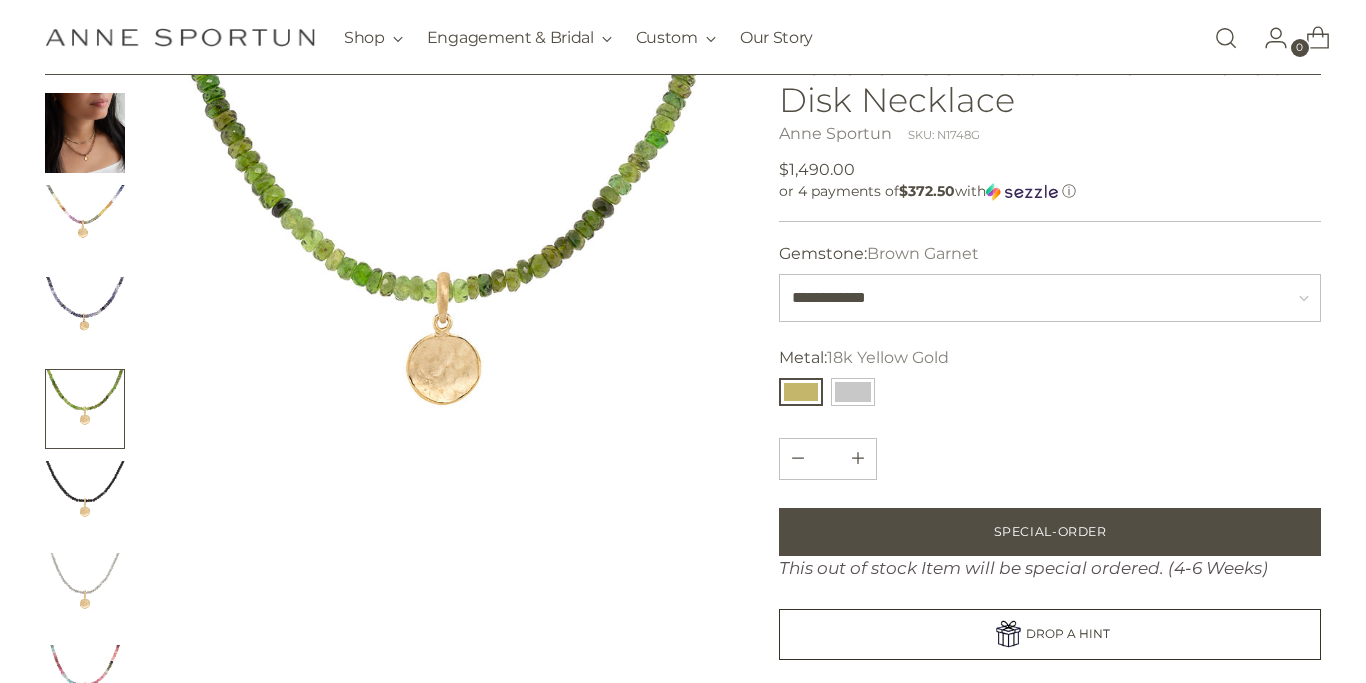 click at bounding box center (85, 501) 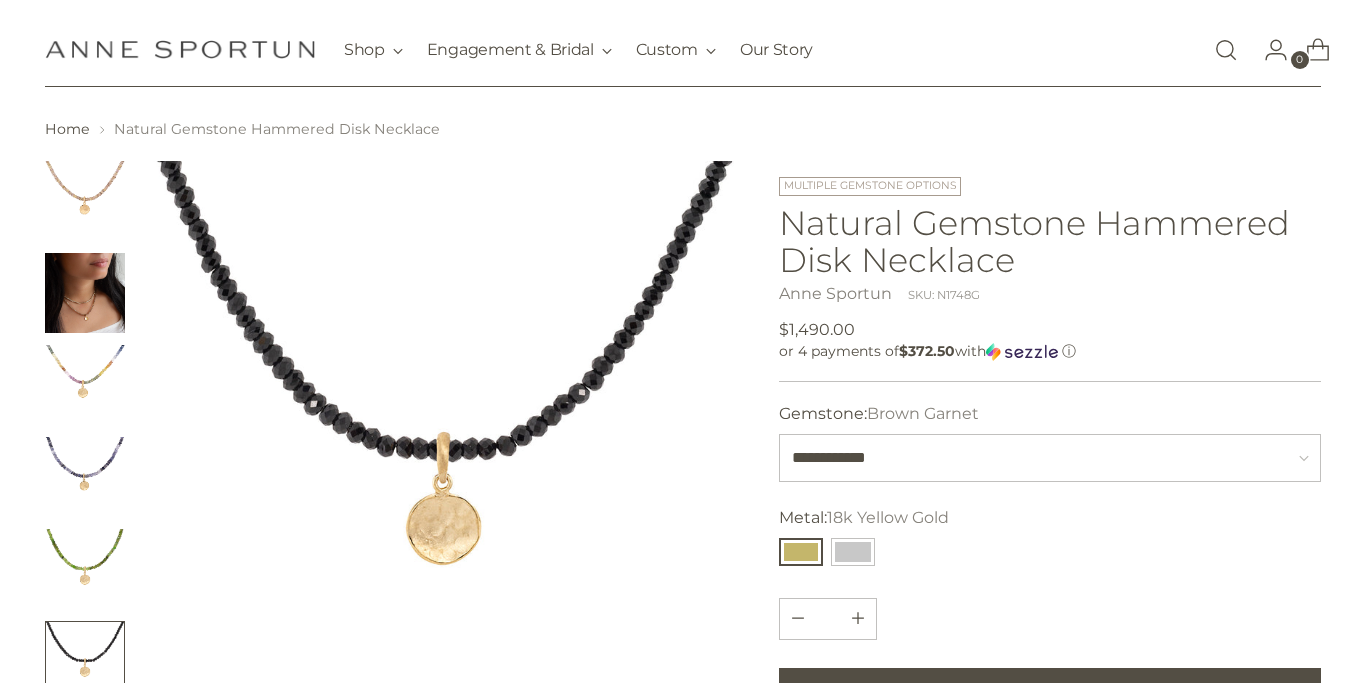 scroll, scrollTop: 20, scrollLeft: 0, axis: vertical 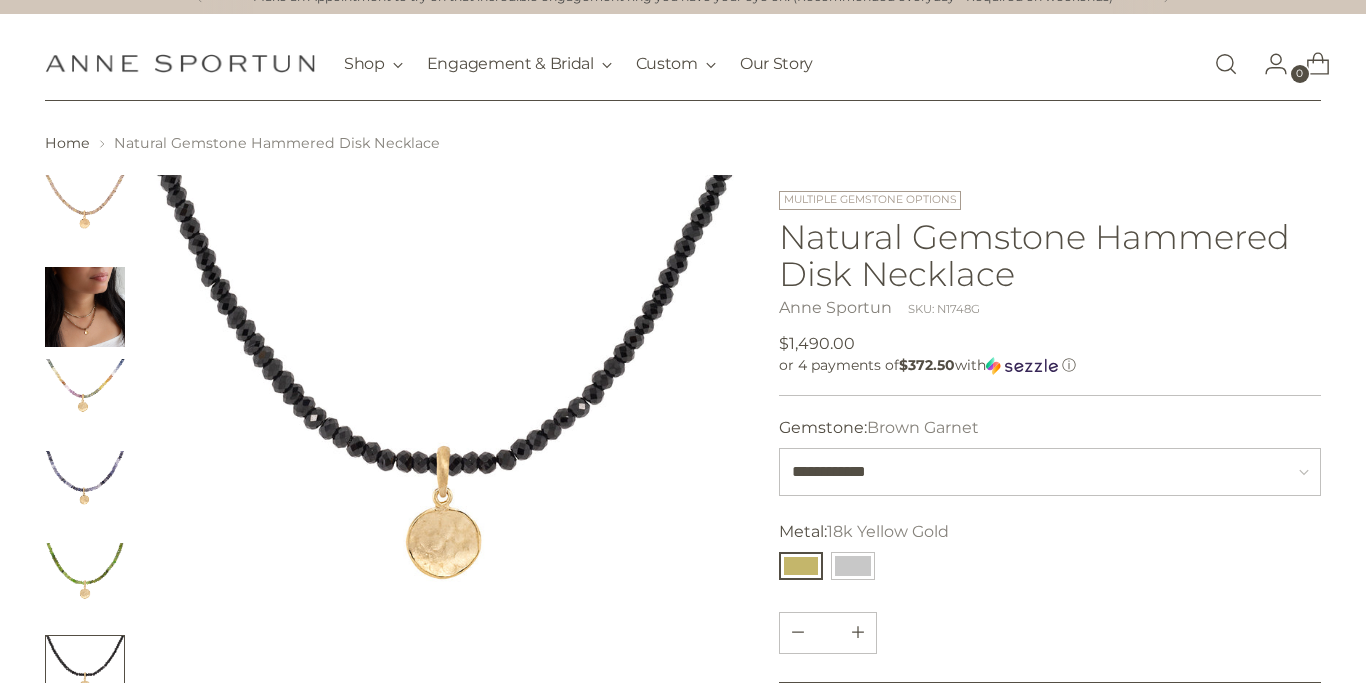 click at bounding box center (443, 465) 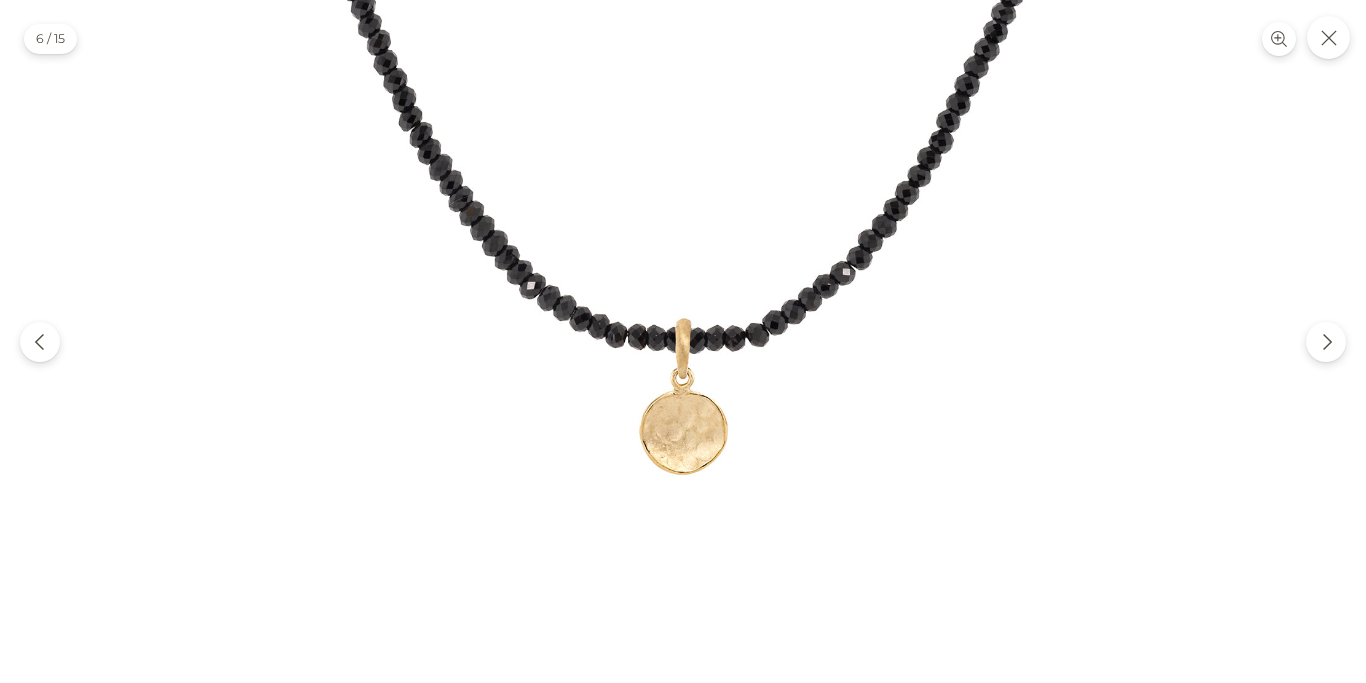 click at bounding box center (683, 341) 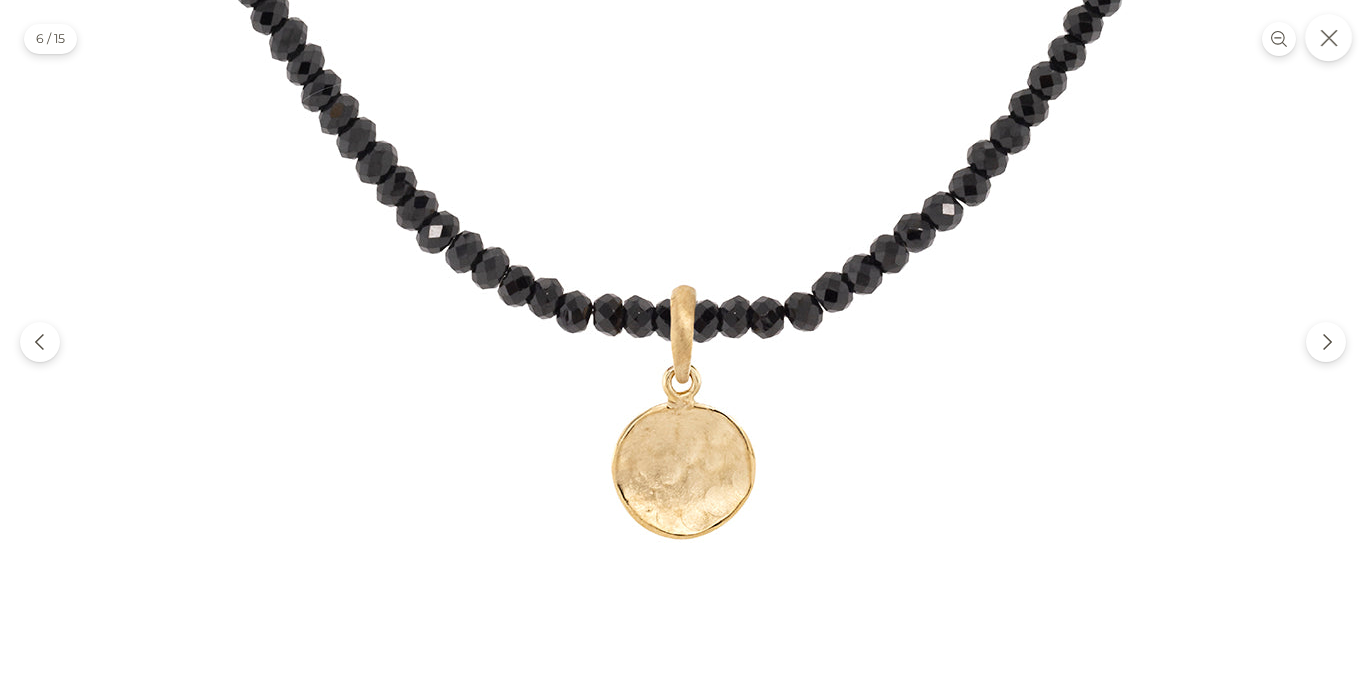 click 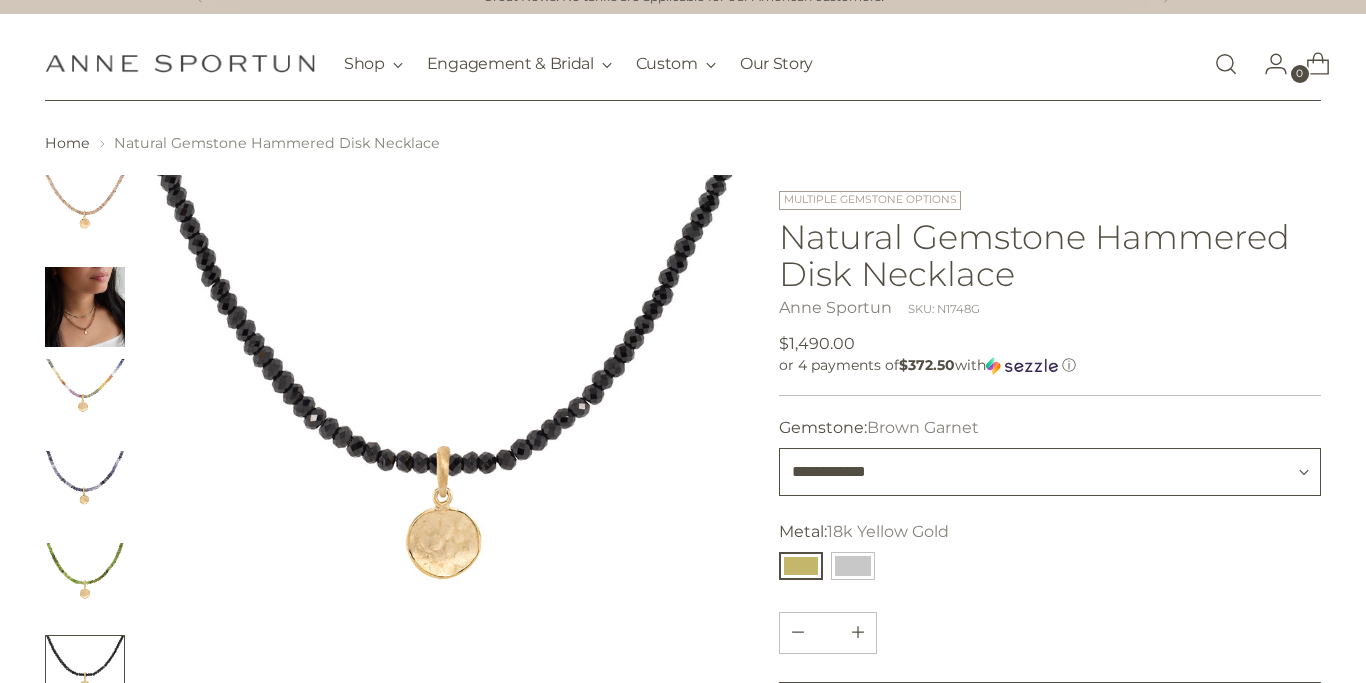 click on "**********" at bounding box center (1050, 472) 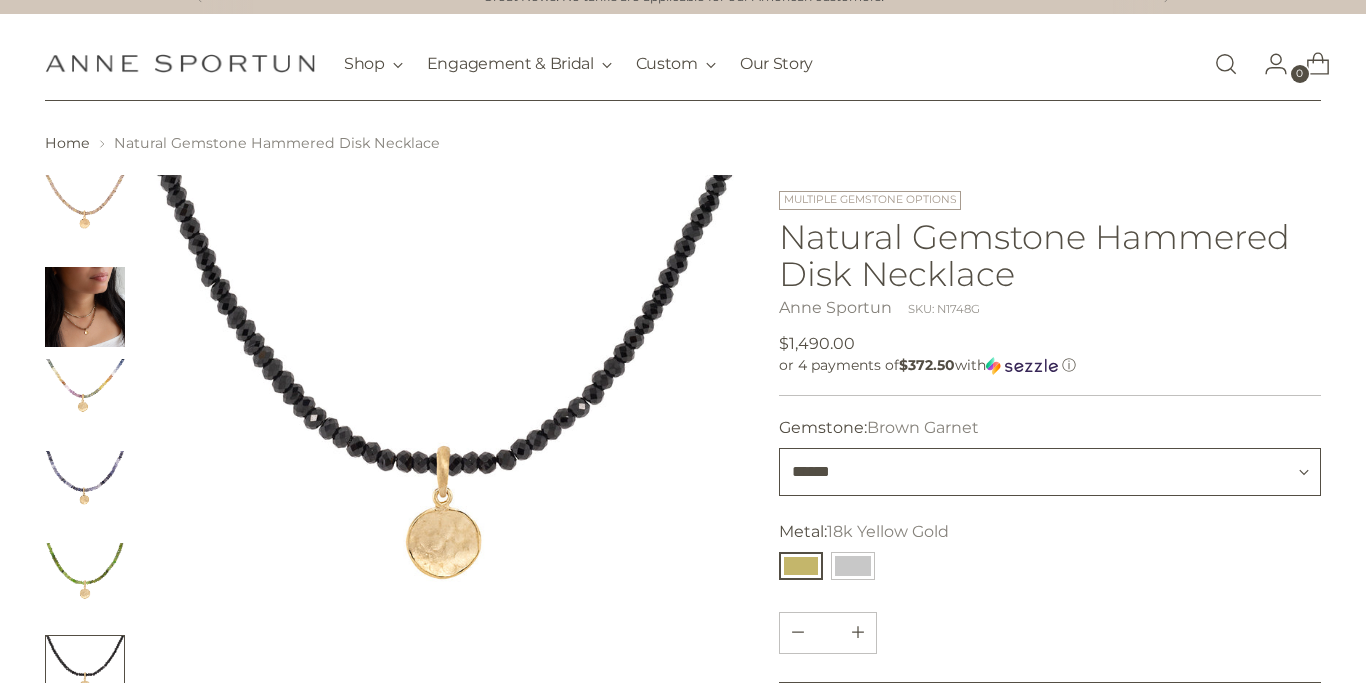 type 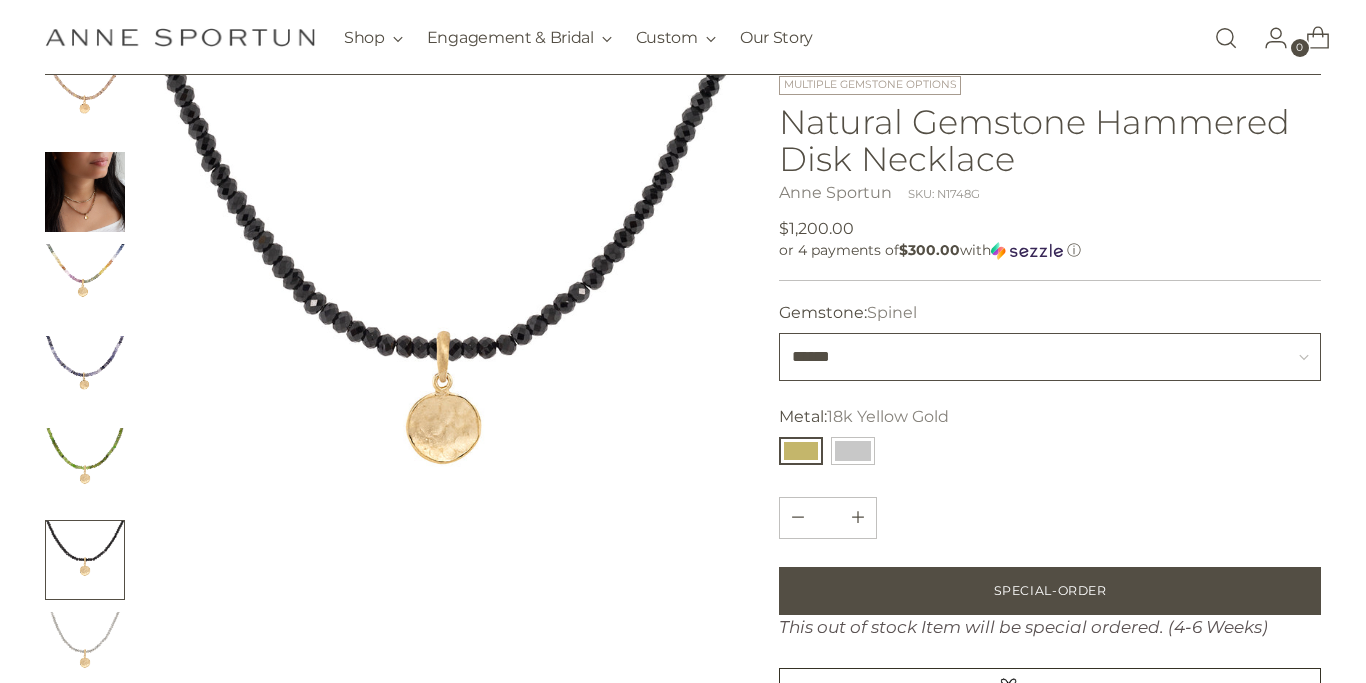 scroll, scrollTop: 123, scrollLeft: 0, axis: vertical 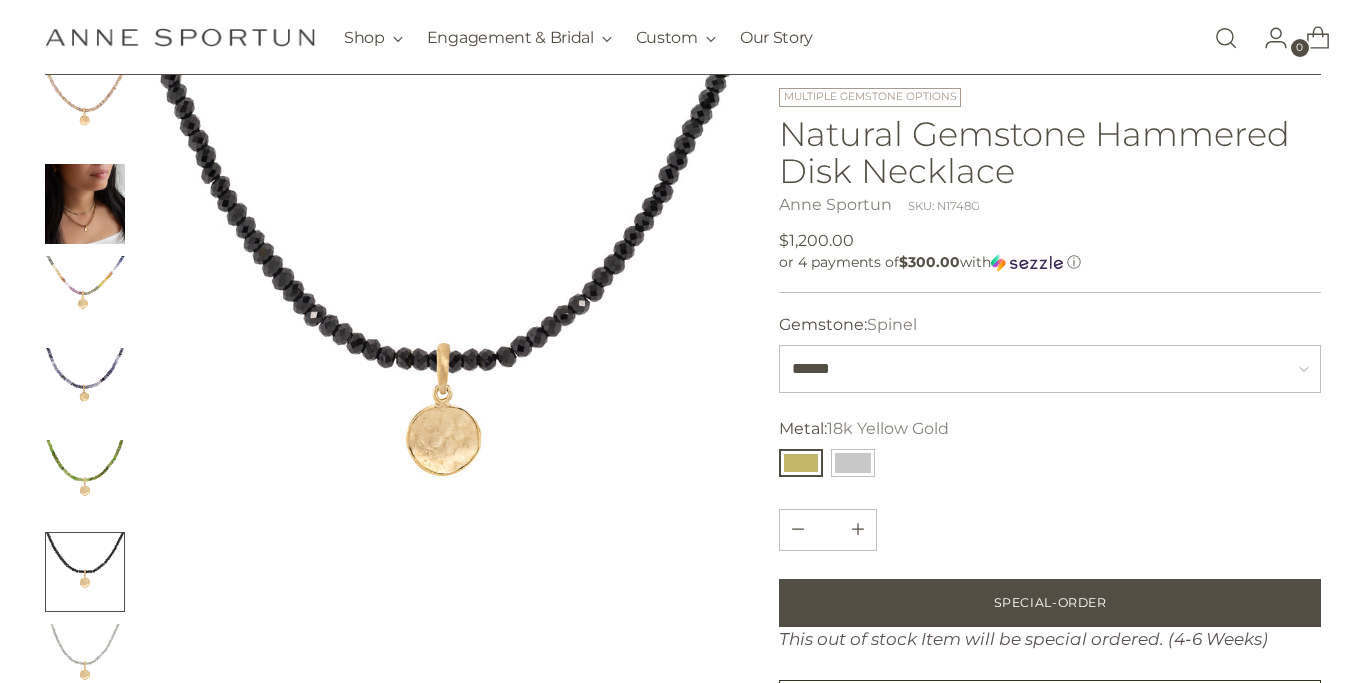 click at bounding box center [443, 362] 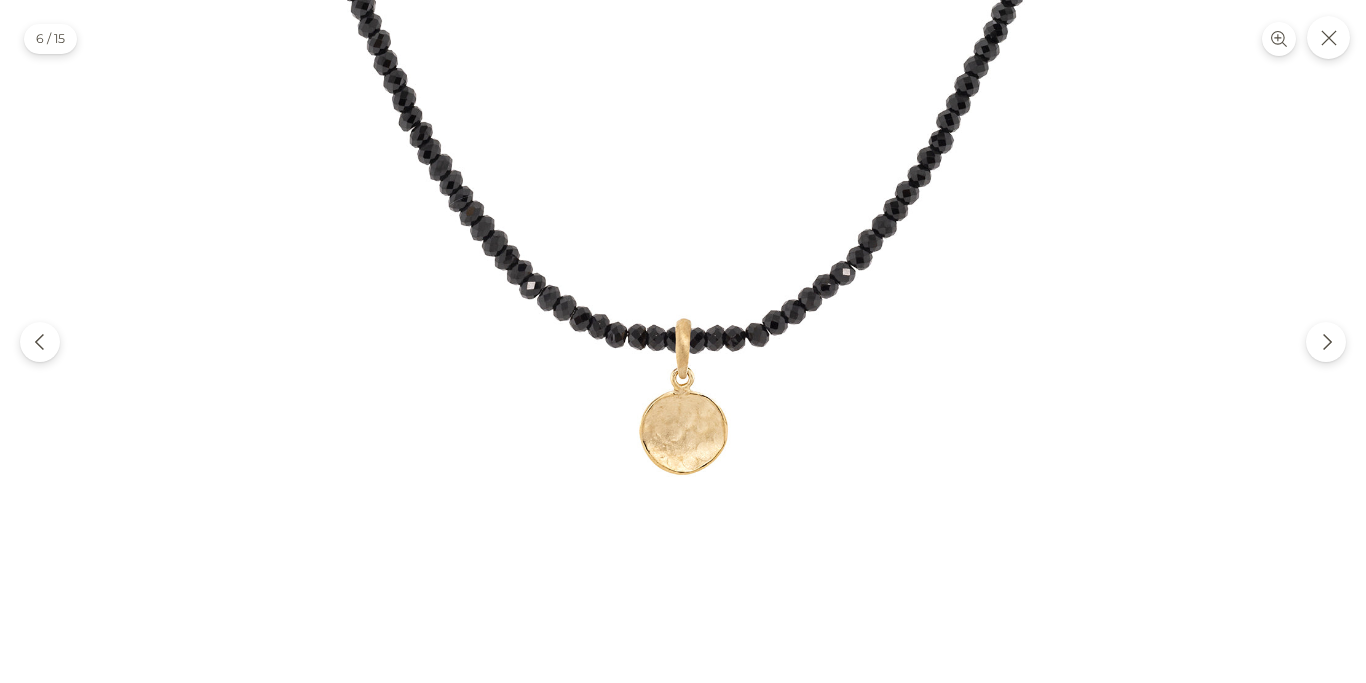 click at bounding box center [683, 341] 